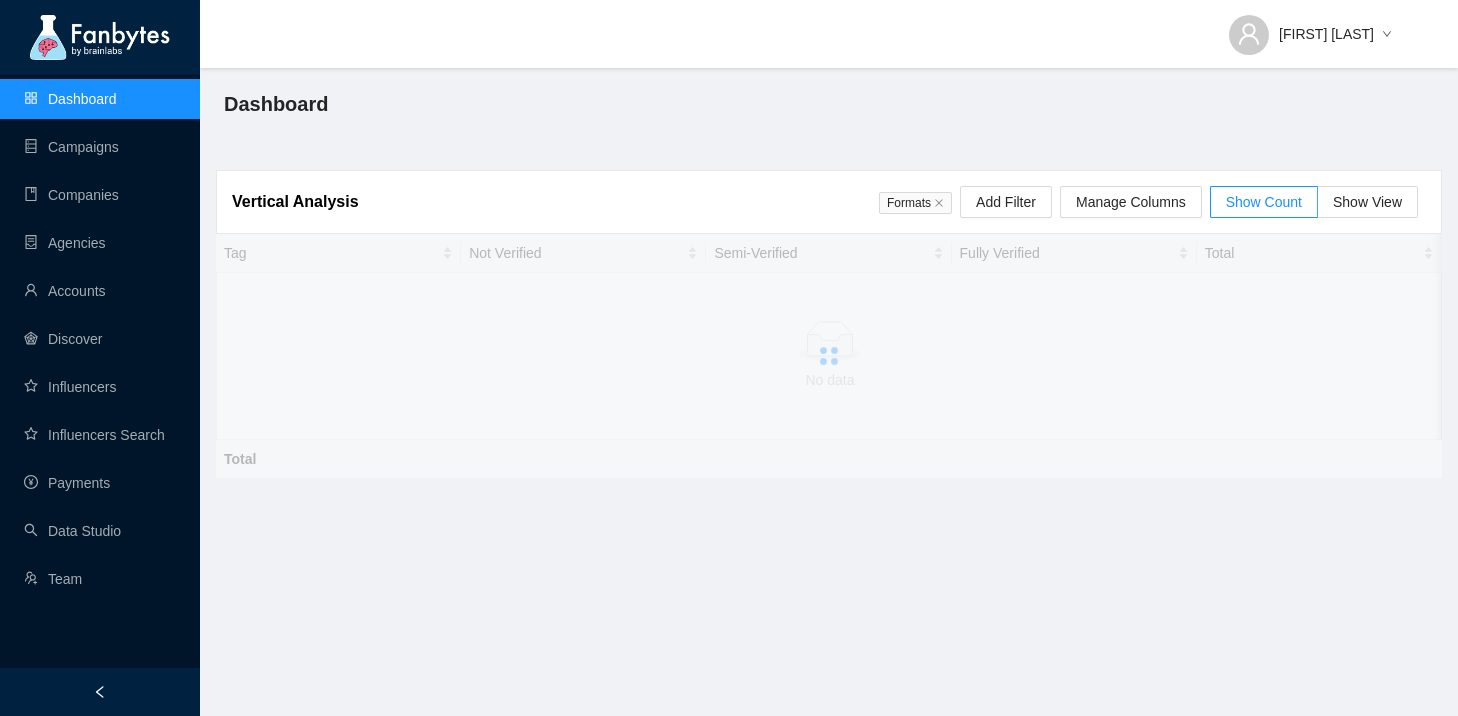scroll, scrollTop: 0, scrollLeft: 0, axis: both 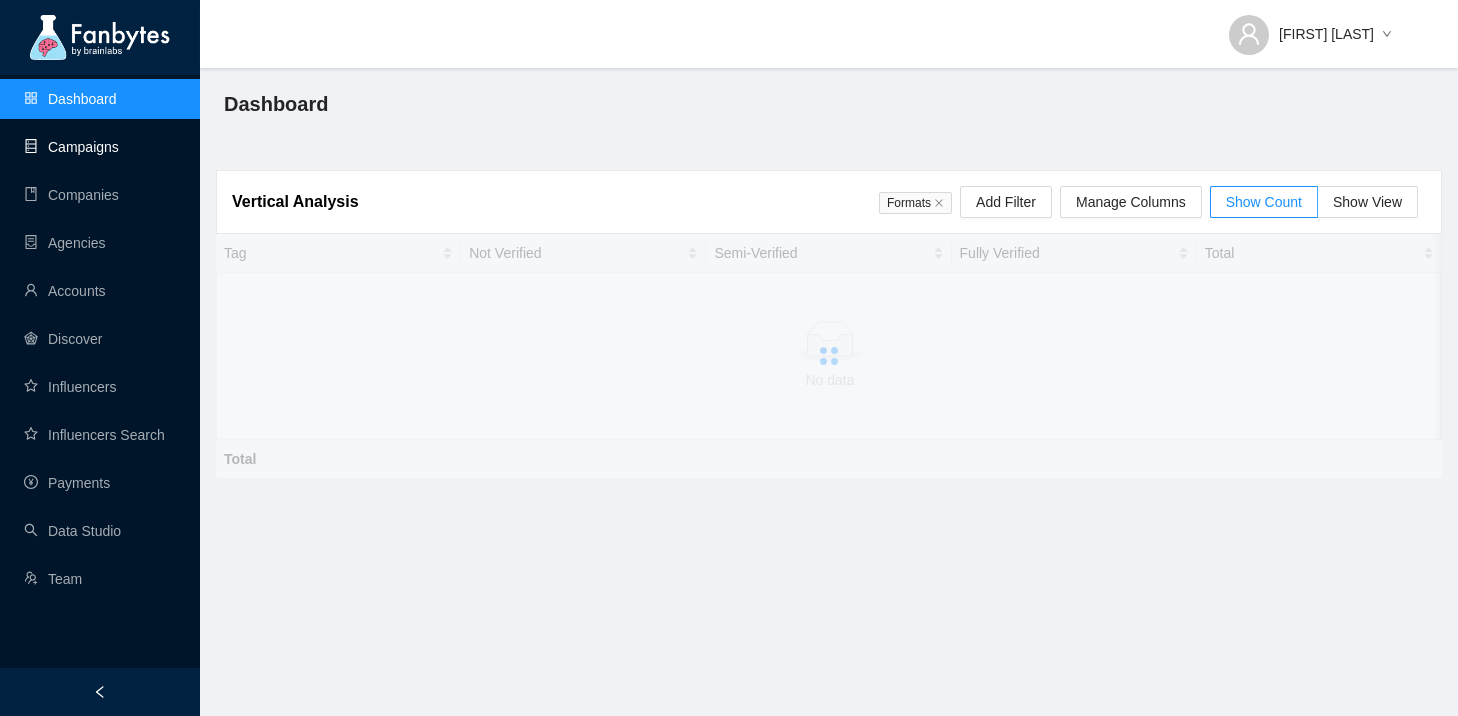click on "Campaigns" at bounding box center [71, 147] 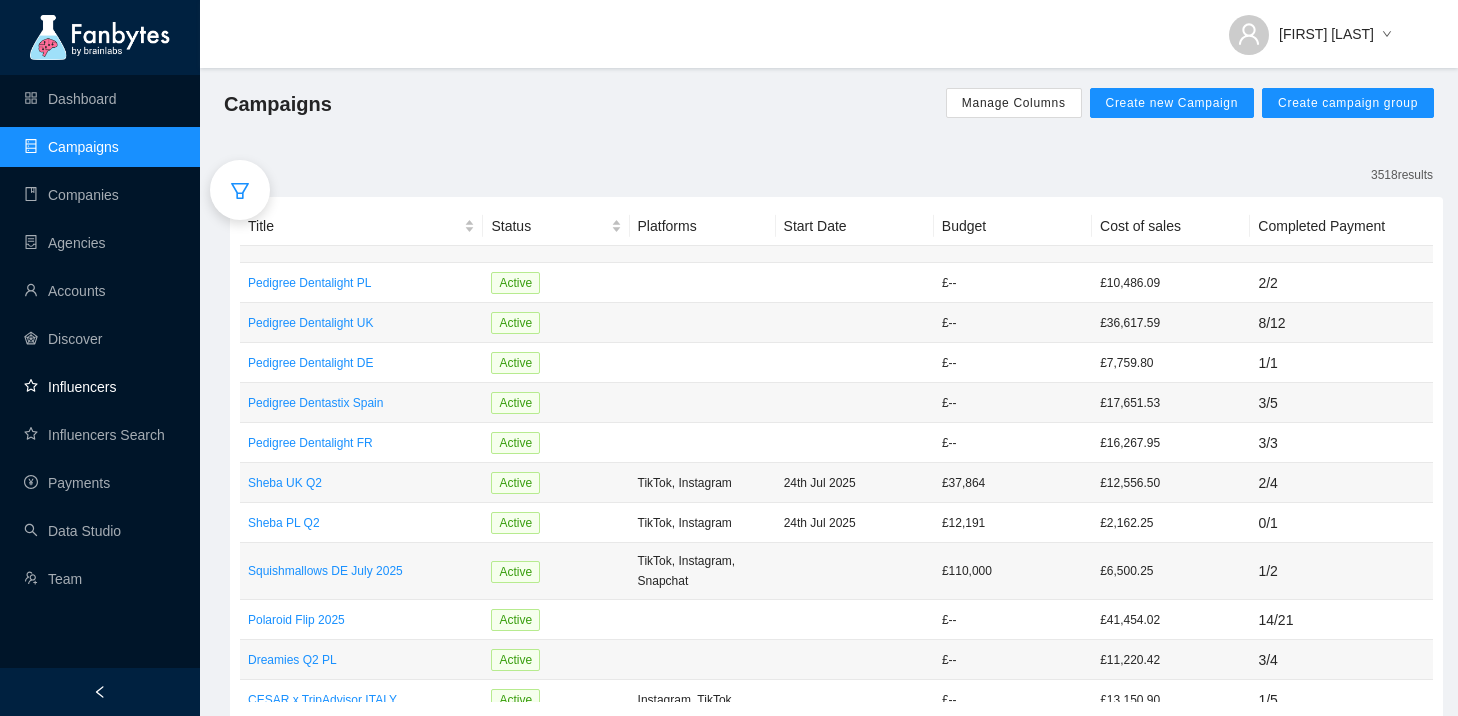 click on "Influencers" at bounding box center [70, 387] 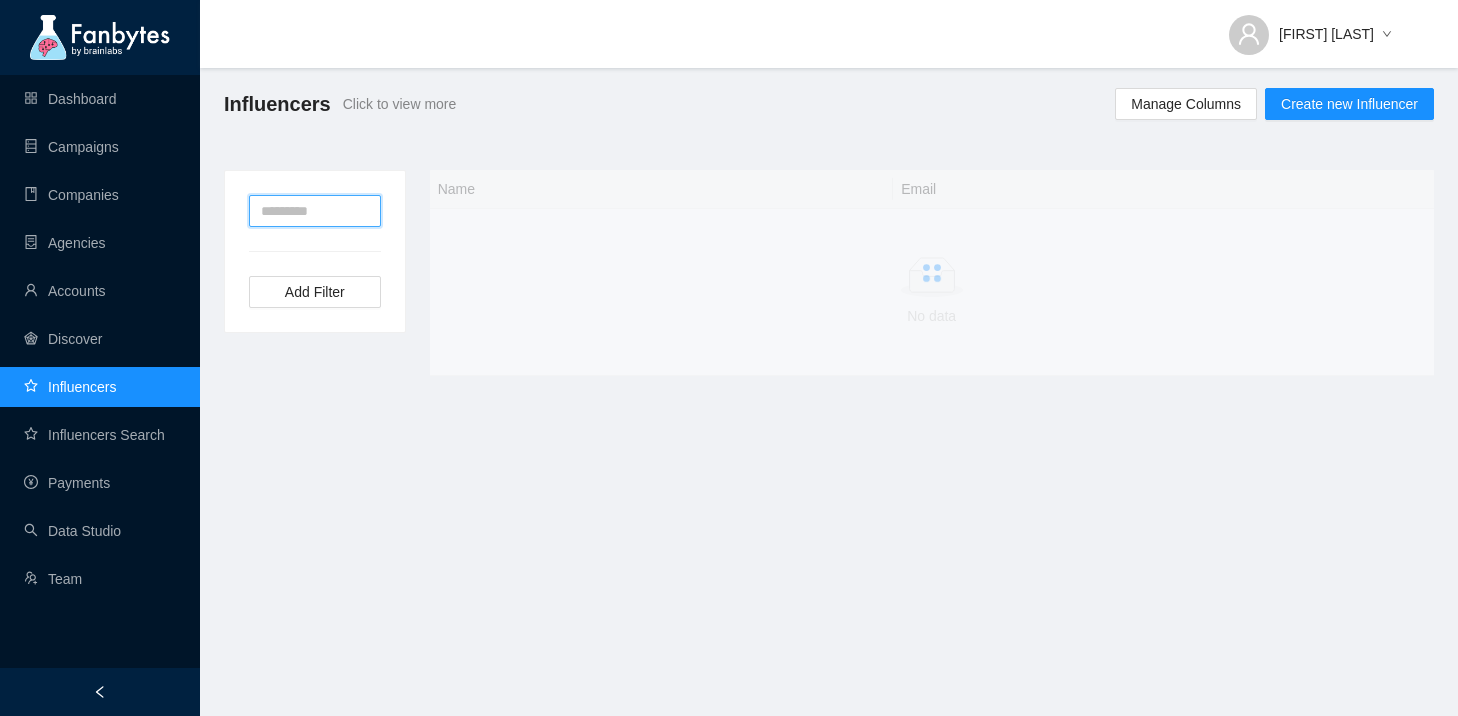 click at bounding box center [315, 211] 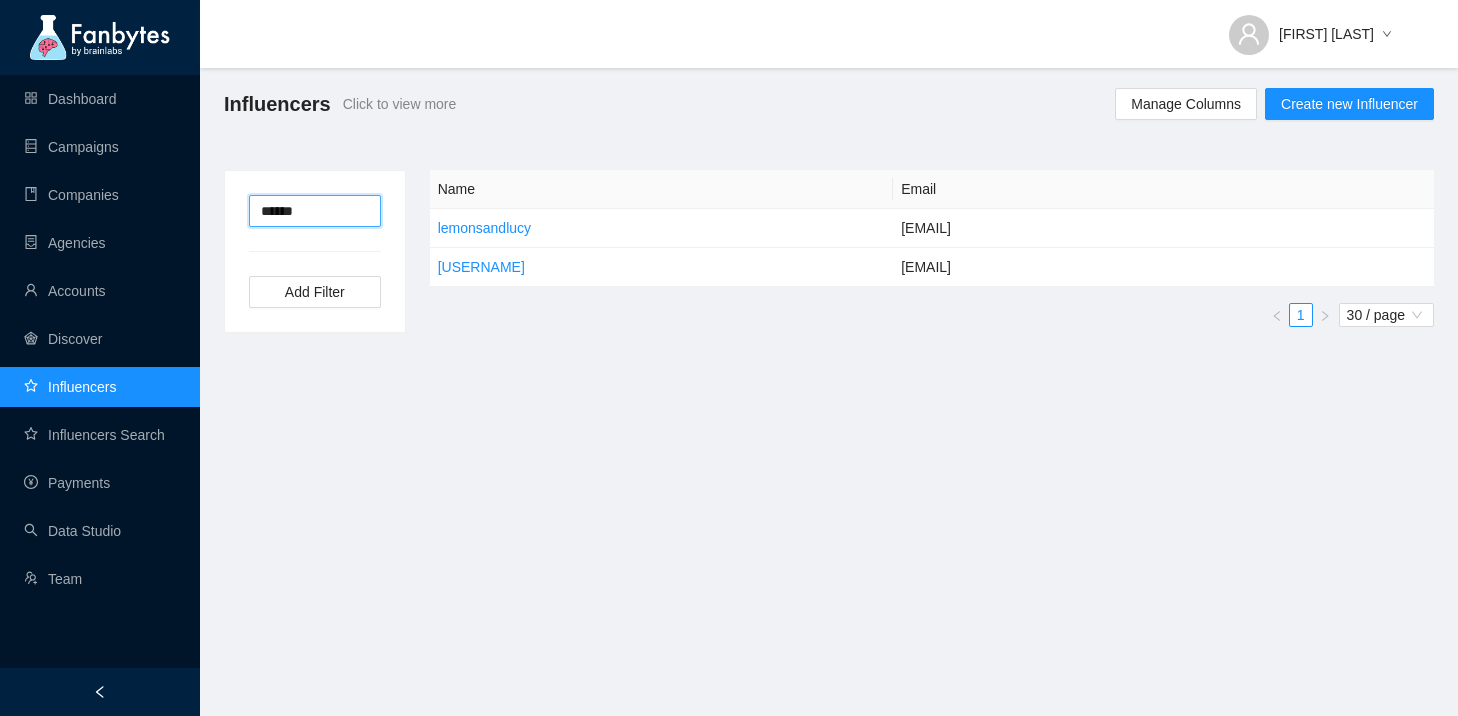 click on "******" at bounding box center [315, 211] 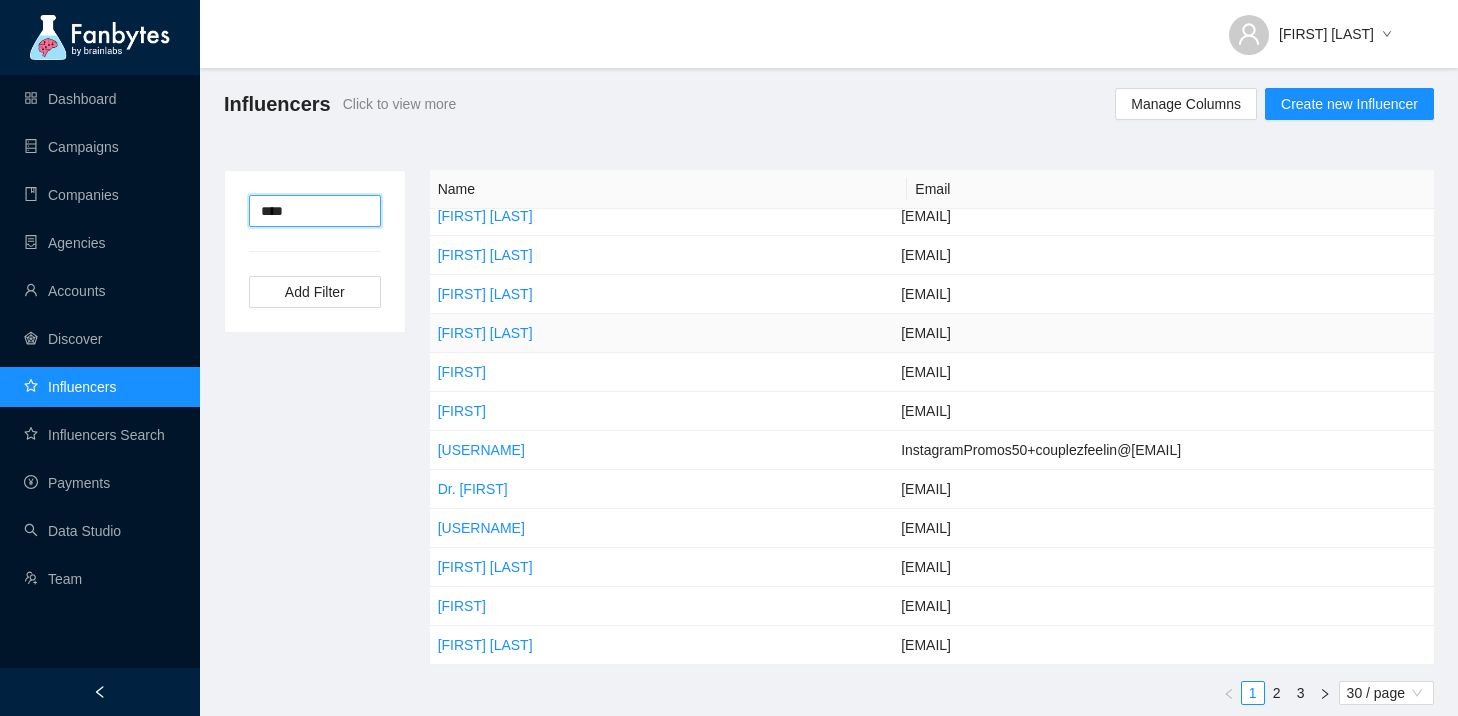 scroll, scrollTop: 736, scrollLeft: 0, axis: vertical 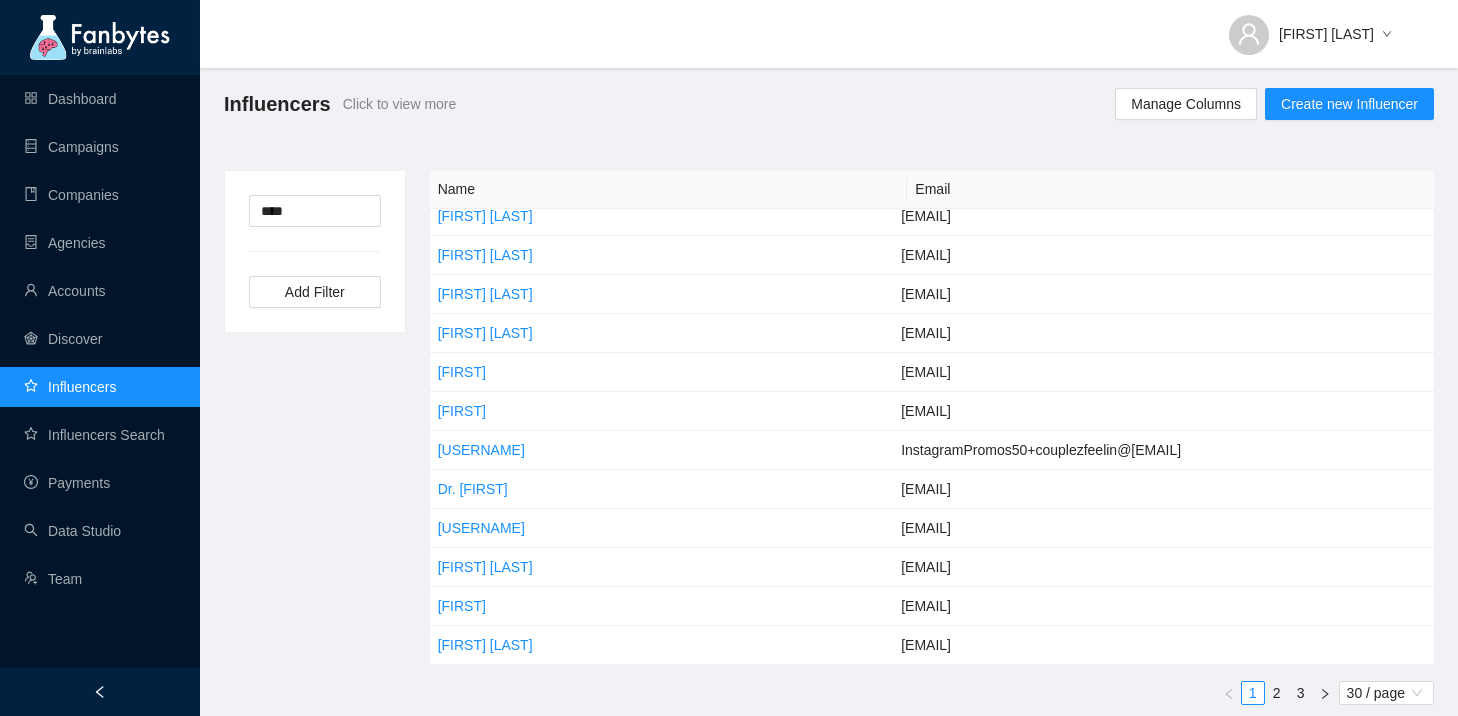 click on "**** Add Filter" at bounding box center (315, 251) 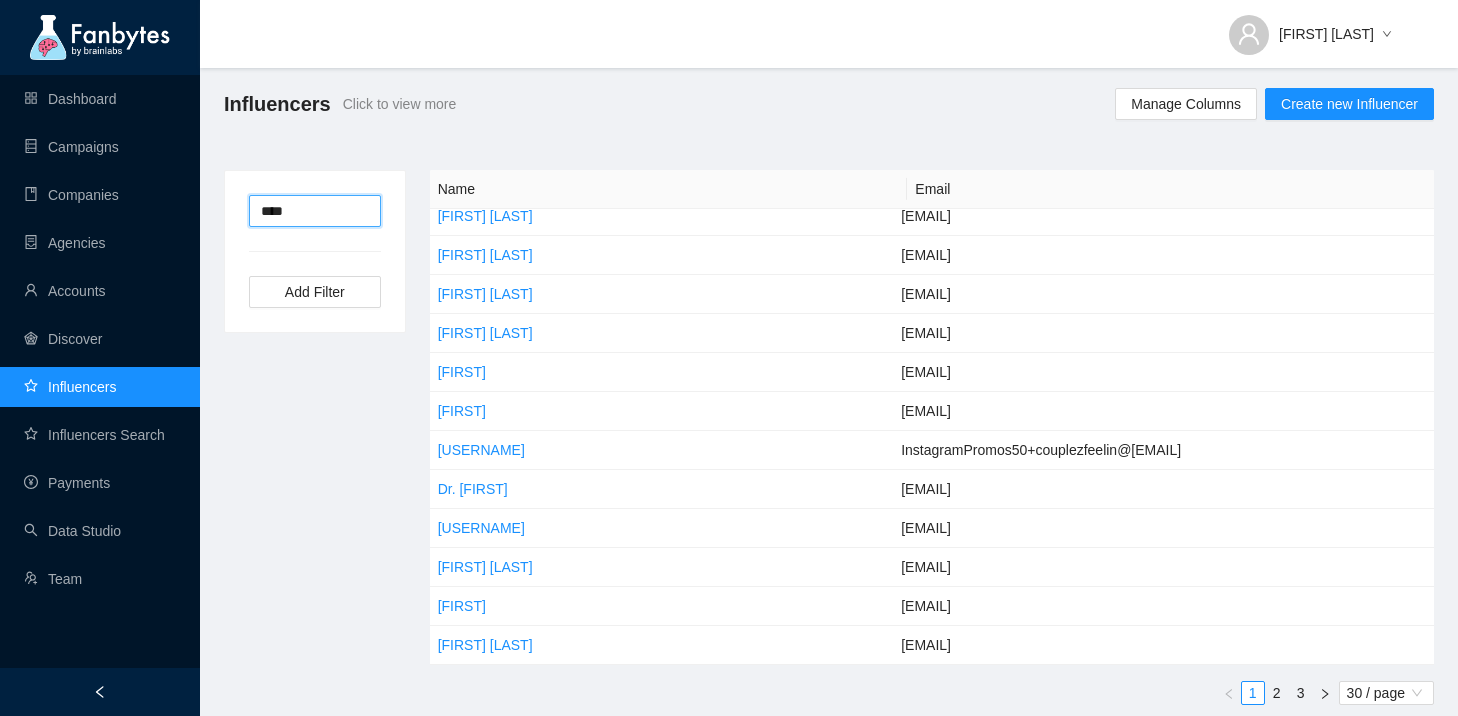 click on "****" at bounding box center (315, 211) 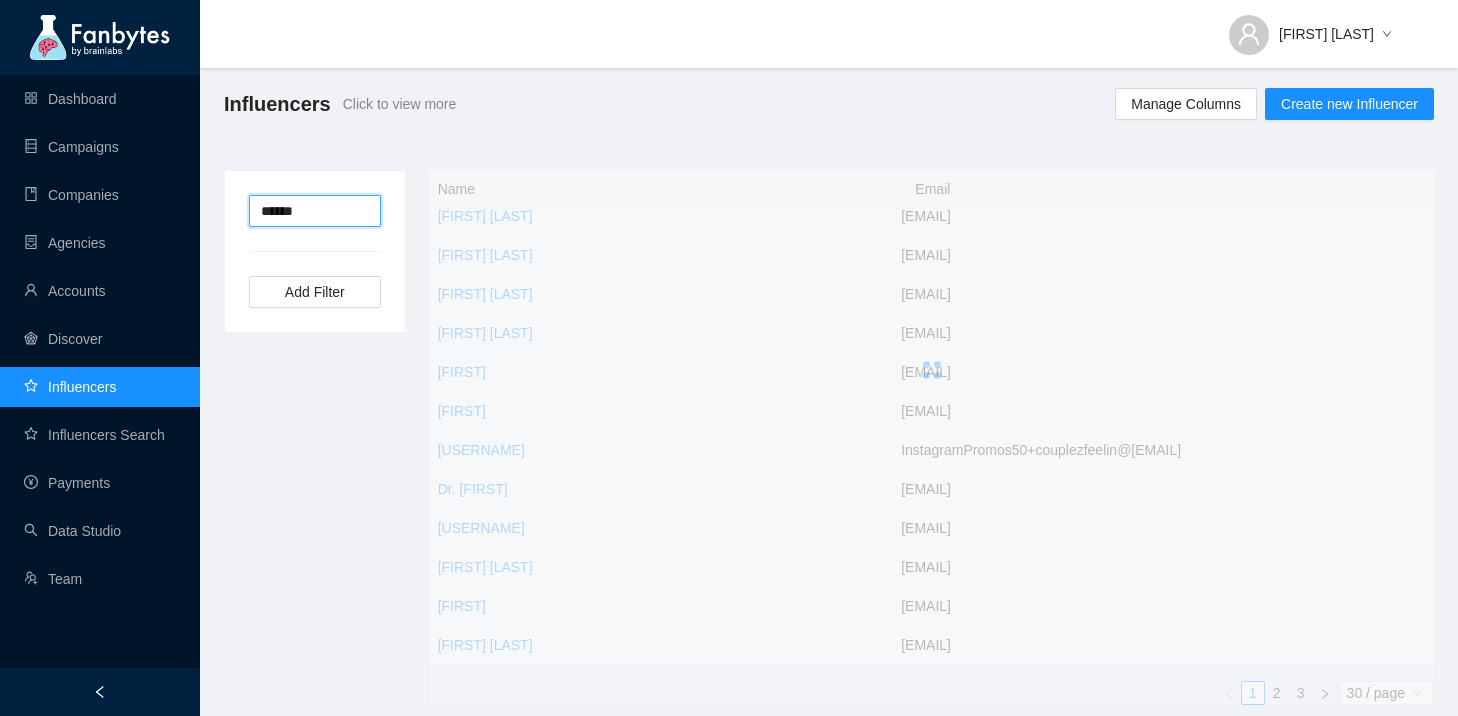 scroll, scrollTop: 0, scrollLeft: 0, axis: both 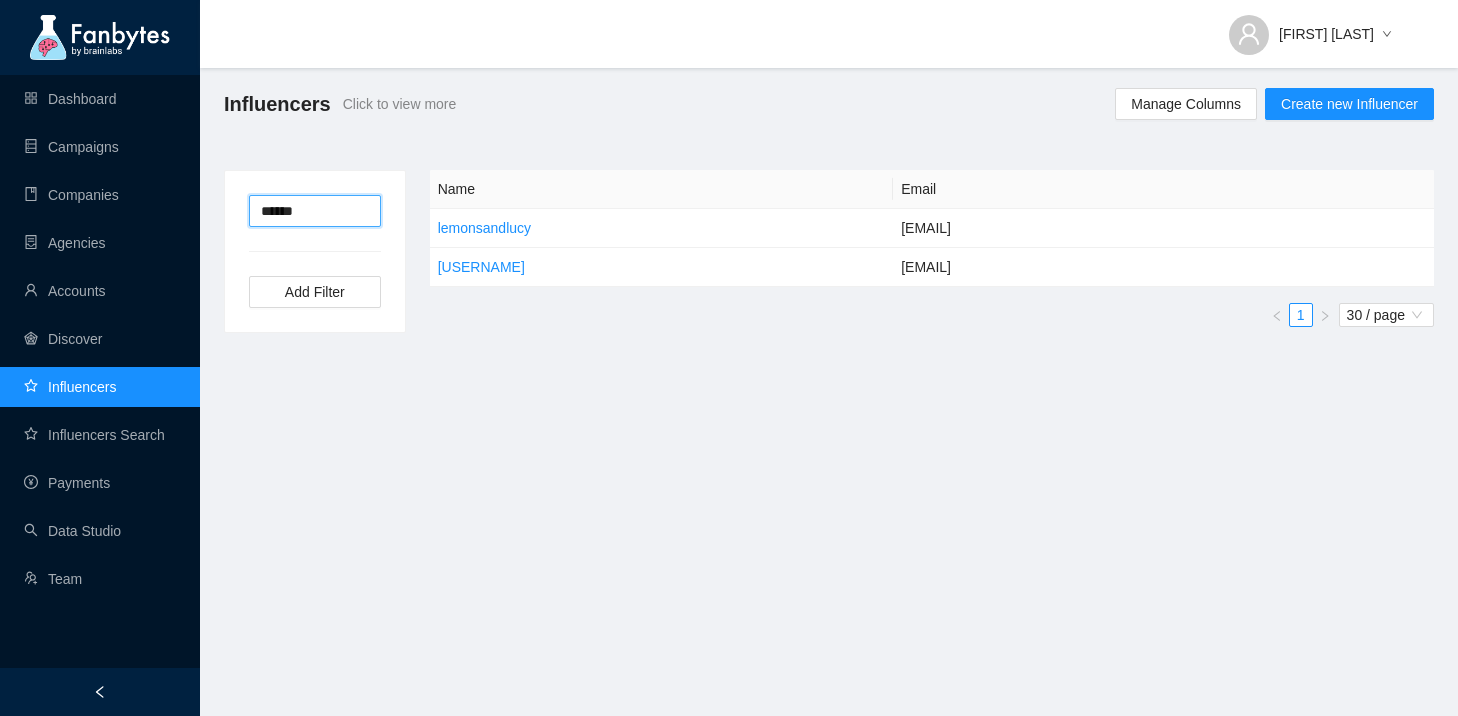 click on "******" at bounding box center [315, 211] 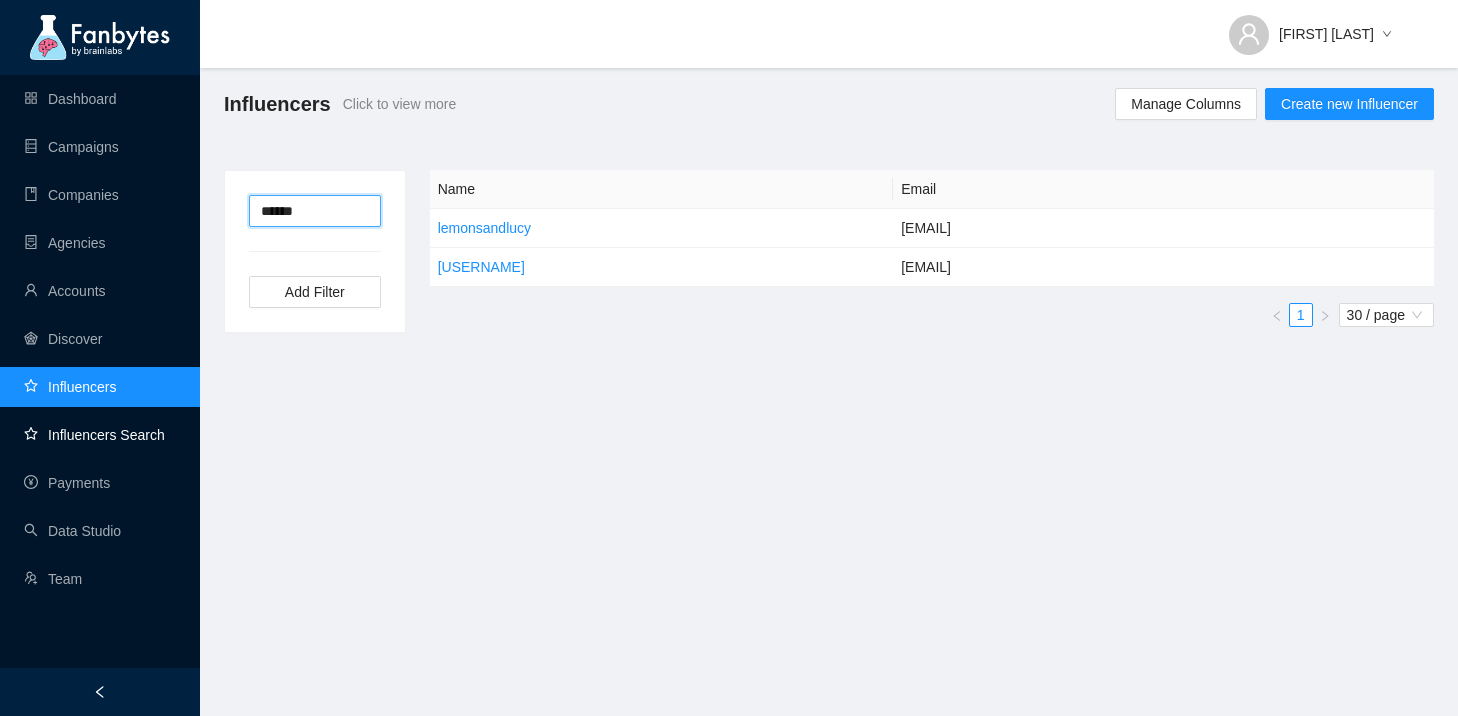 type on "******" 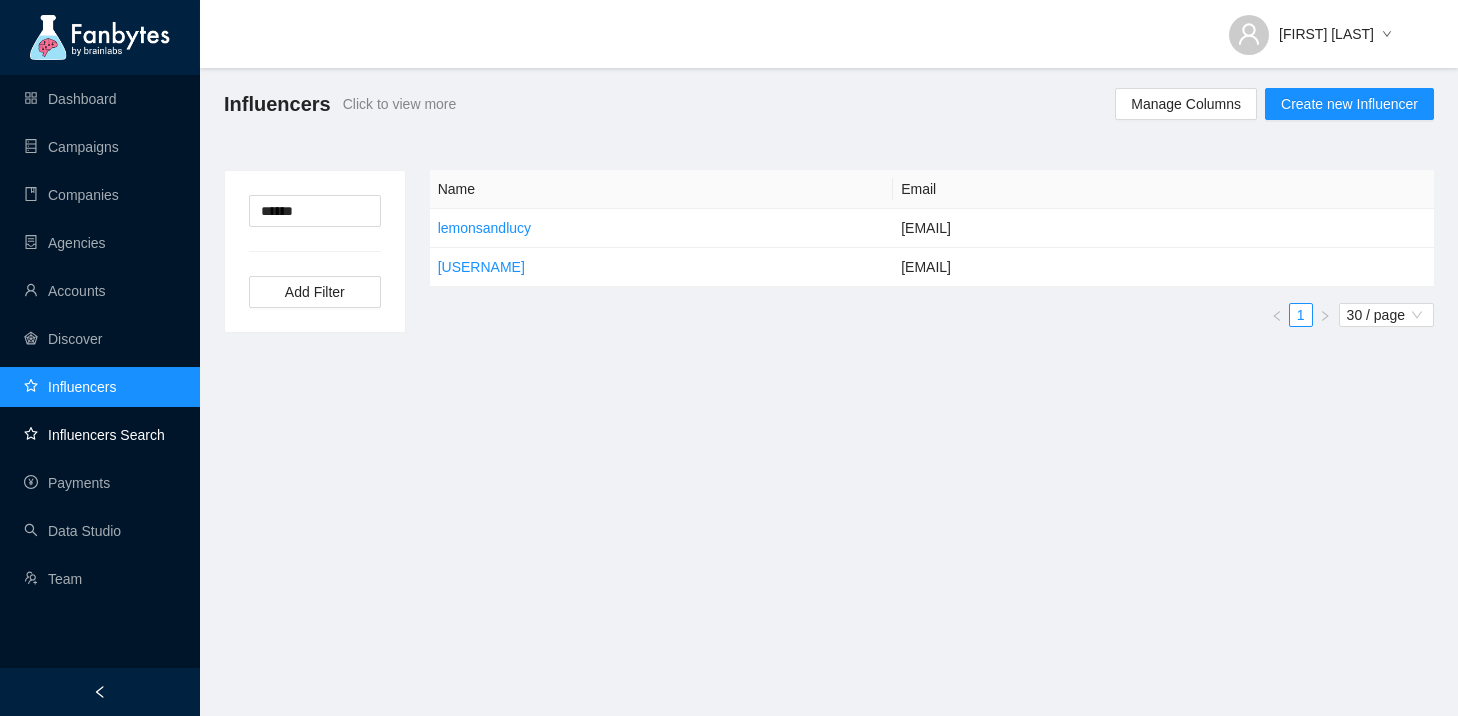 click on "Influencers Search" at bounding box center [94, 435] 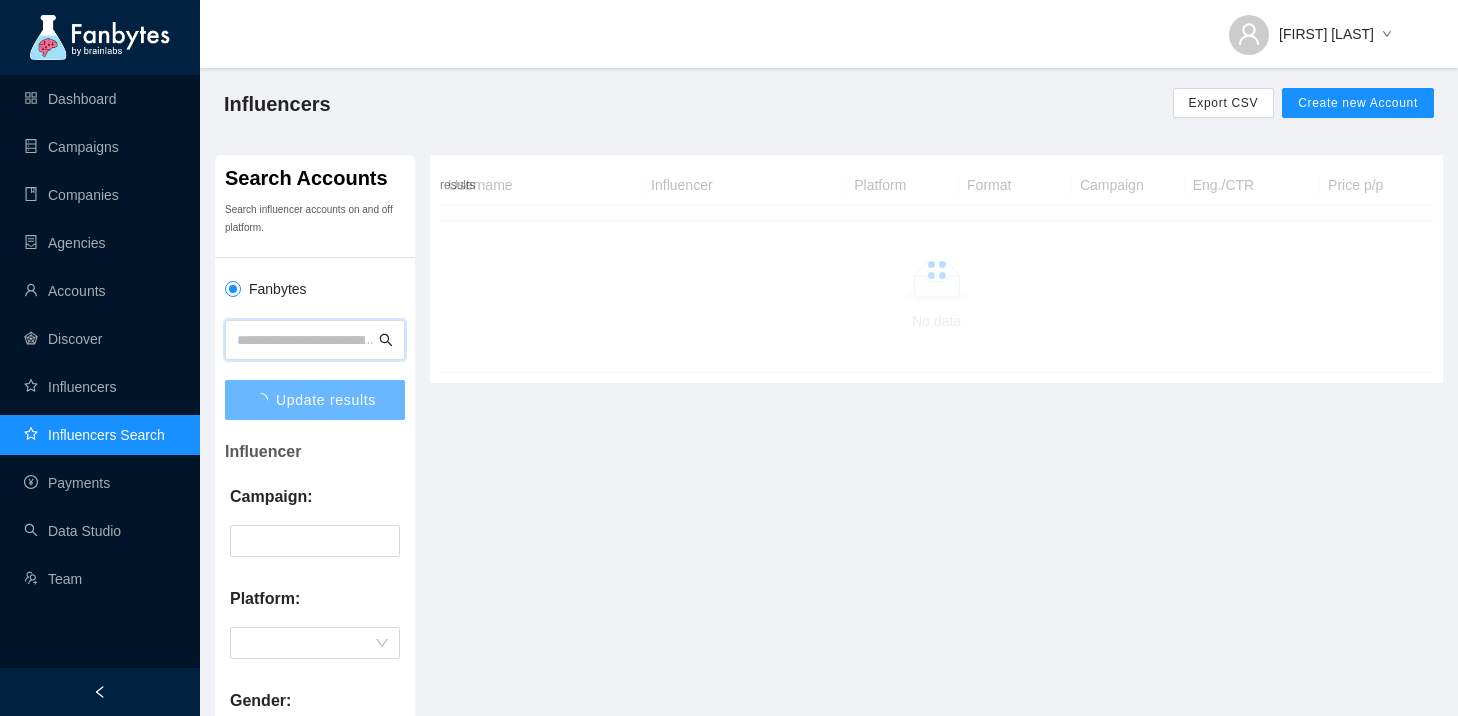 click at bounding box center (306, 340) 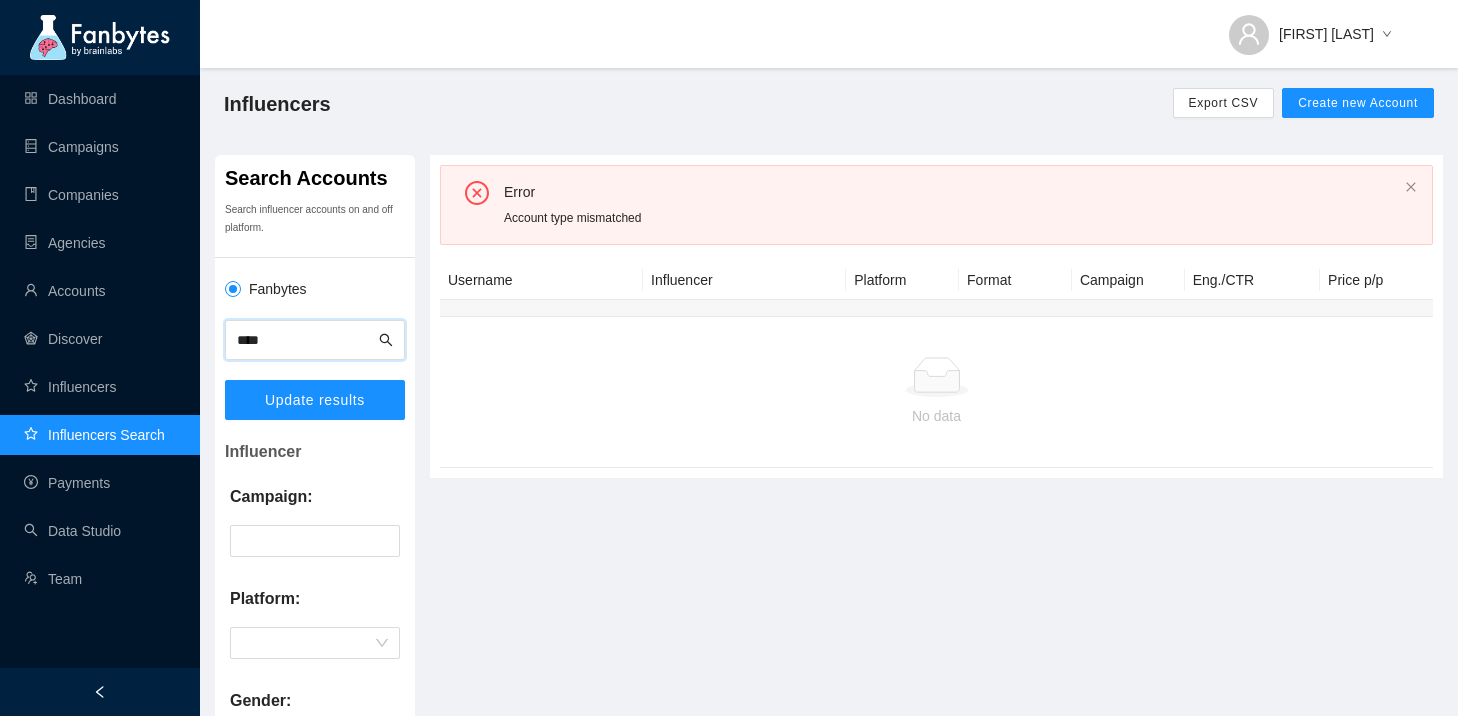 click on "Update results" at bounding box center [315, 400] 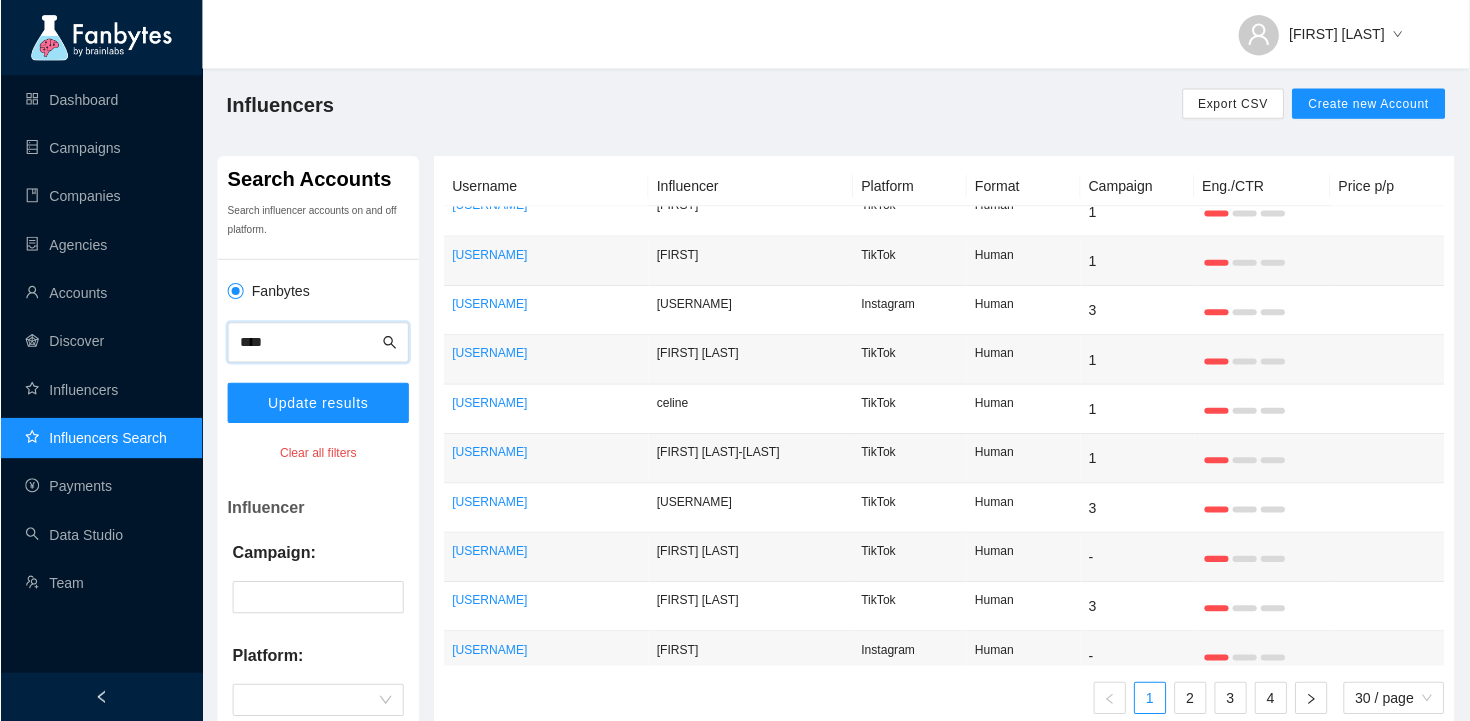 scroll, scrollTop: 262, scrollLeft: 0, axis: vertical 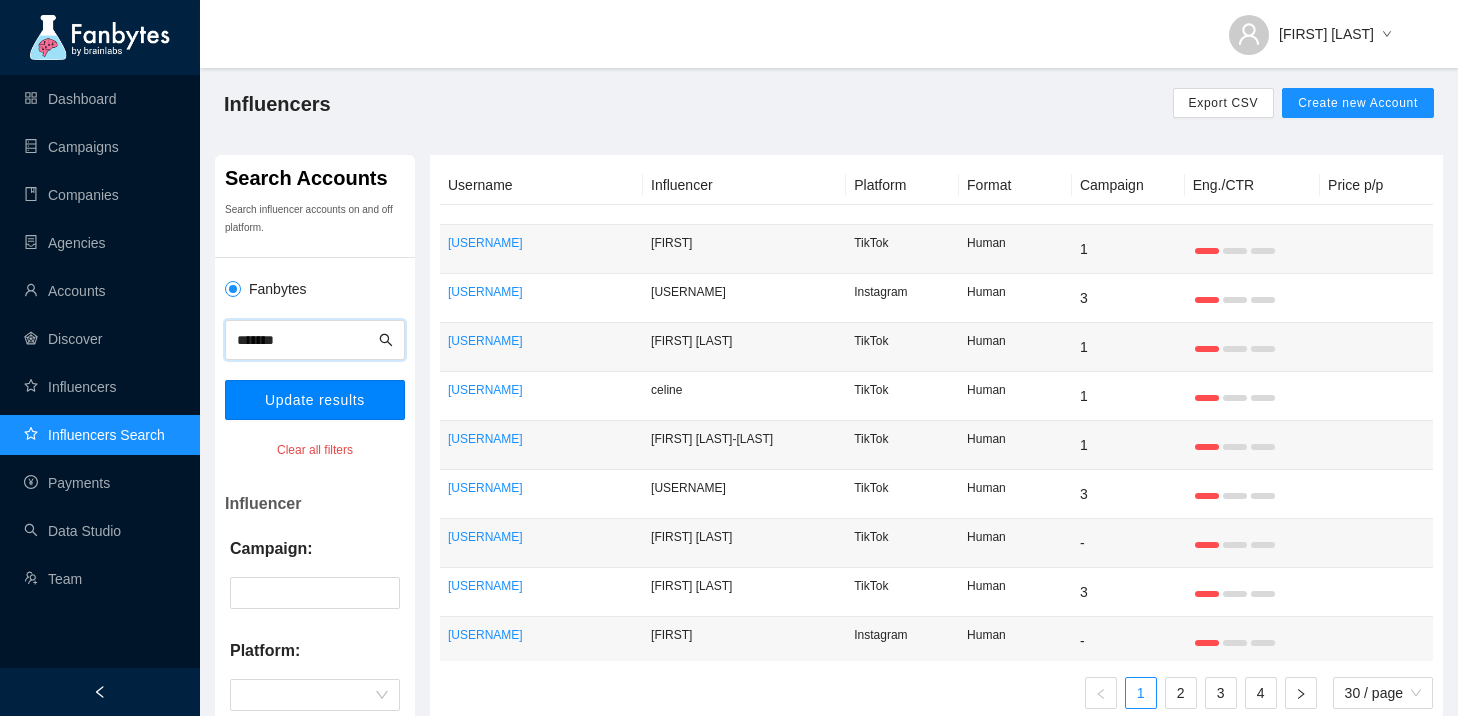 type on "*******" 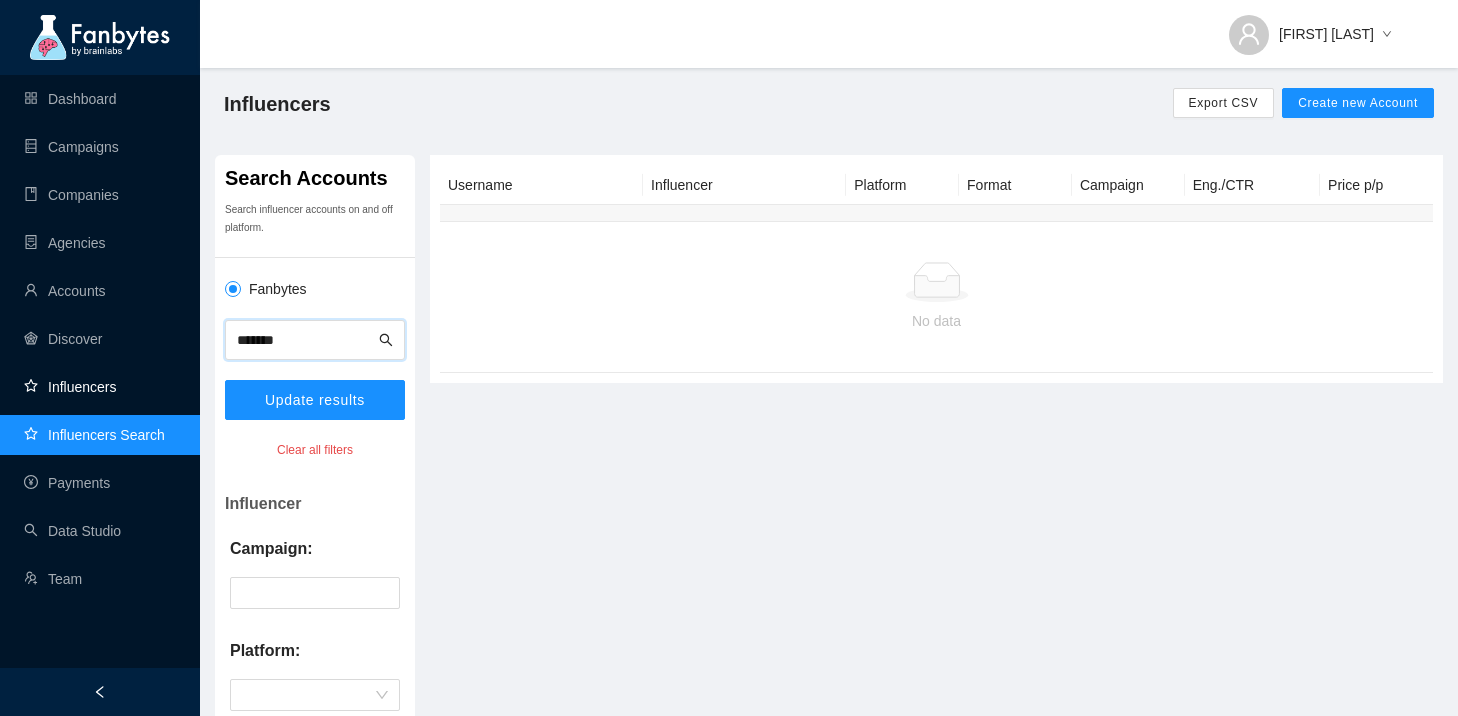 click on "Influencers" at bounding box center (70, 387) 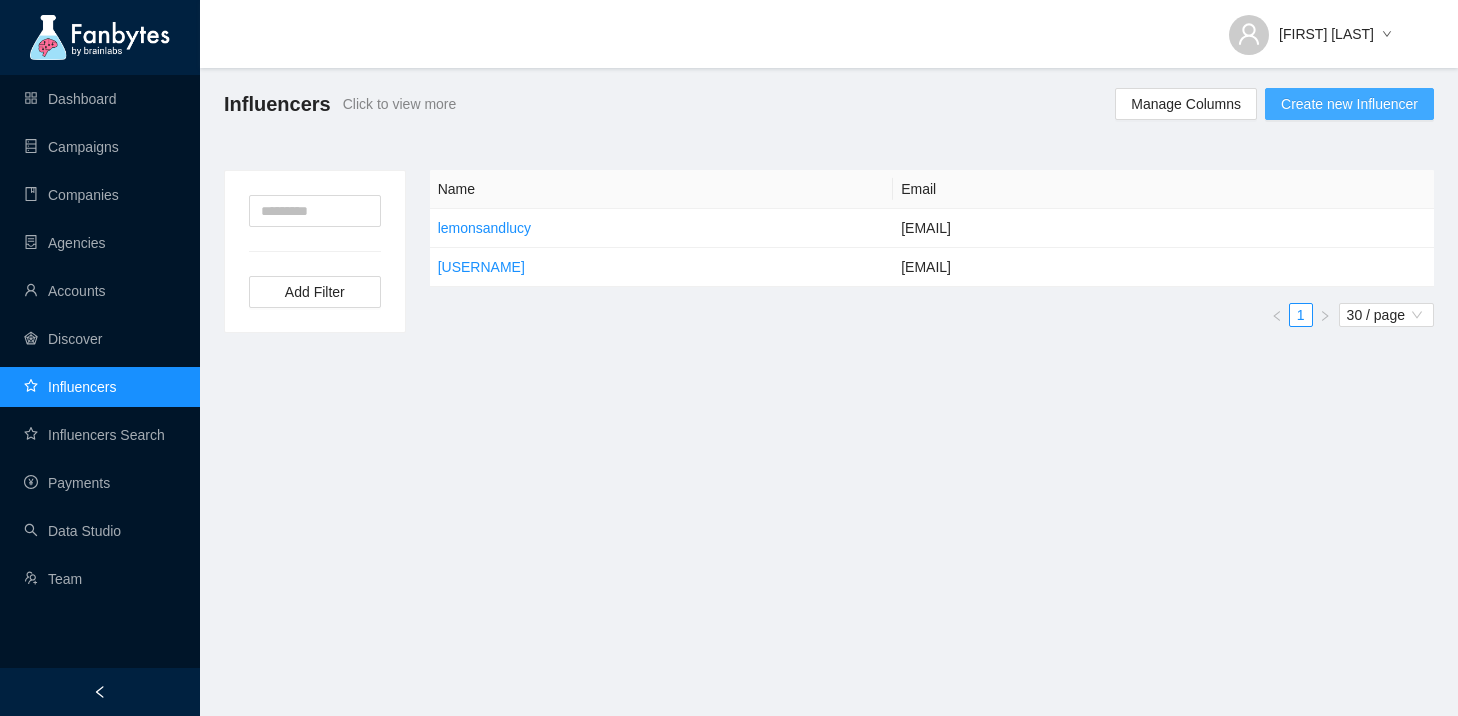 click on "Create new Influencer" at bounding box center [1349, 104] 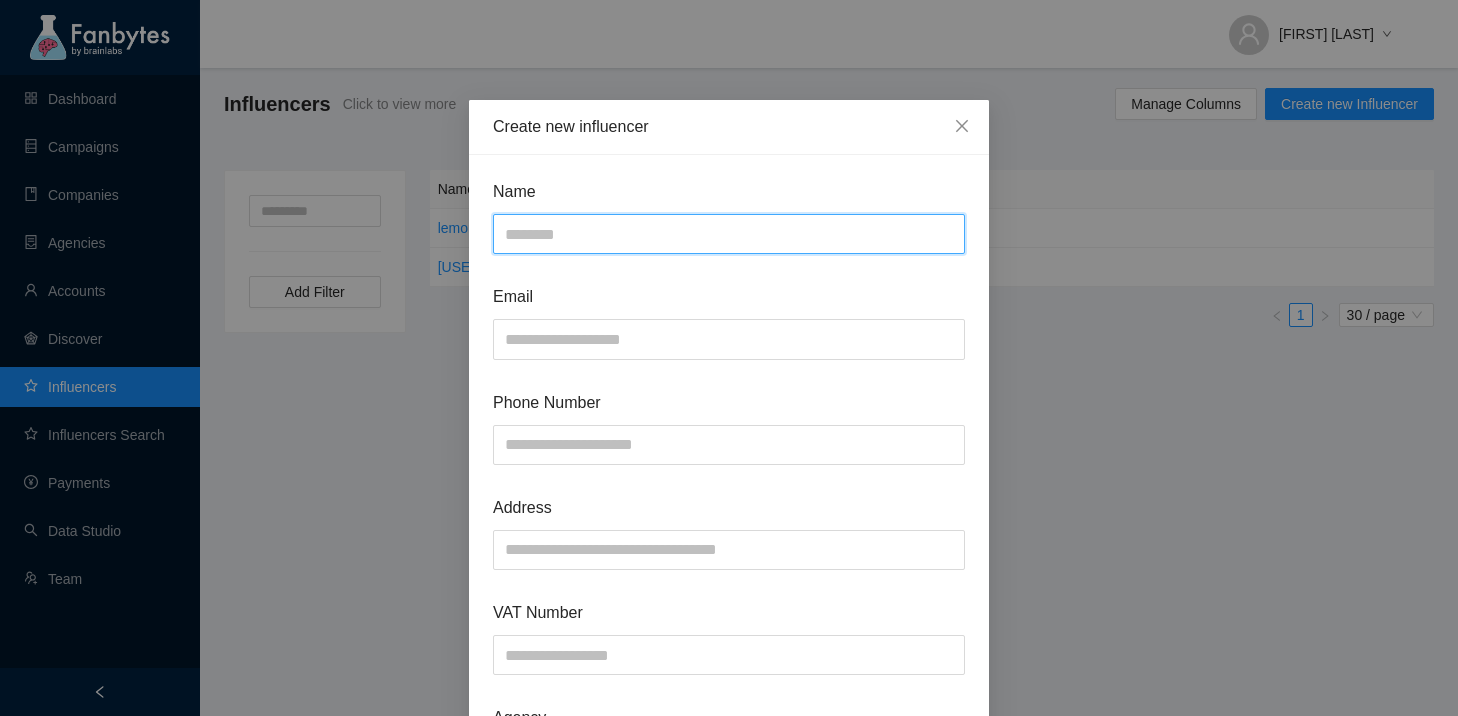 click at bounding box center (729, 234) 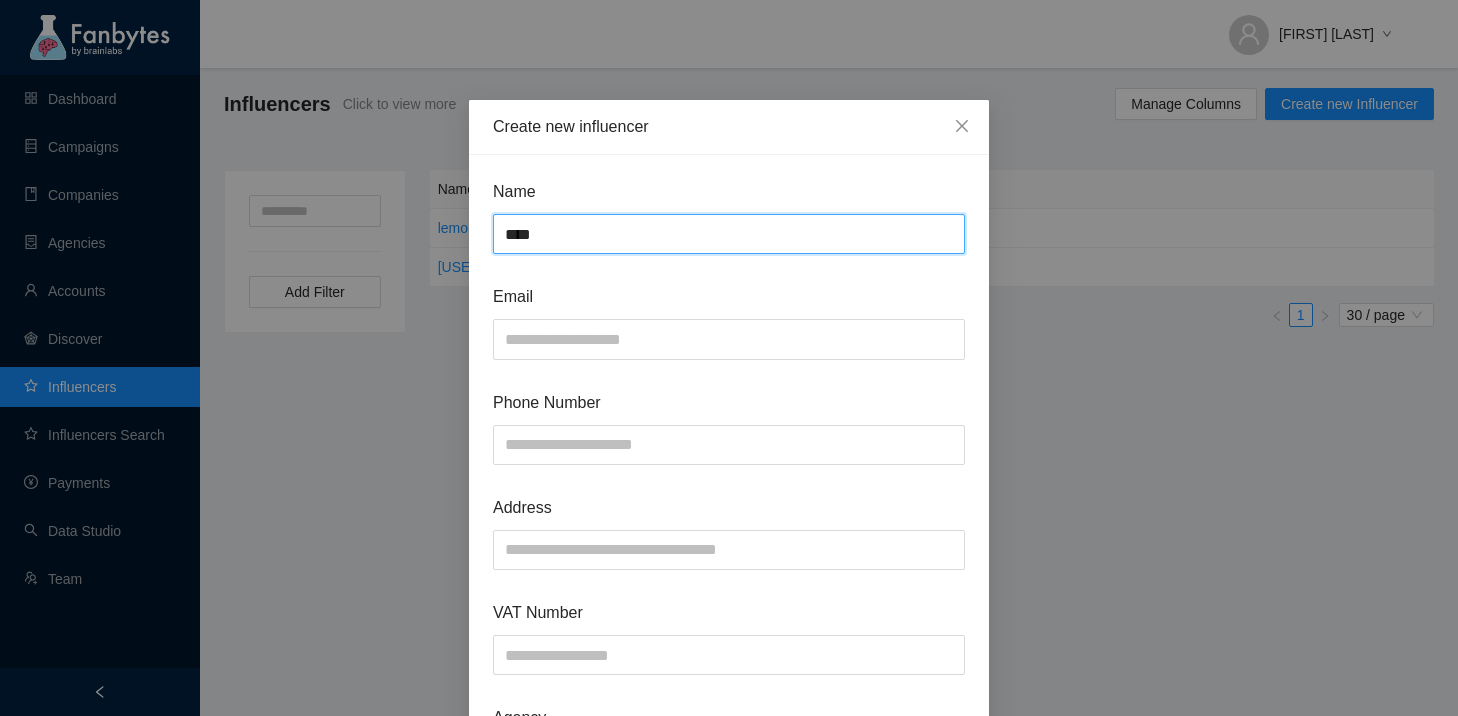 type on "***" 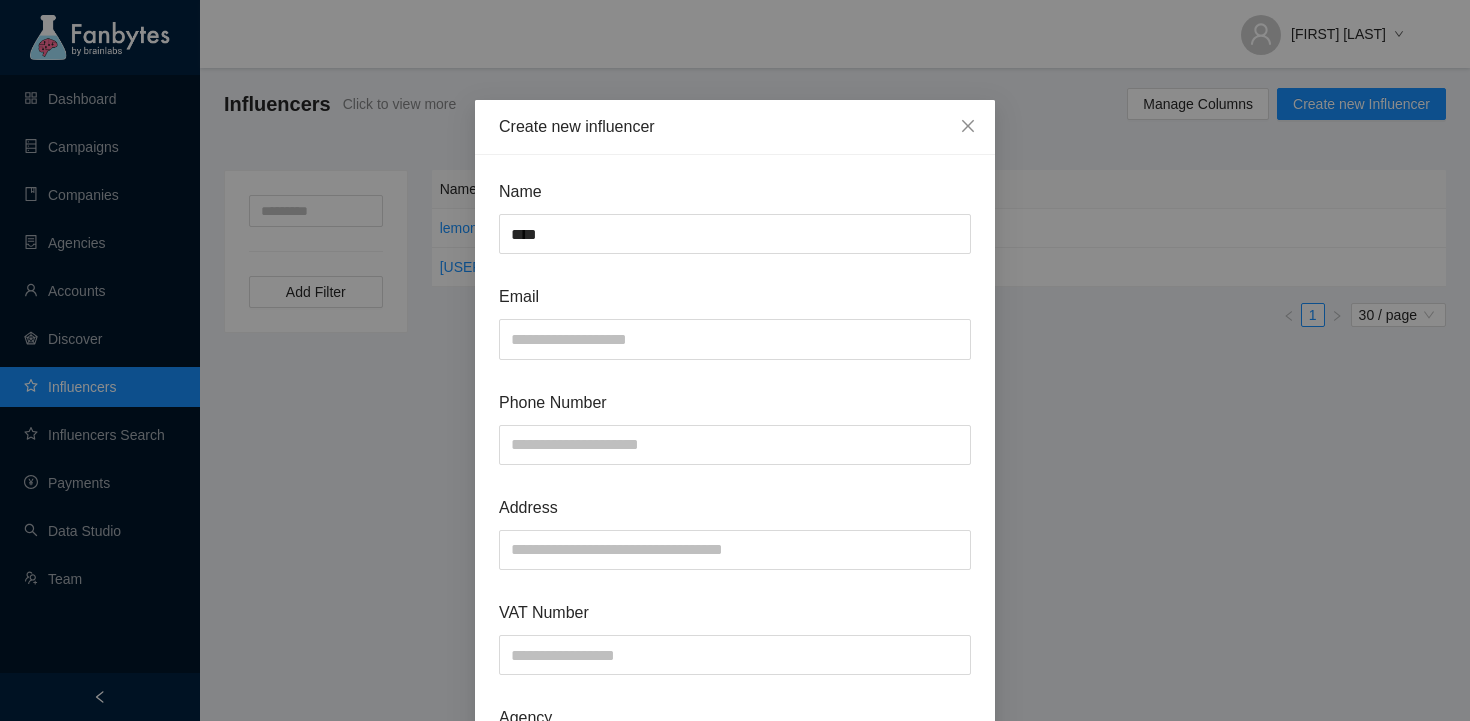 click on "Create new influencer Name *** Email Phone Number Address VAT Number Agency Select... Managed influencer? Gender Select... Age Select... Location Select... Note Cancel Submit" at bounding box center [735, 360] 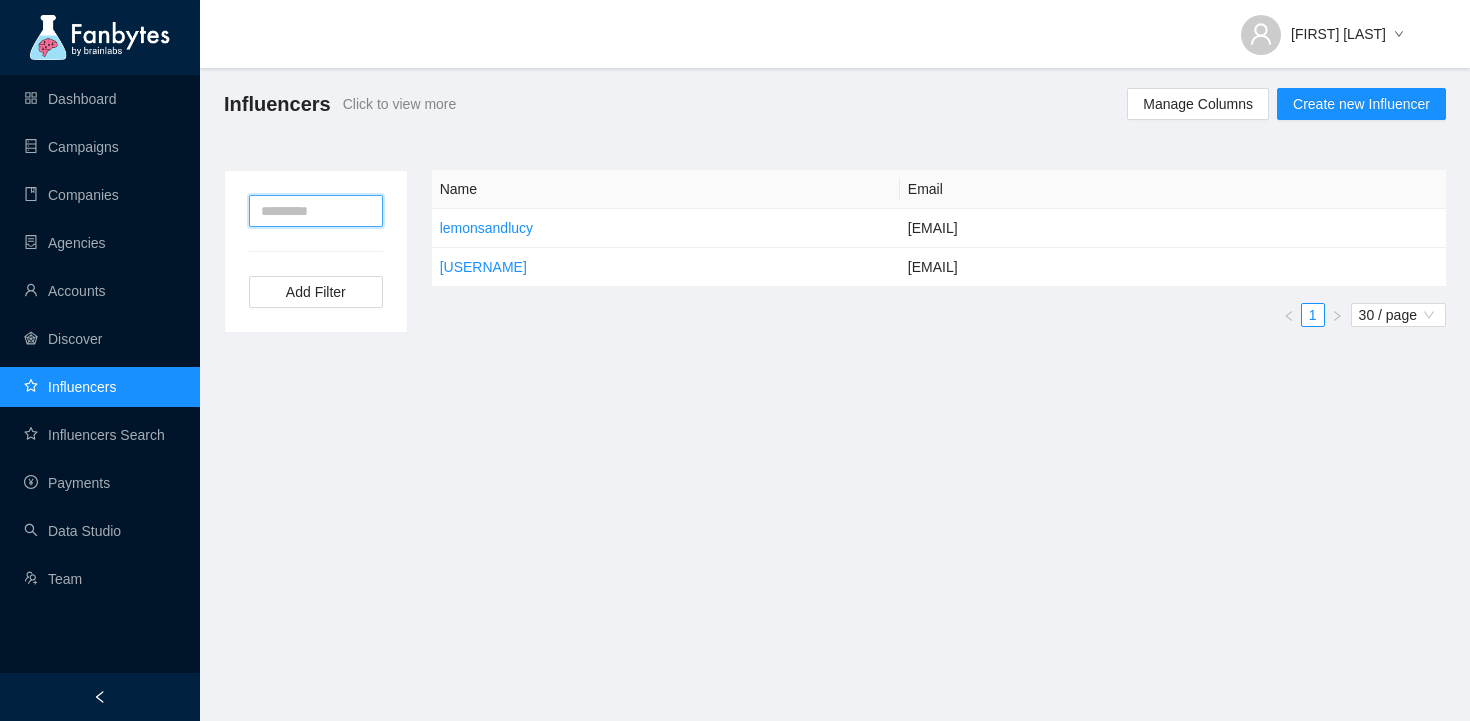 click at bounding box center [316, 211] 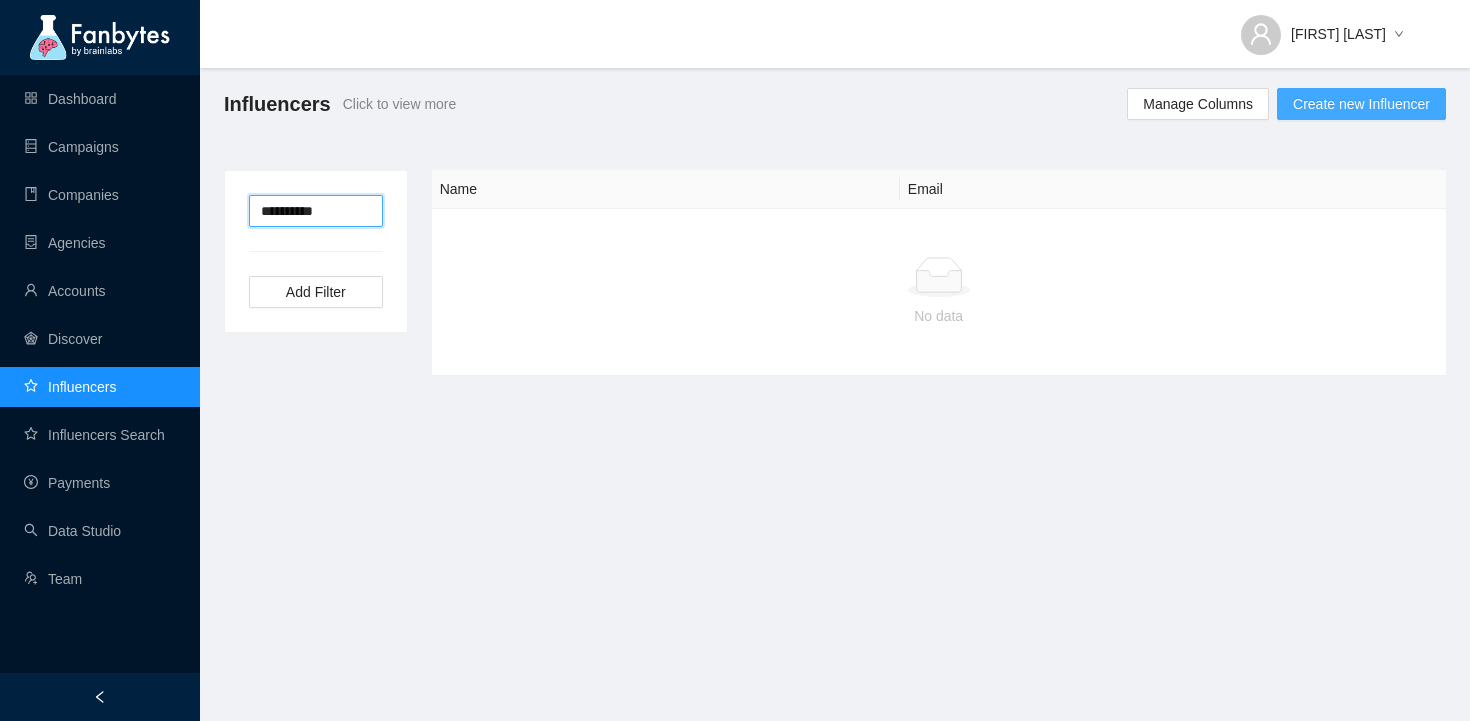type on "**********" 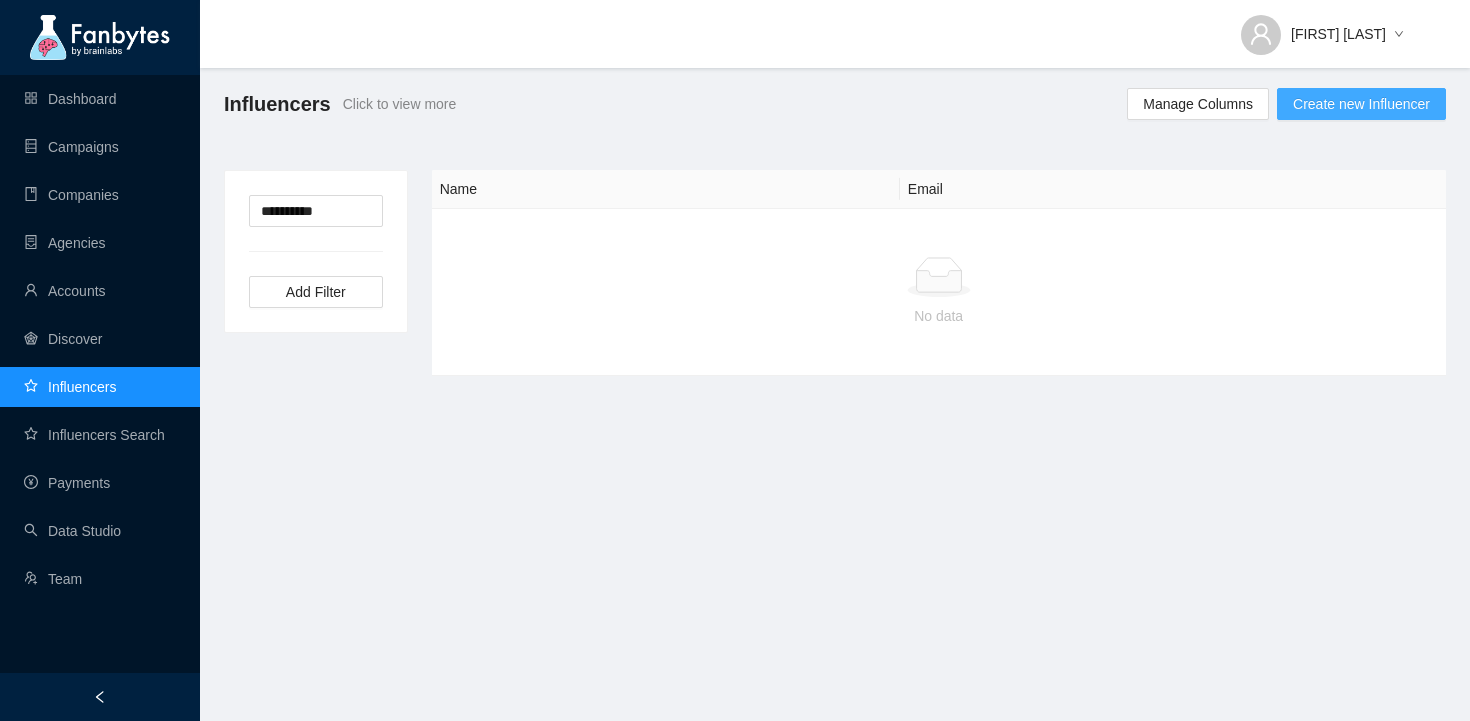 click on "Create new Influencer" at bounding box center [1361, 104] 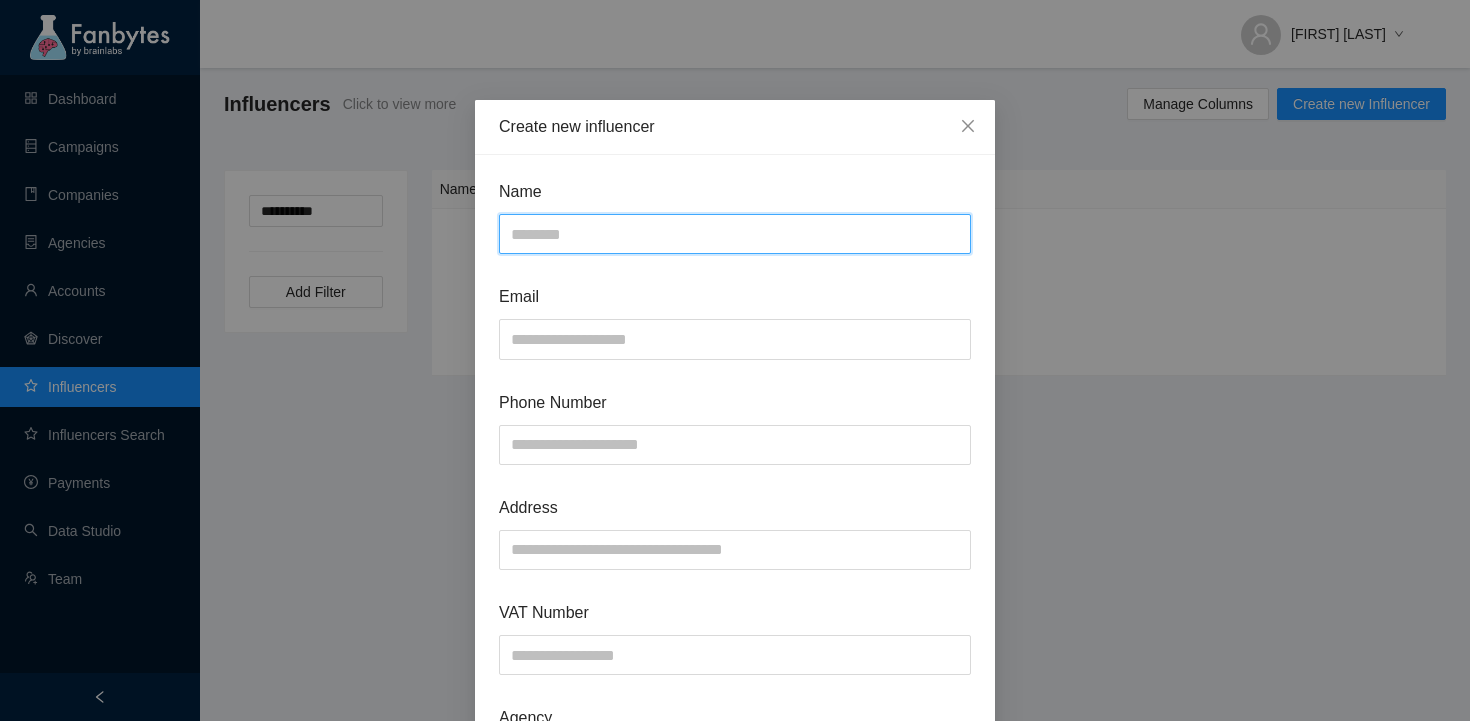 click at bounding box center [735, 234] 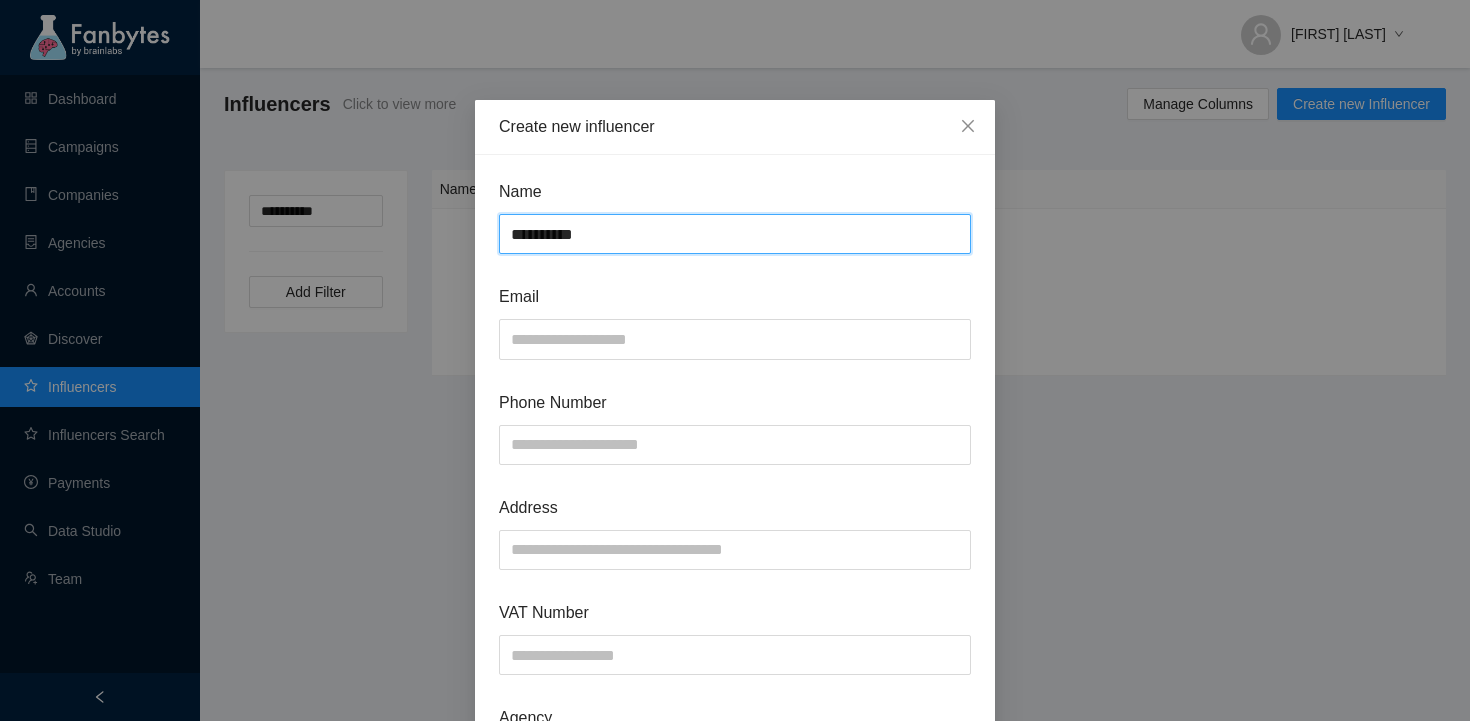 type on "**********" 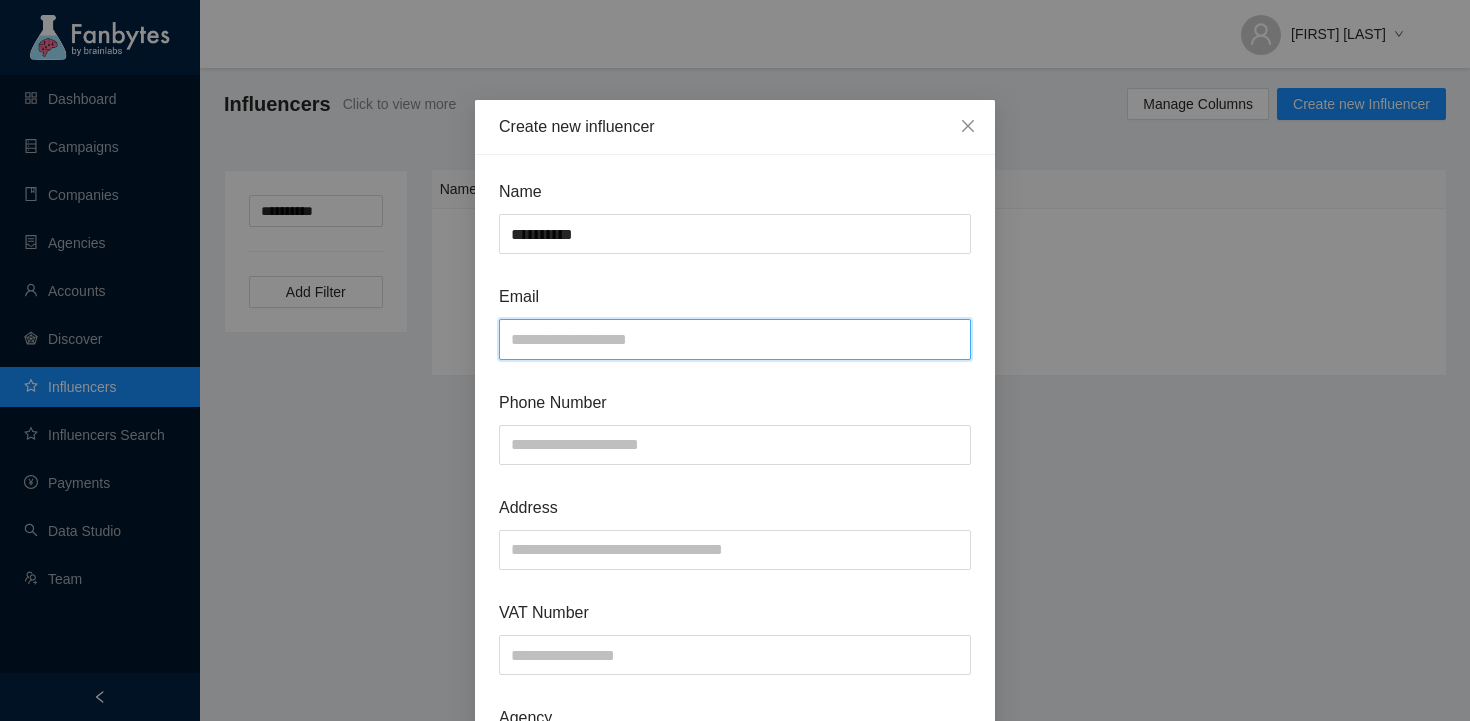 click at bounding box center (735, 339) 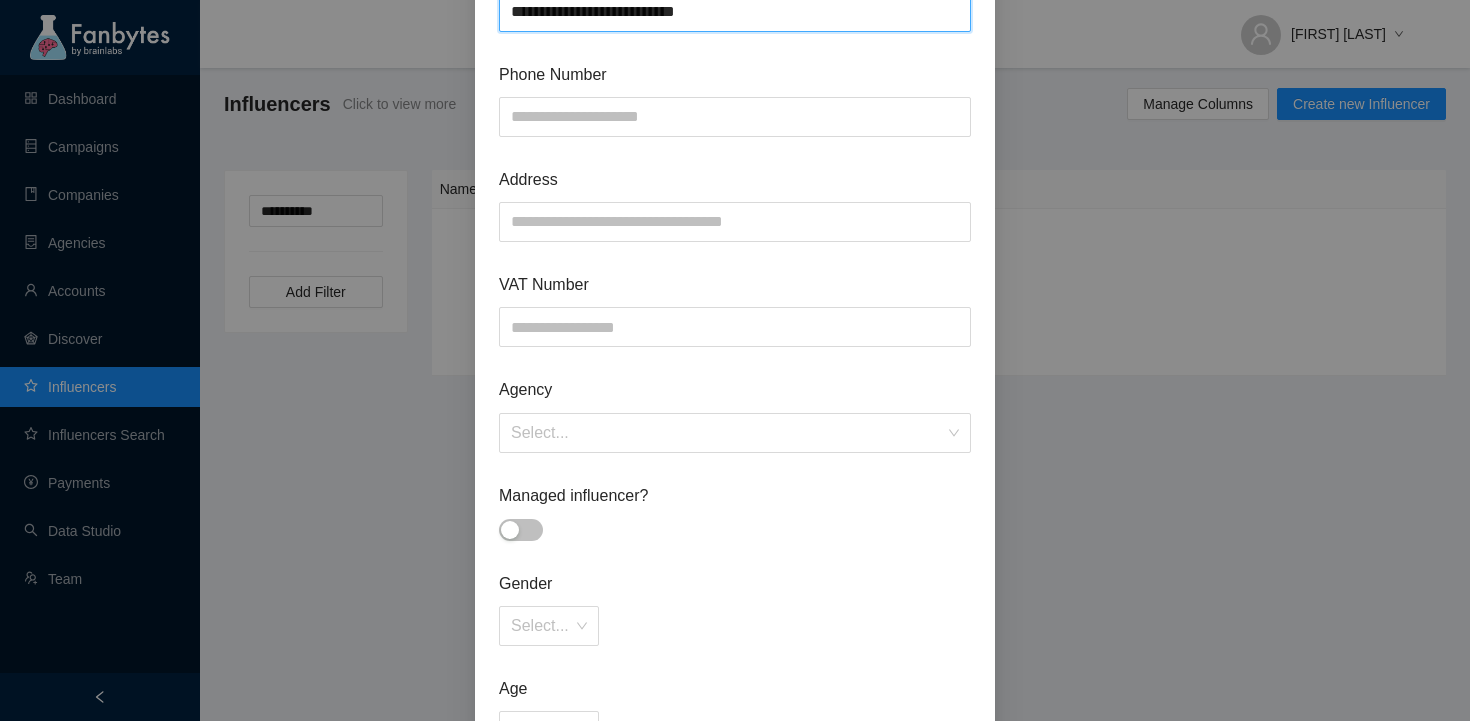 scroll, scrollTop: 338, scrollLeft: 0, axis: vertical 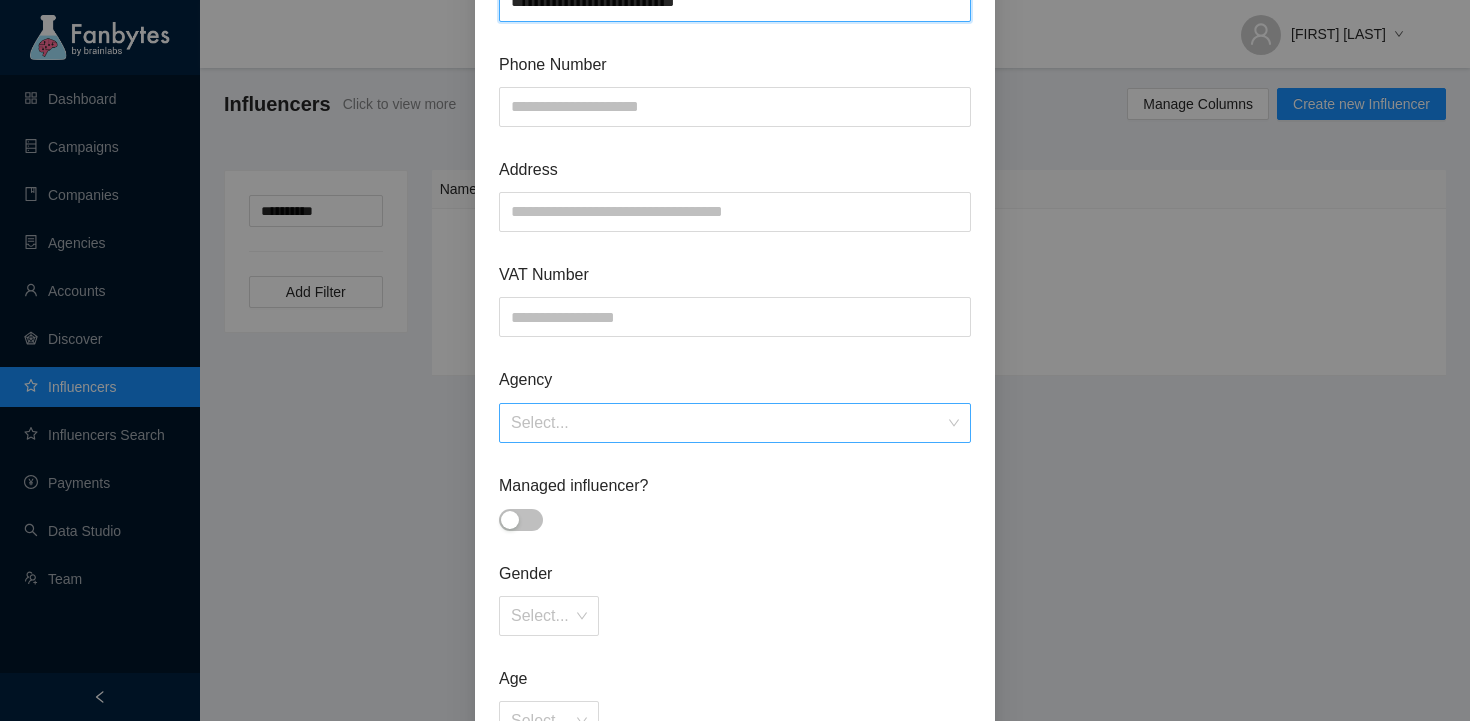 type on "**********" 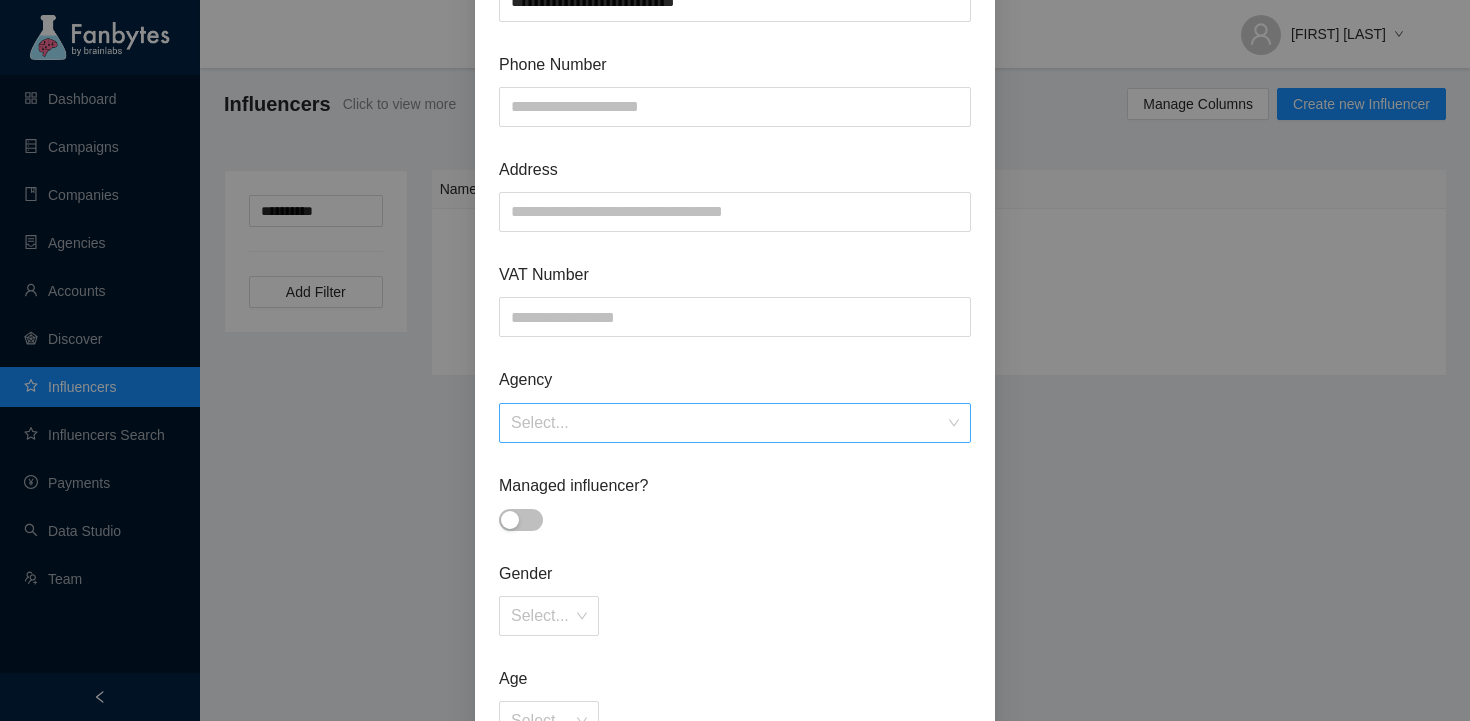 click at bounding box center [728, 423] 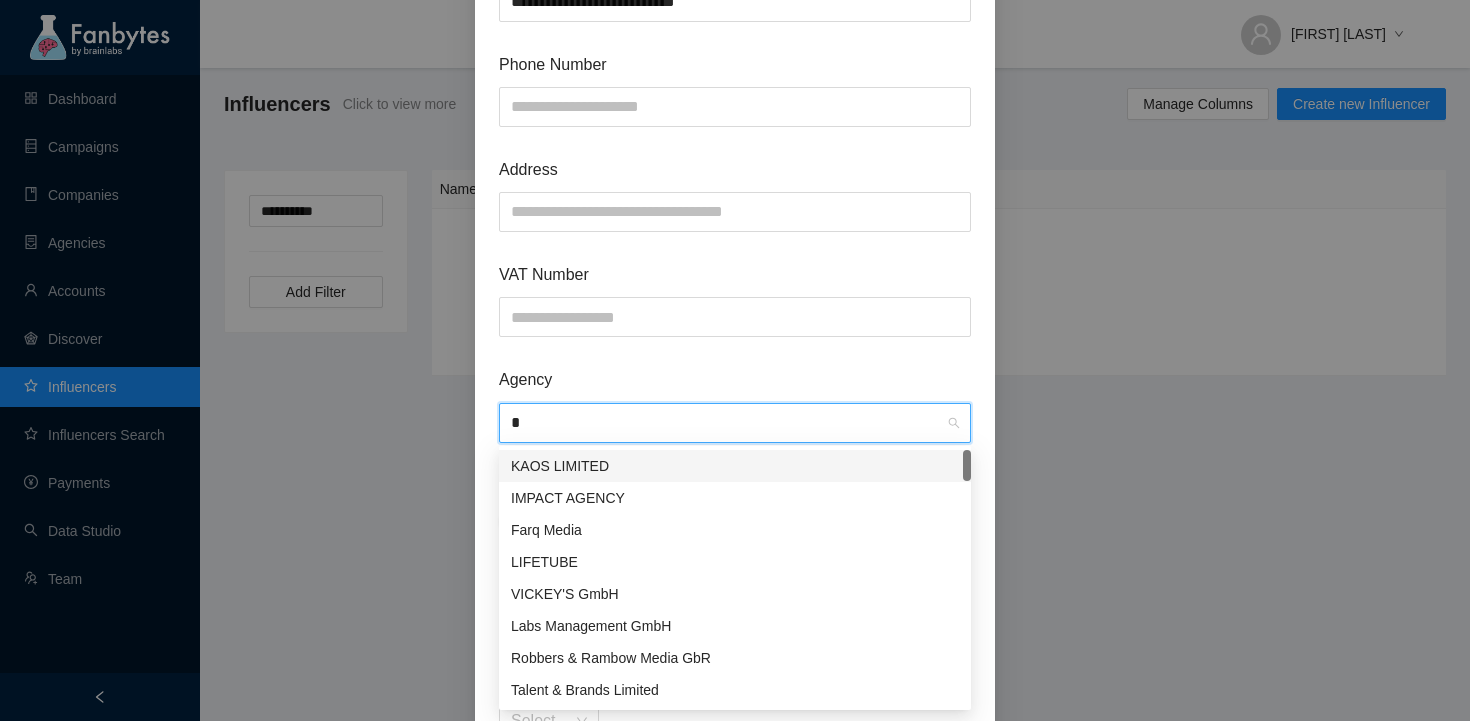 type on "**" 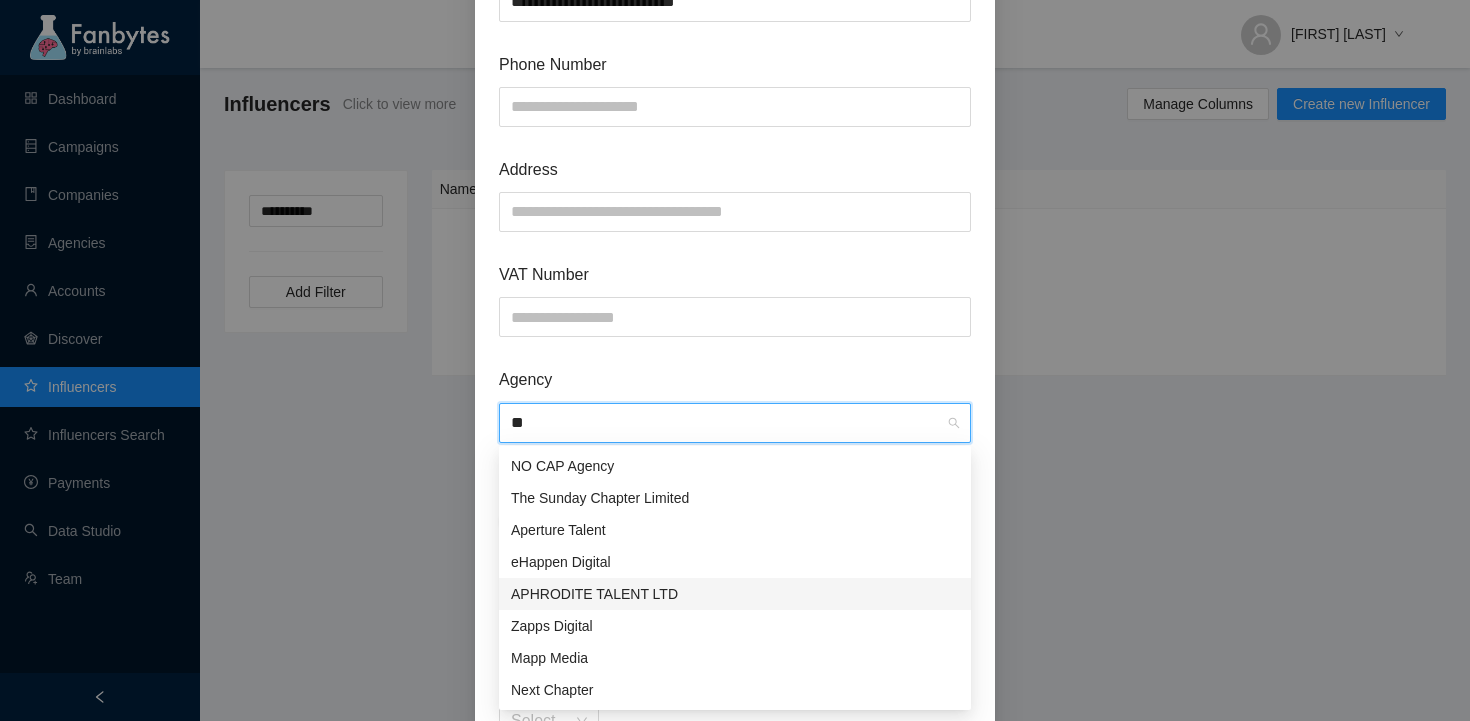 click on "APHRODITE TALENT LTD" at bounding box center (735, 594) 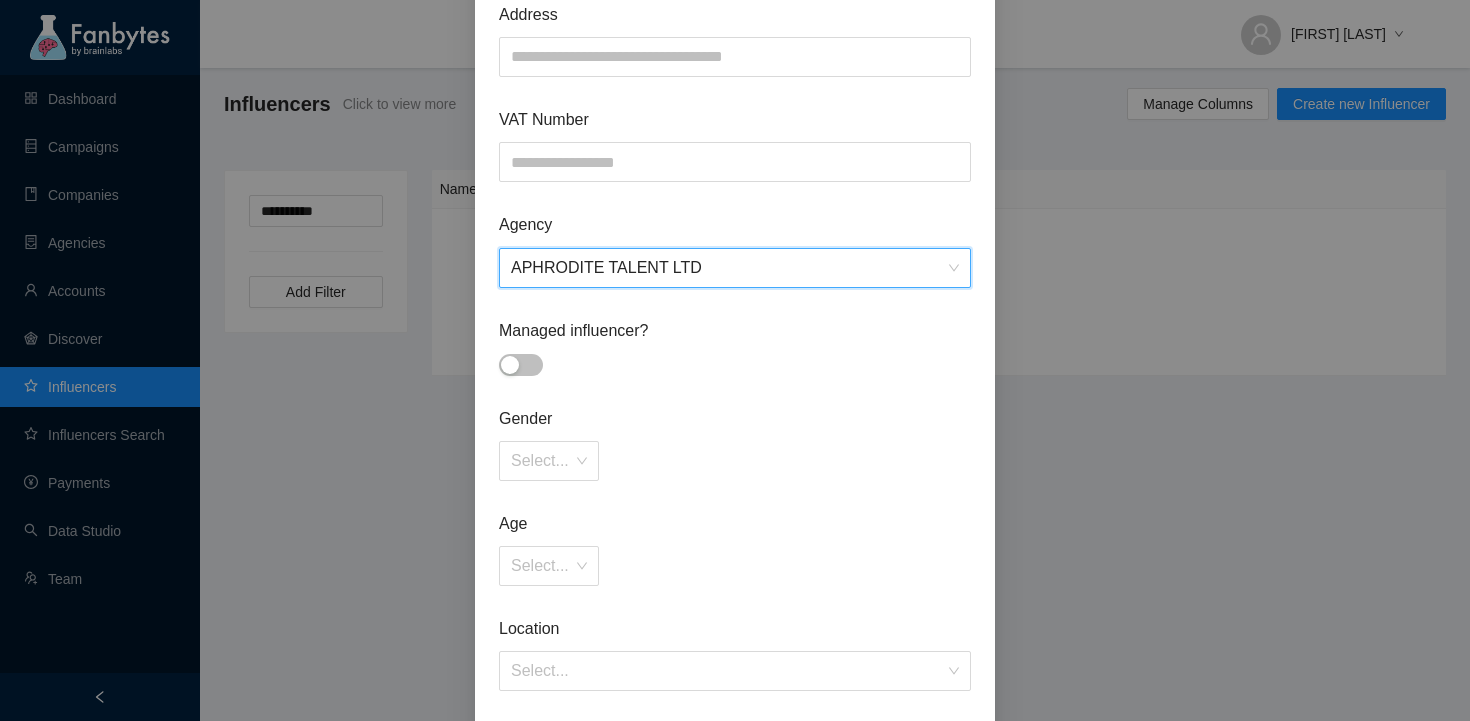 scroll, scrollTop: 497, scrollLeft: 0, axis: vertical 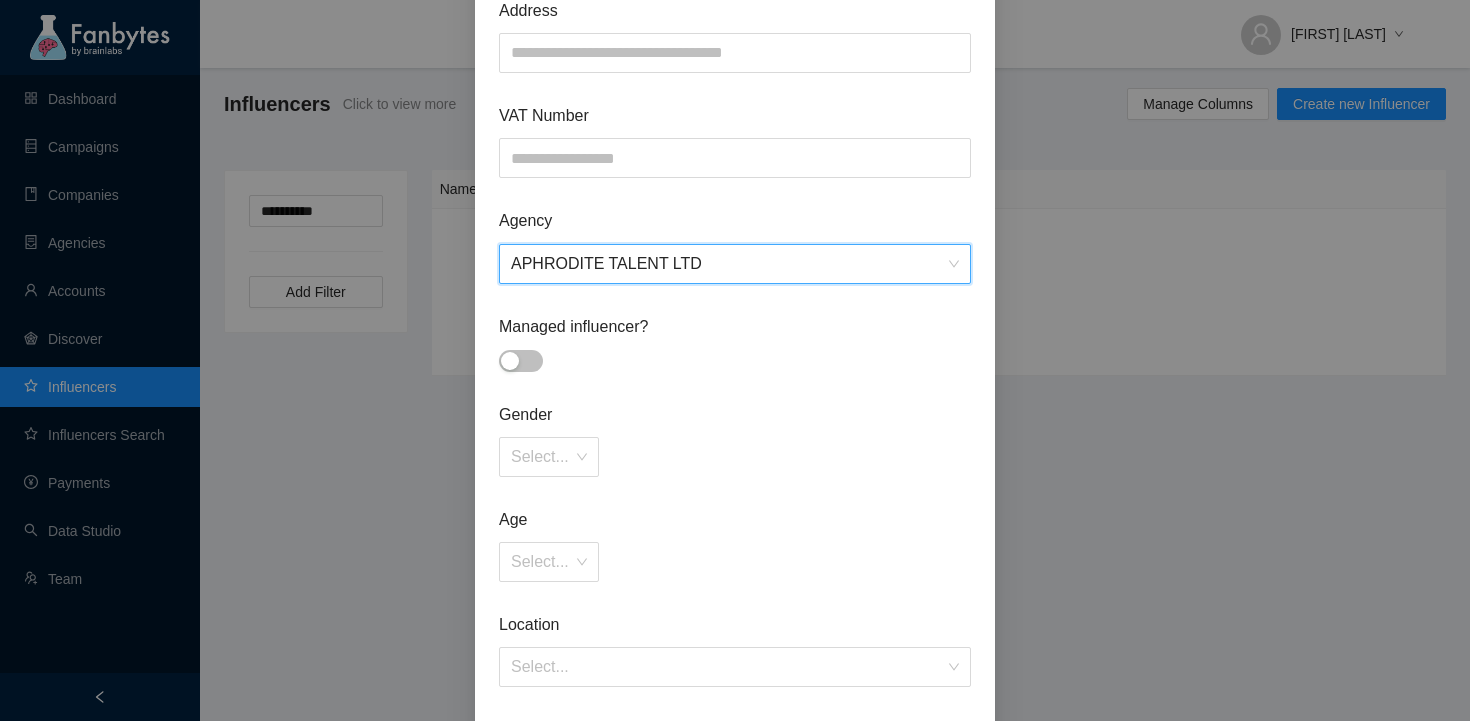 click at bounding box center [510, 361] 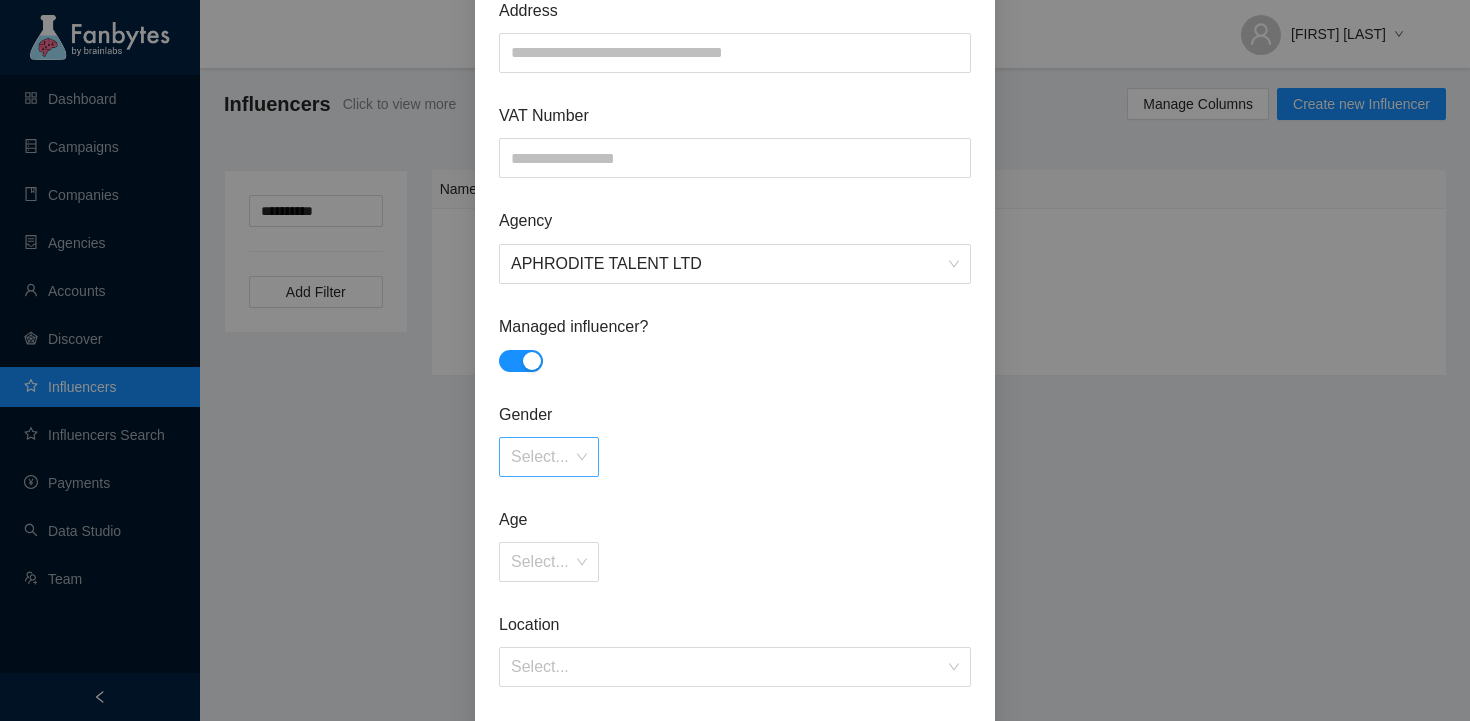 click at bounding box center [542, 457] 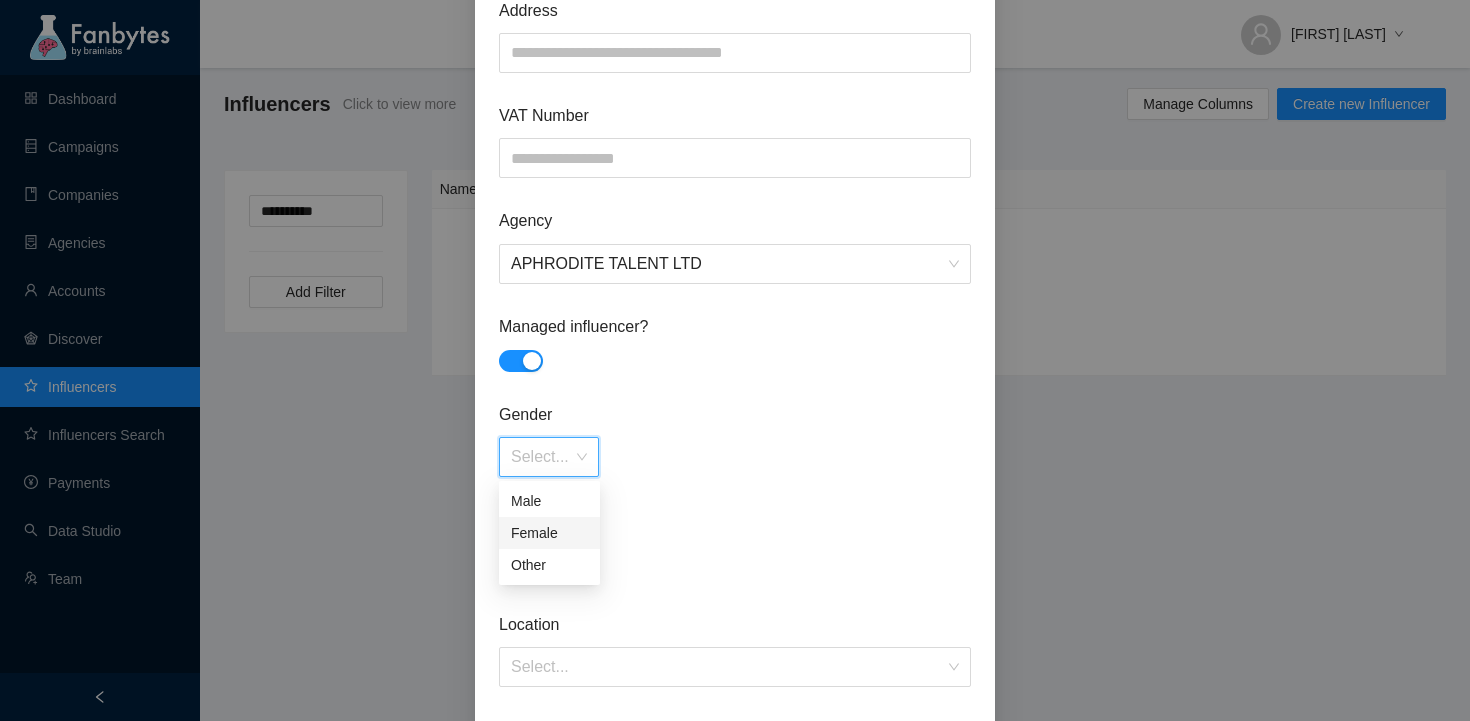 click on "Female" at bounding box center [549, 533] 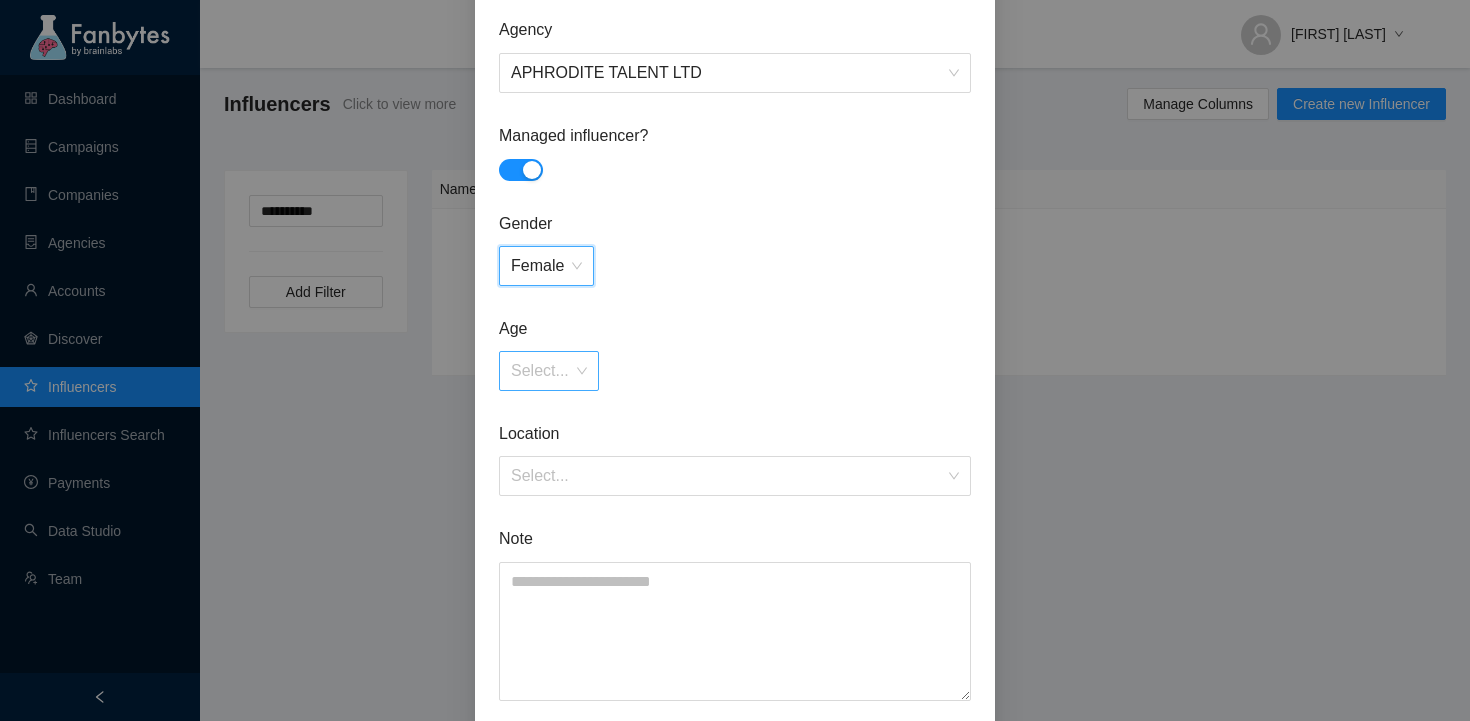 scroll, scrollTop: 799, scrollLeft: 0, axis: vertical 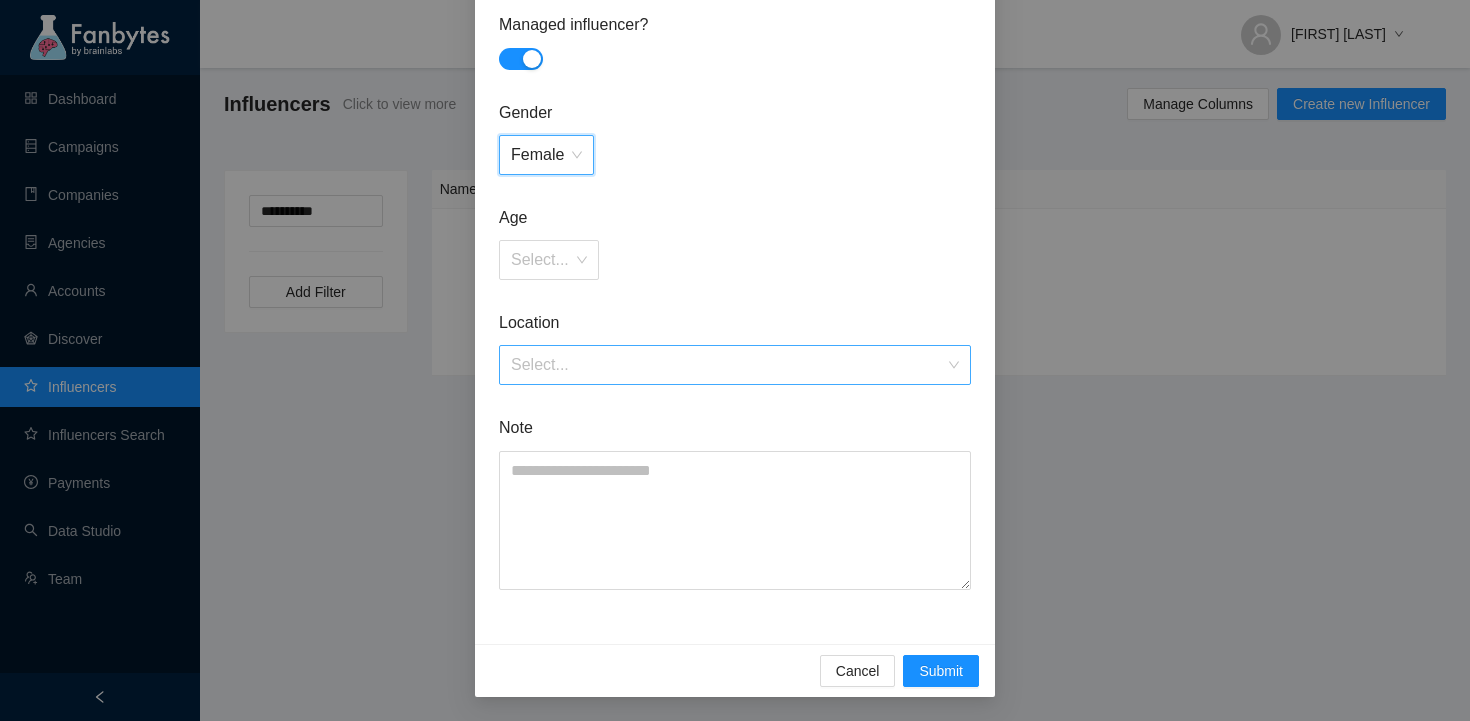 click at bounding box center [728, 365] 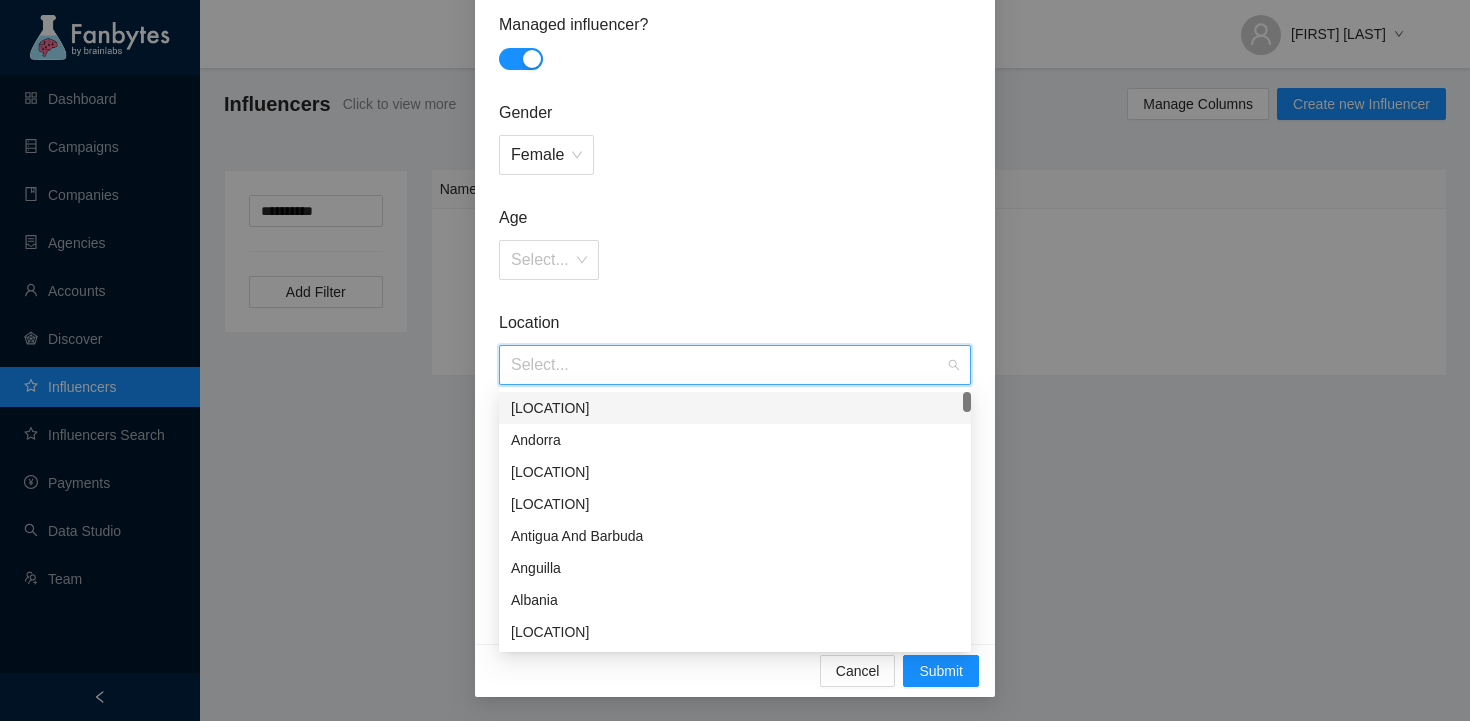 type on "**********" 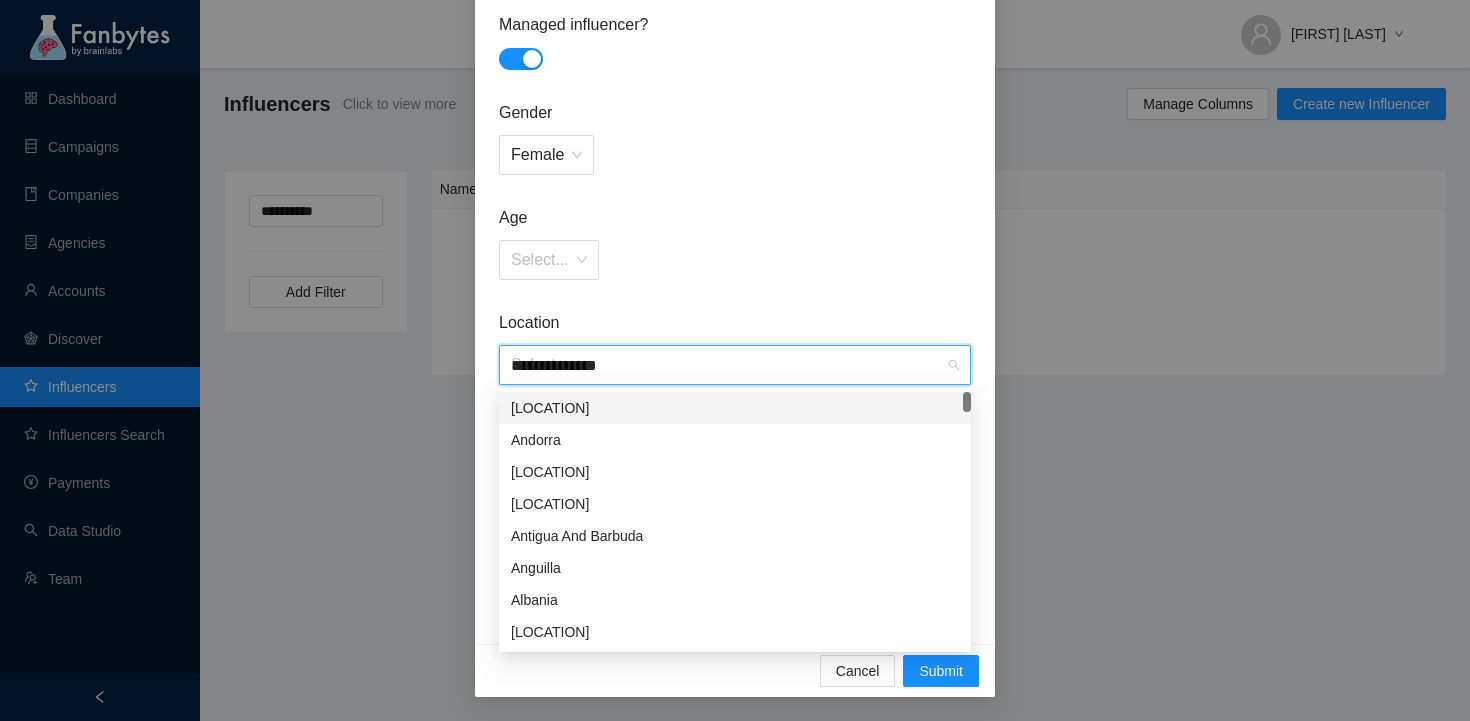 type on "**********" 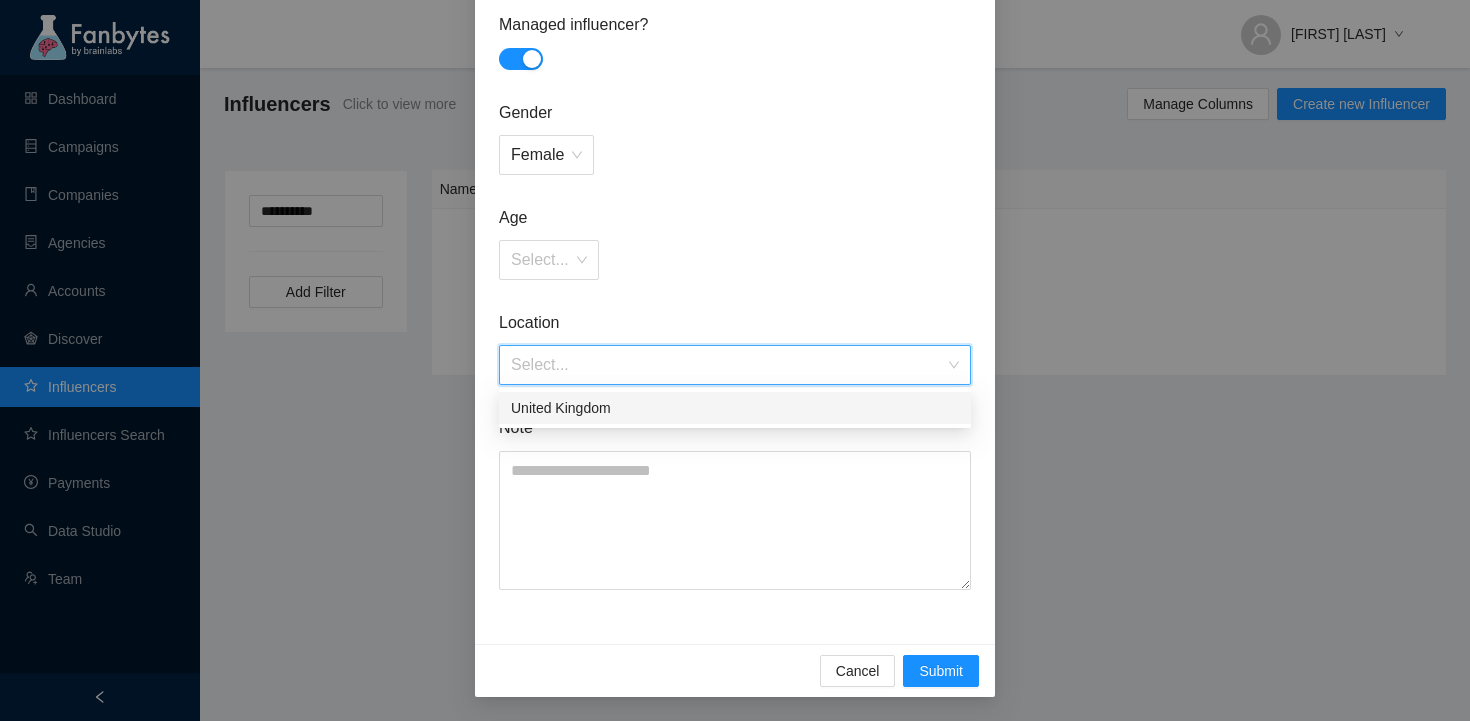 click on "Location" at bounding box center [735, 322] 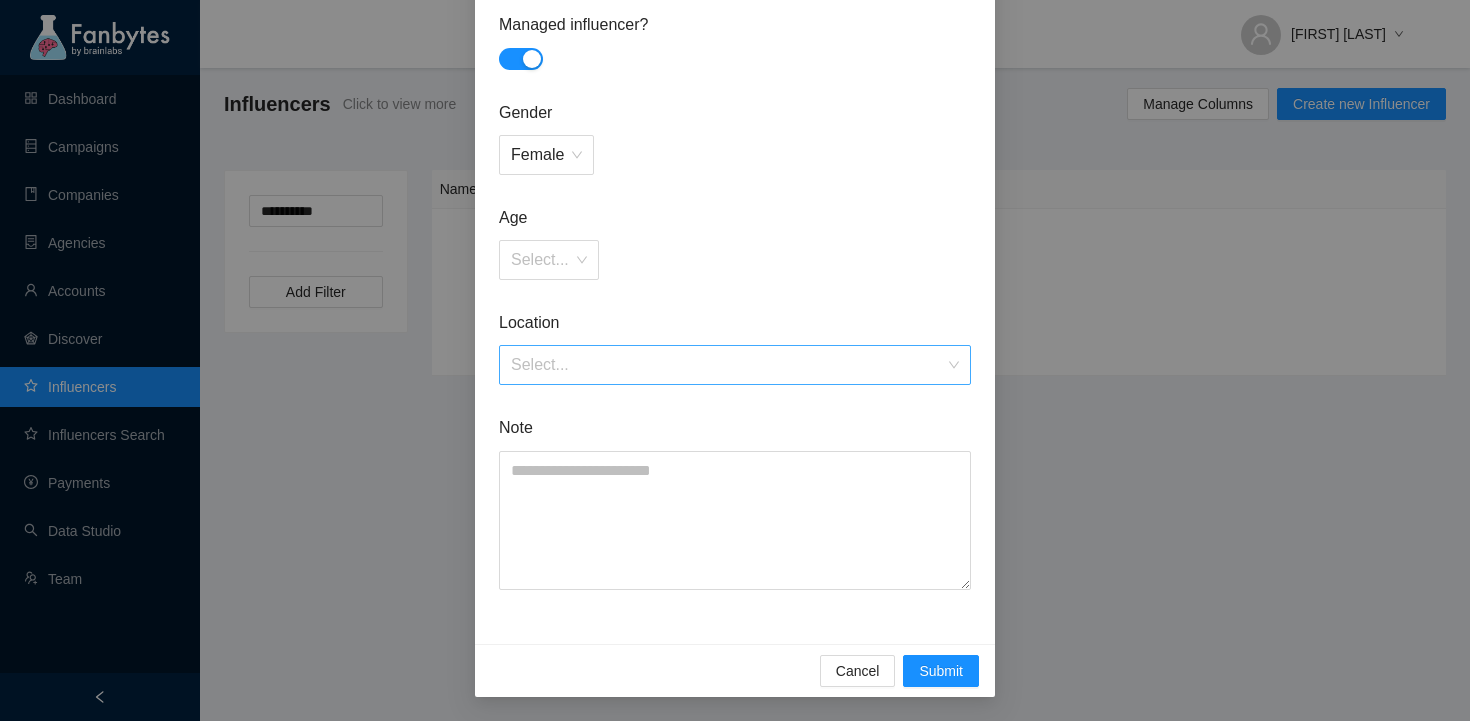 click at bounding box center (728, 365) 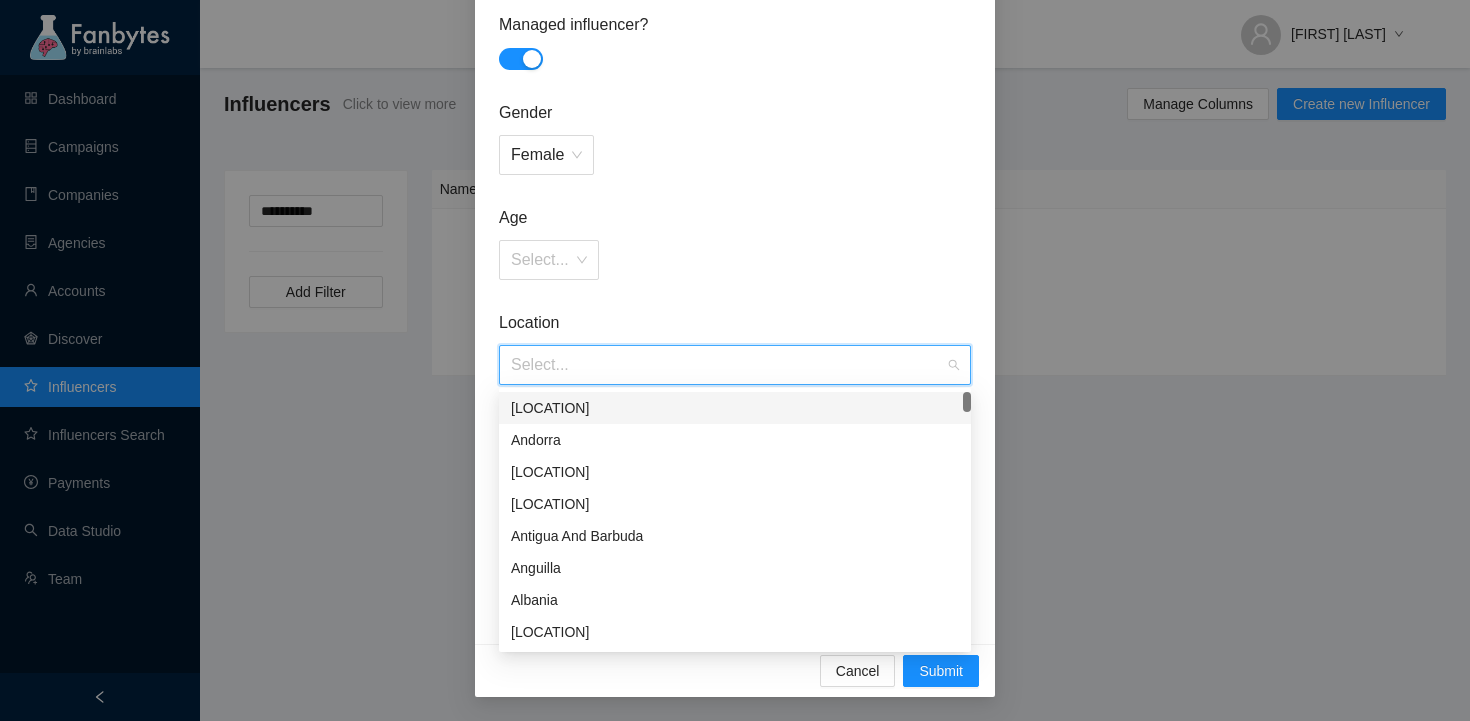type on "**********" 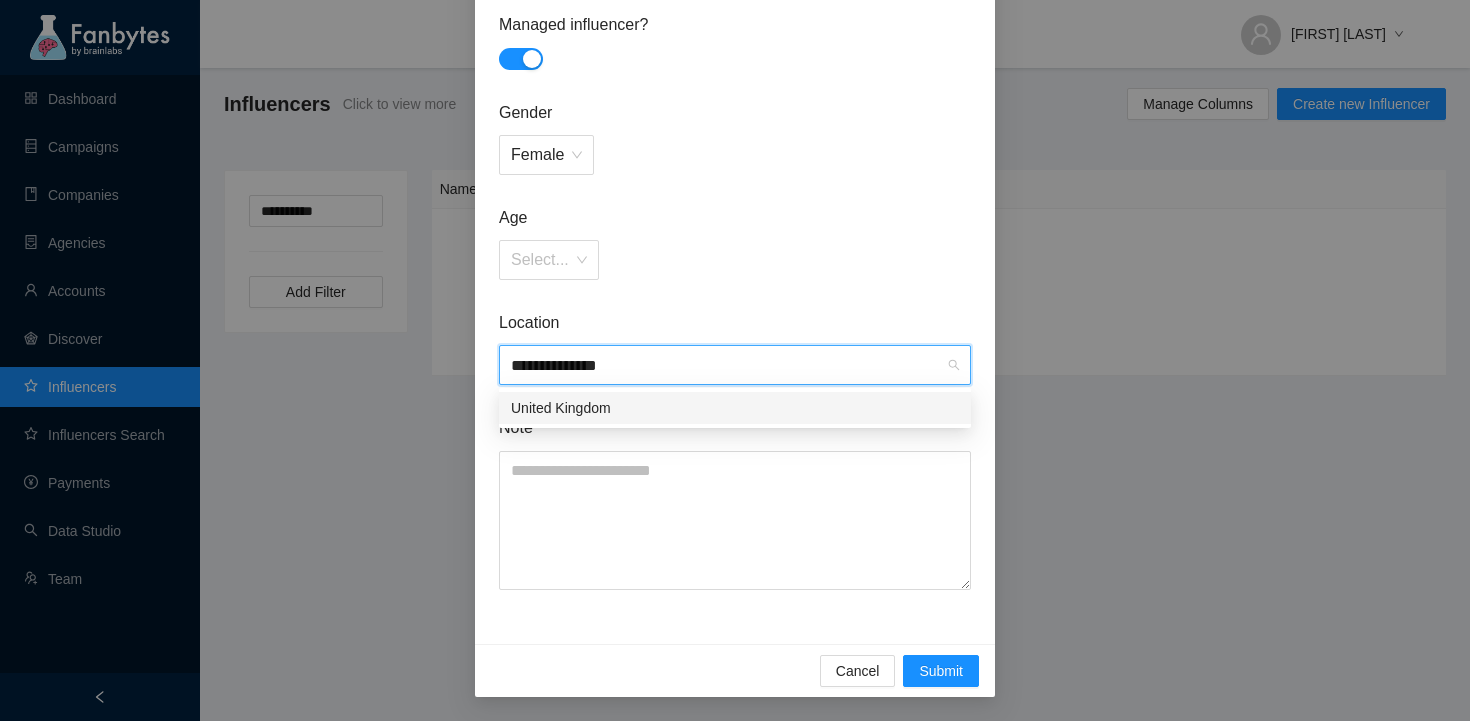 click on "United Kingdom" at bounding box center (735, 408) 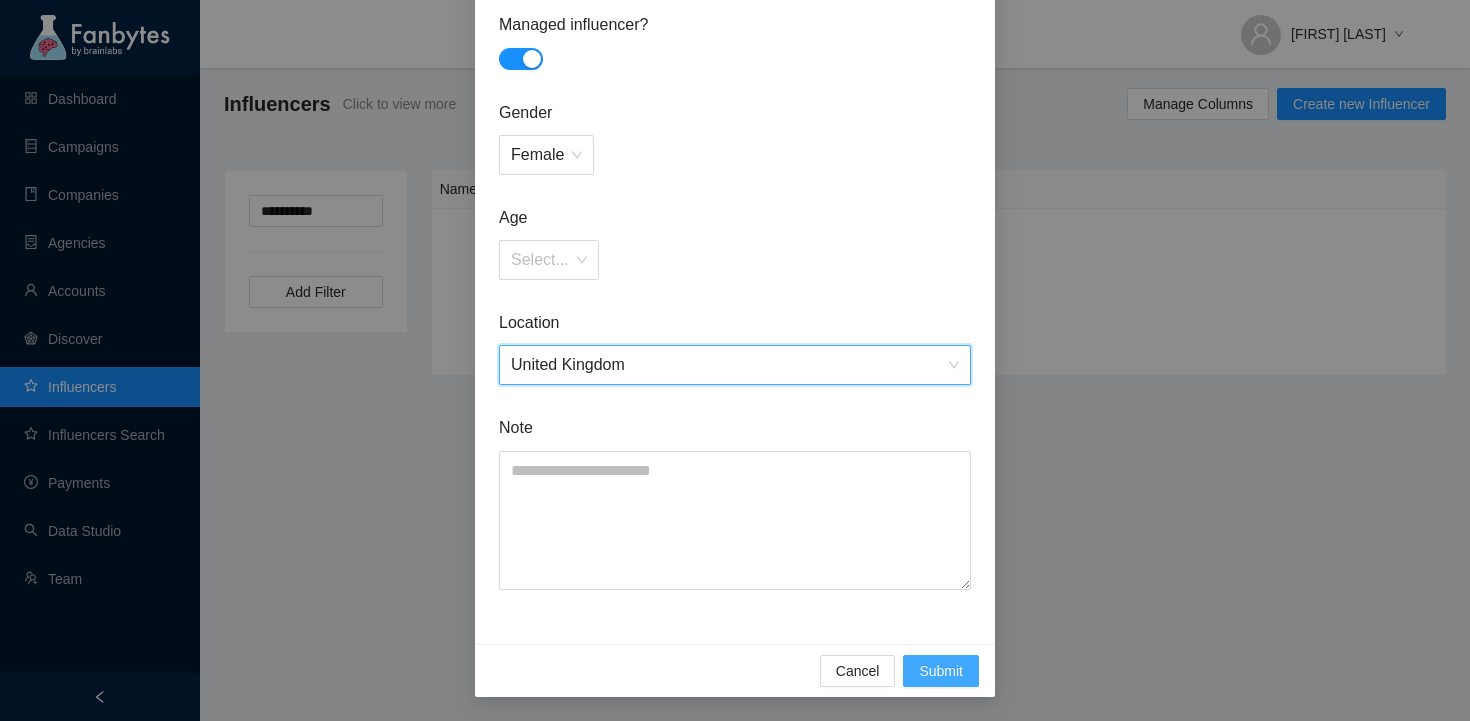 click on "Submit" at bounding box center (941, 671) 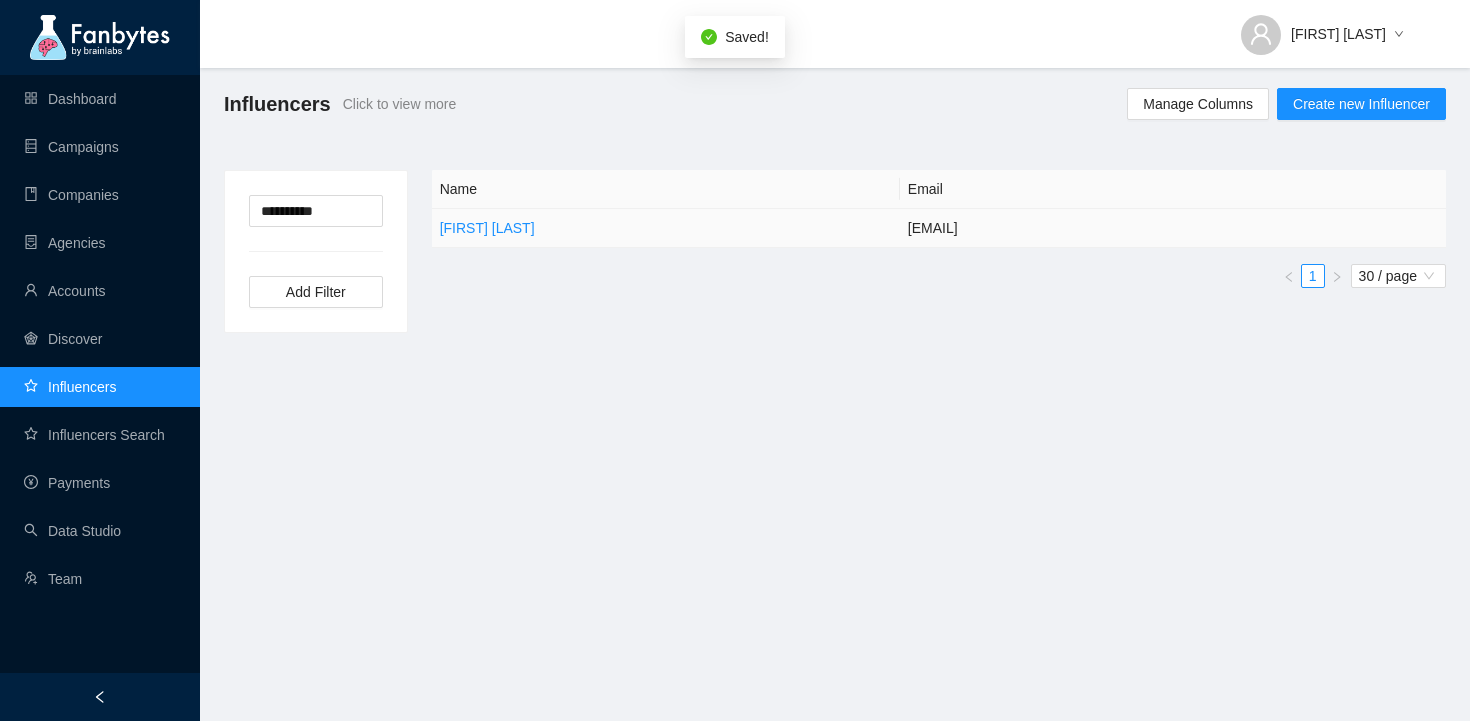 click on "[EMAIL]" at bounding box center (1173, 228) 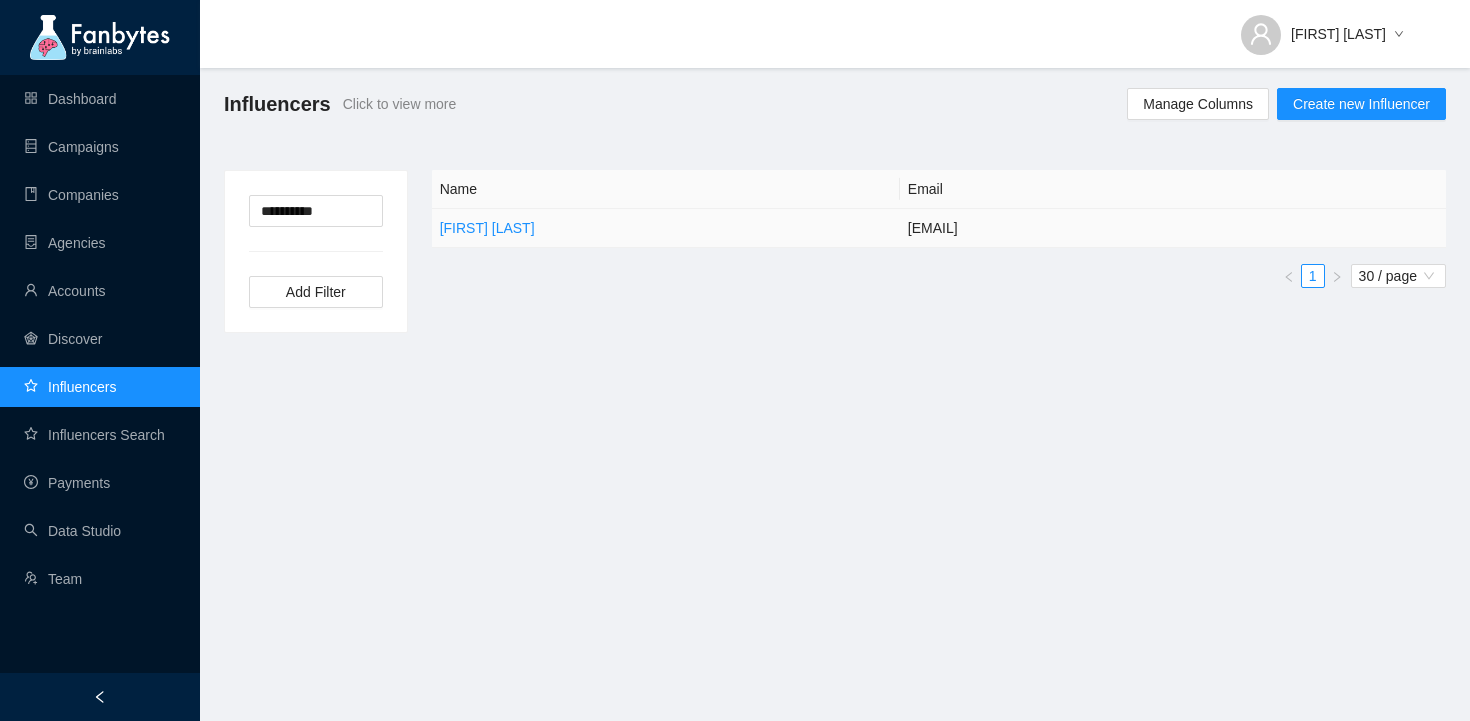 click on "[FIRST] [LAST]" at bounding box center (666, 228) 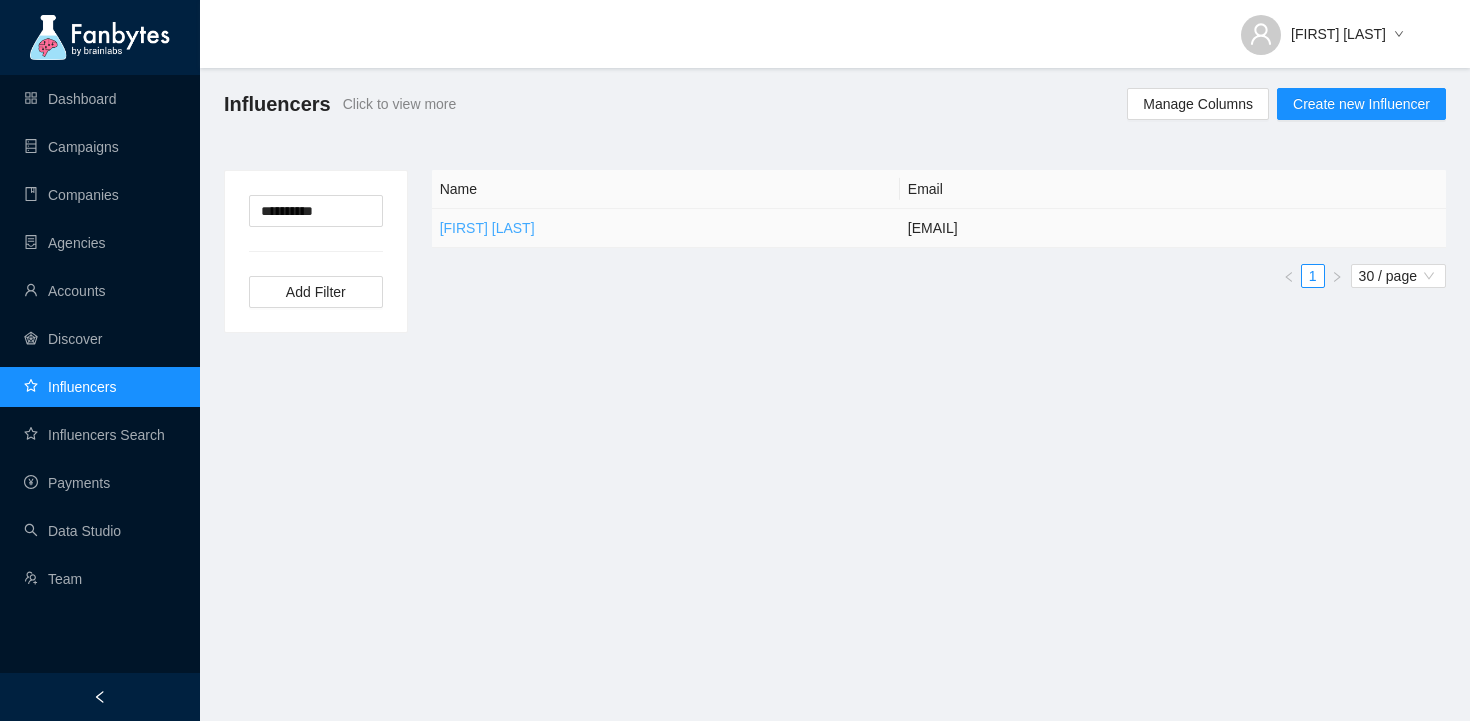 click on "[FIRST] [LAST]" at bounding box center [487, 228] 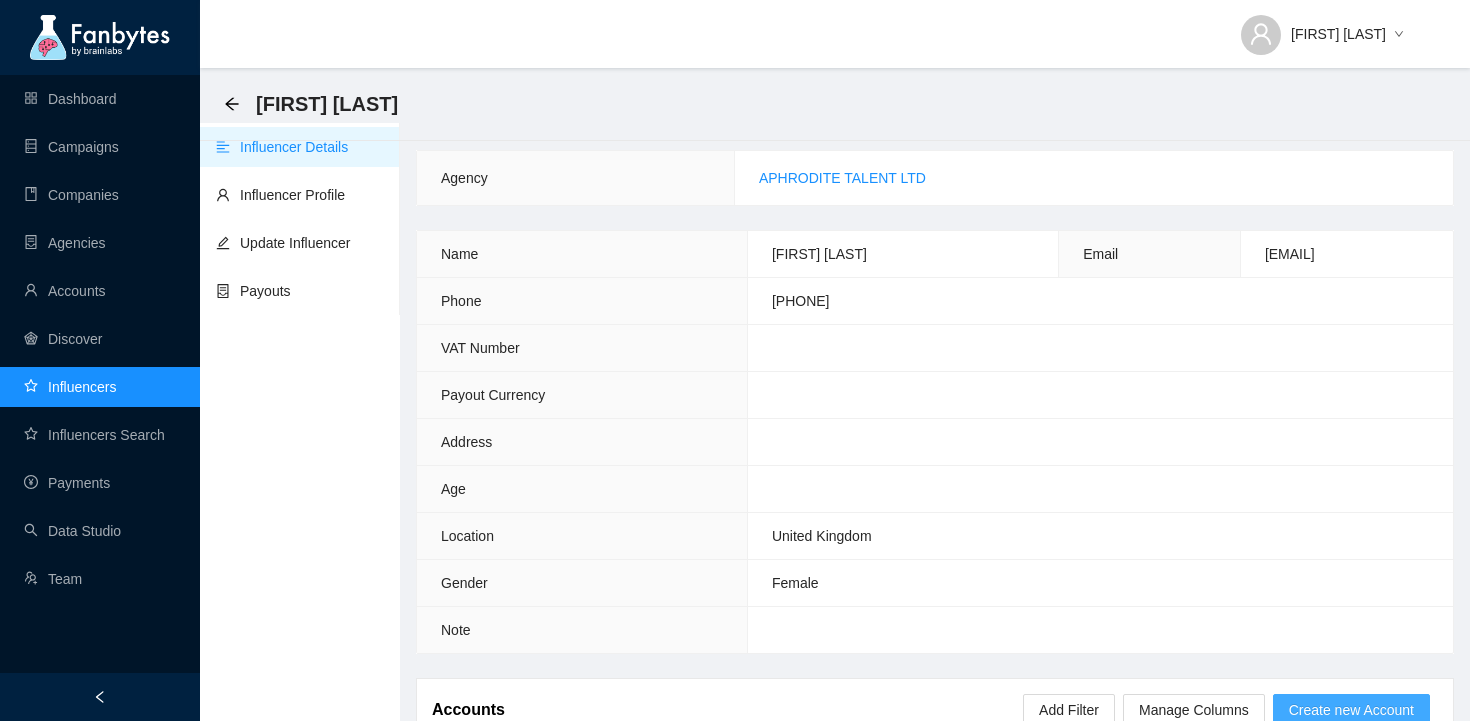 click on "Create new Account" at bounding box center [1351, 710] 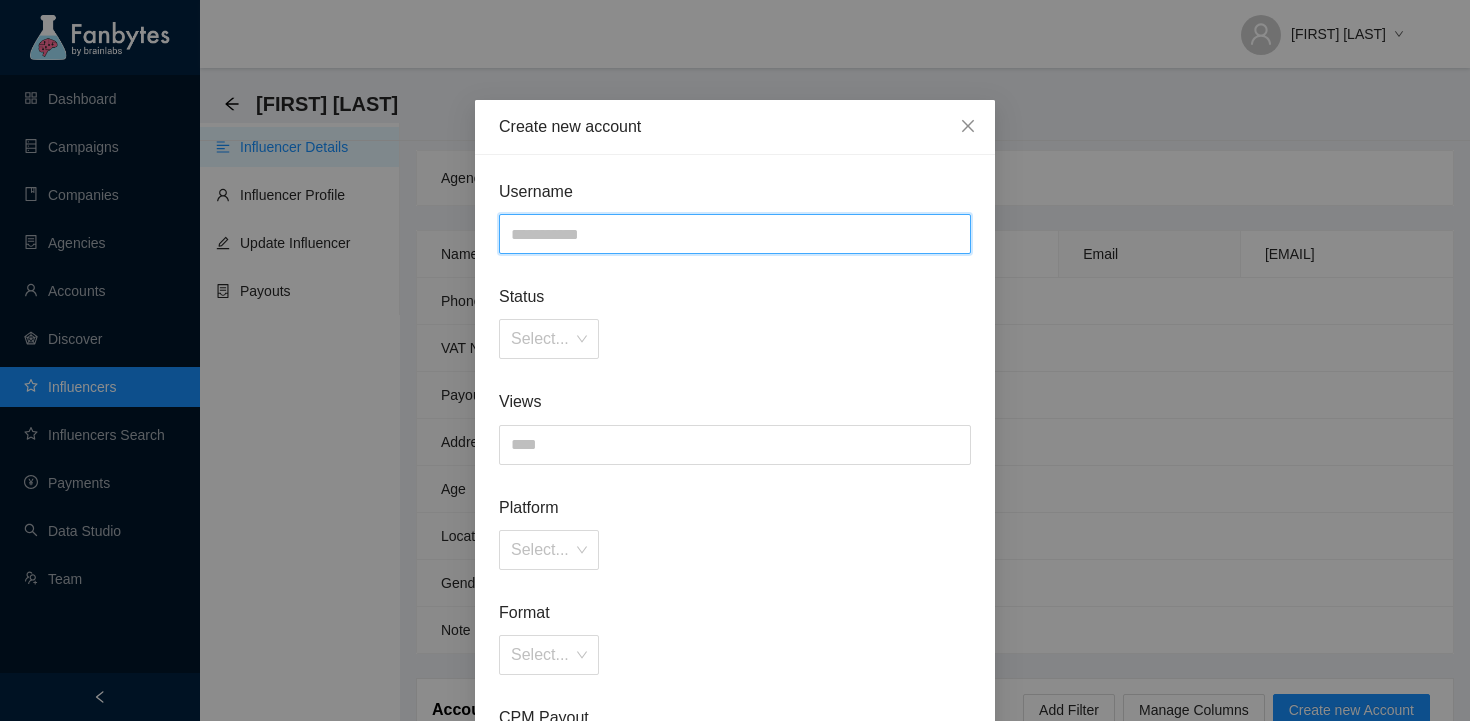 click at bounding box center [735, 234] 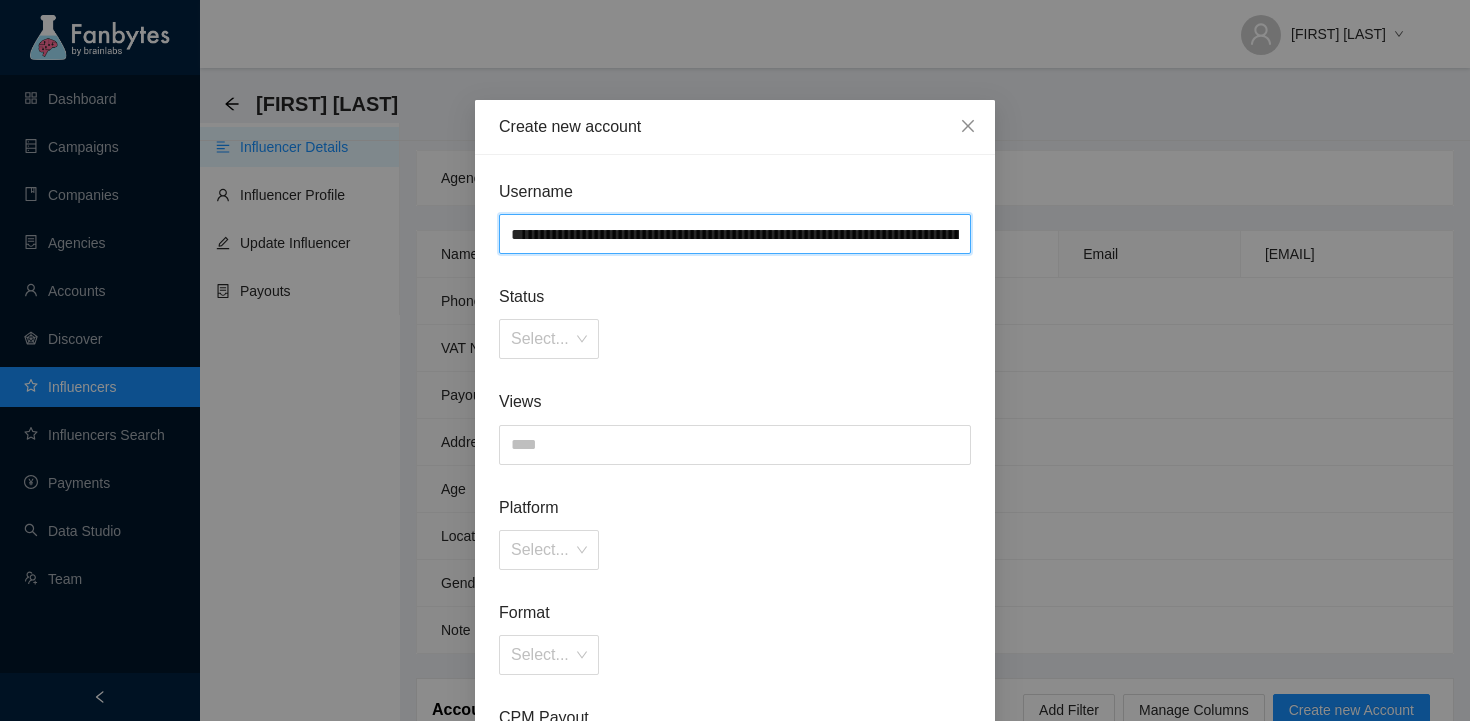 scroll, scrollTop: 0, scrollLeft: 416, axis: horizontal 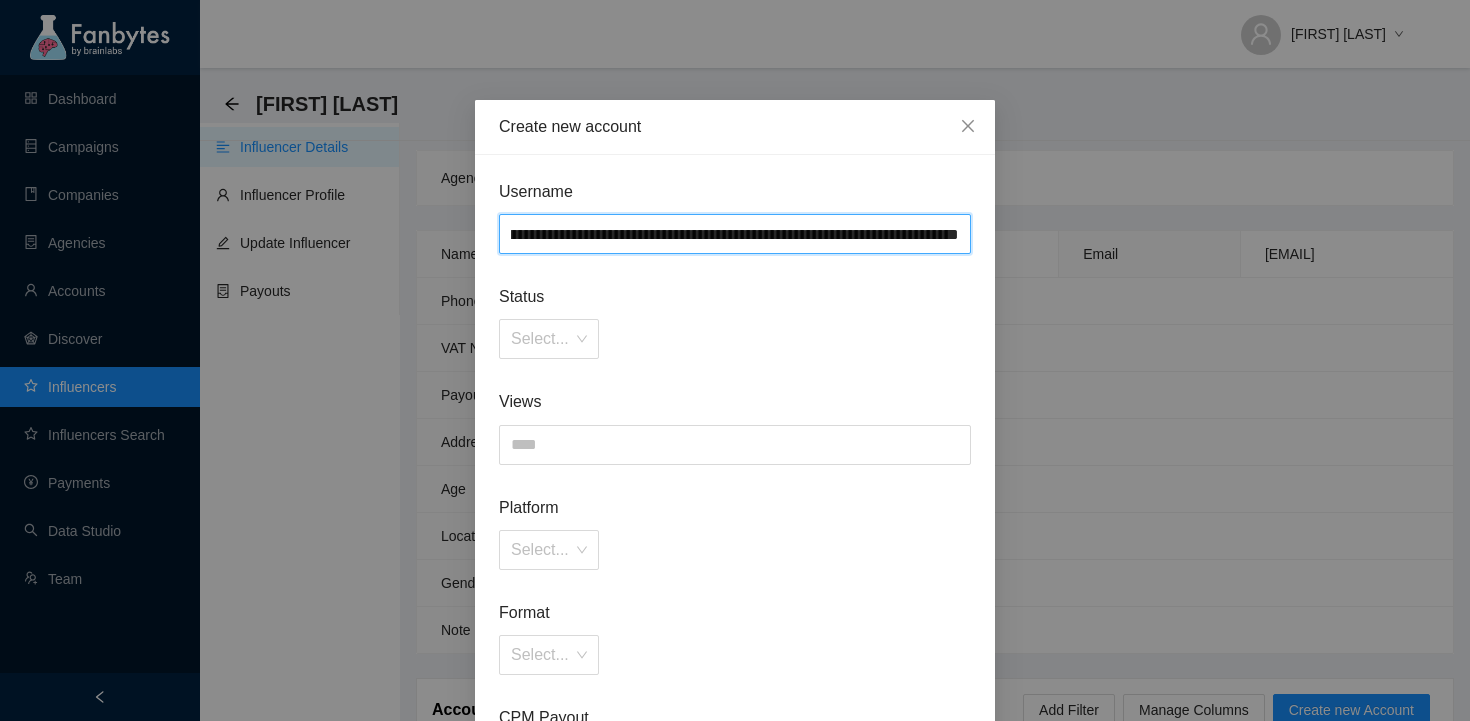click on "**********" at bounding box center (735, 234) 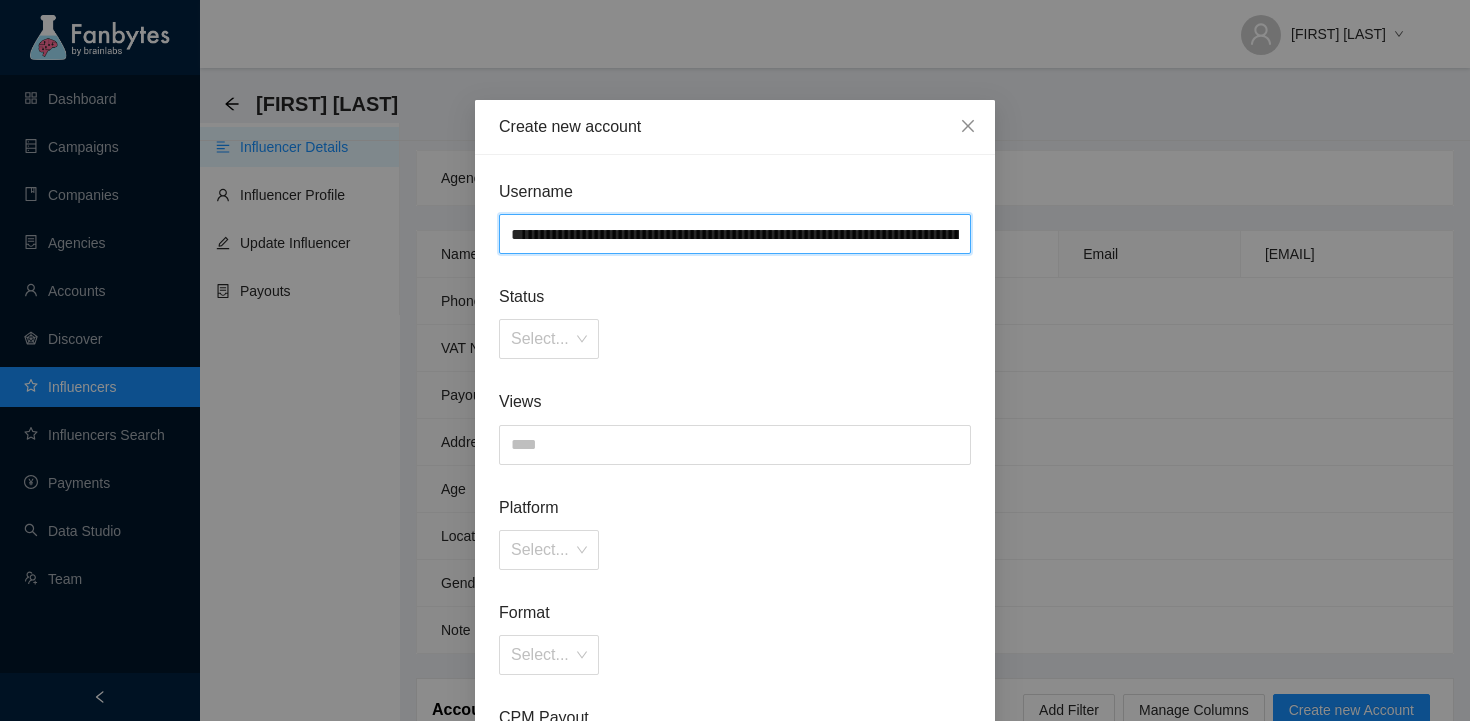 drag, startPoint x: 578, startPoint y: 239, endPoint x: 430, endPoint y: 257, distance: 149.09058 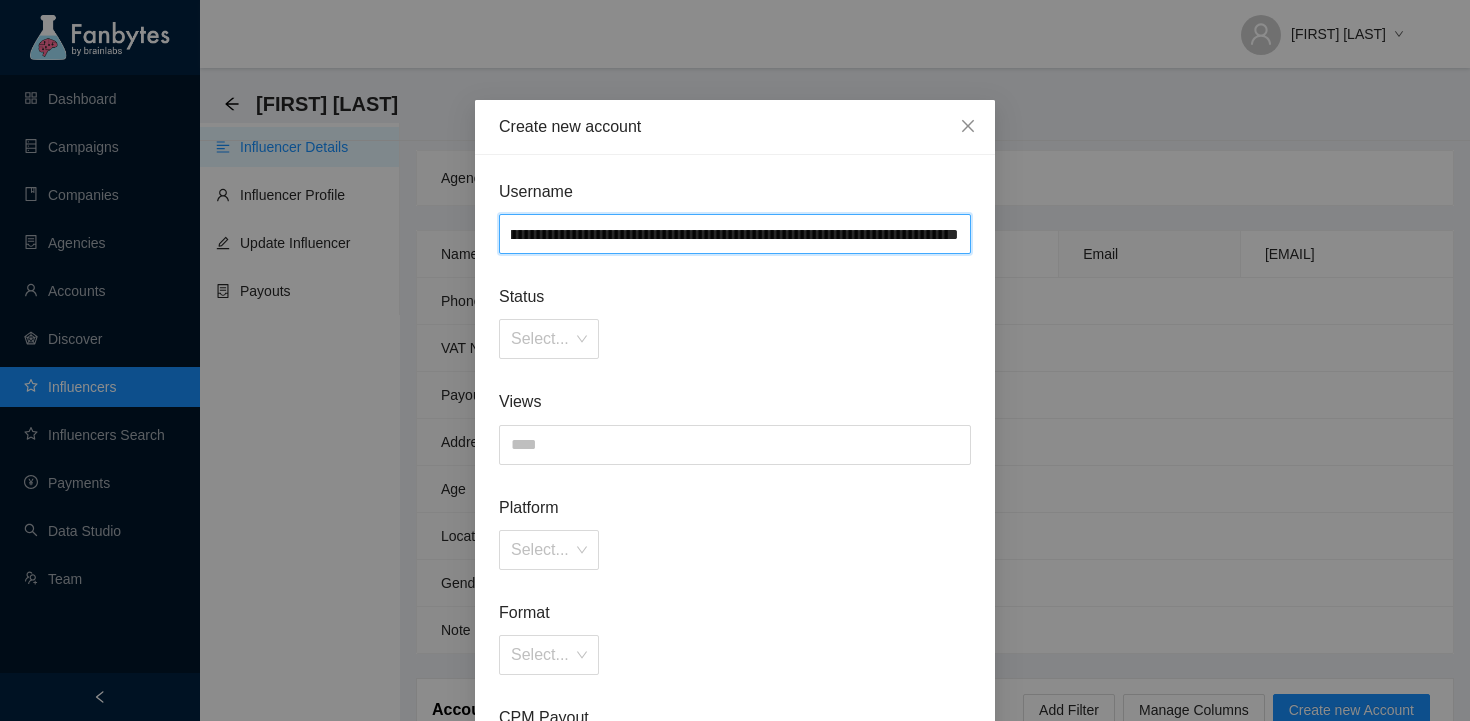 scroll, scrollTop: 0, scrollLeft: 231, axis: horizontal 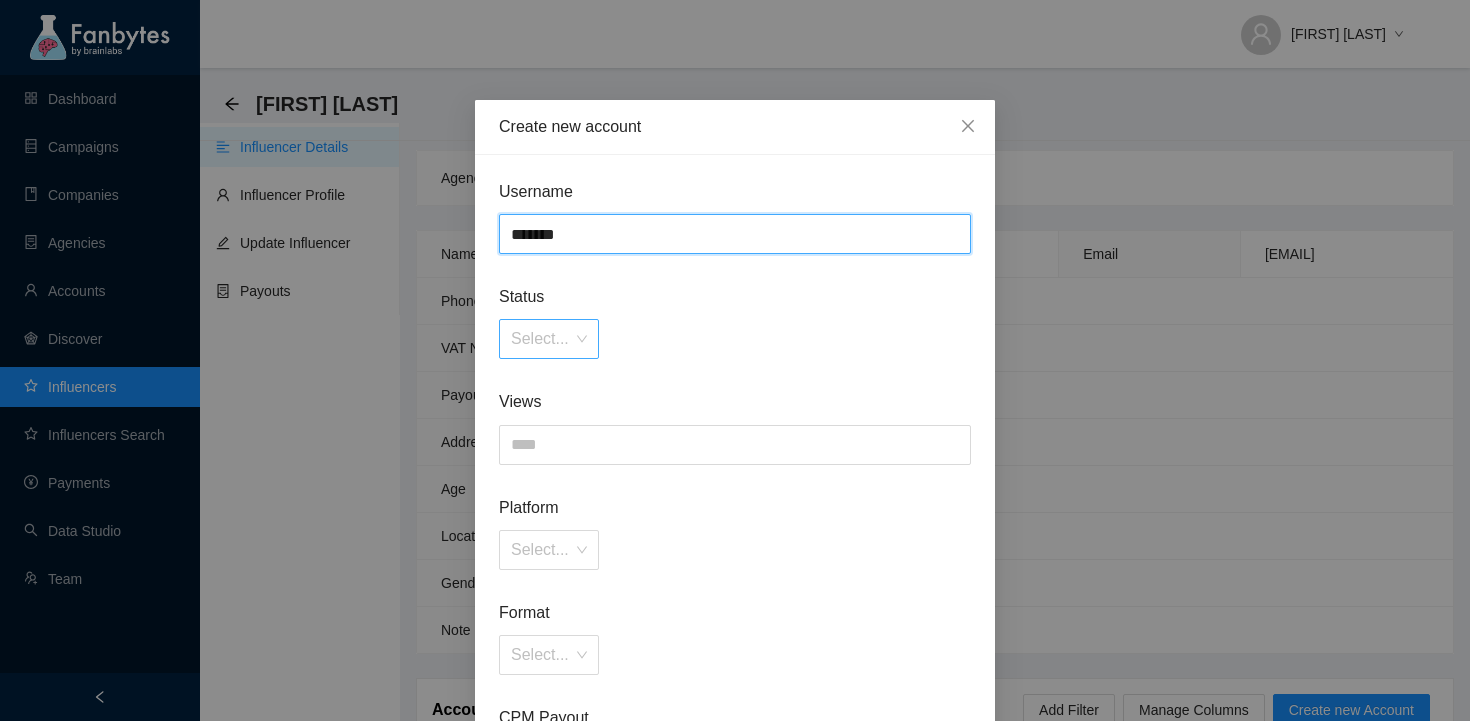 click on "Select..." at bounding box center (549, 339) 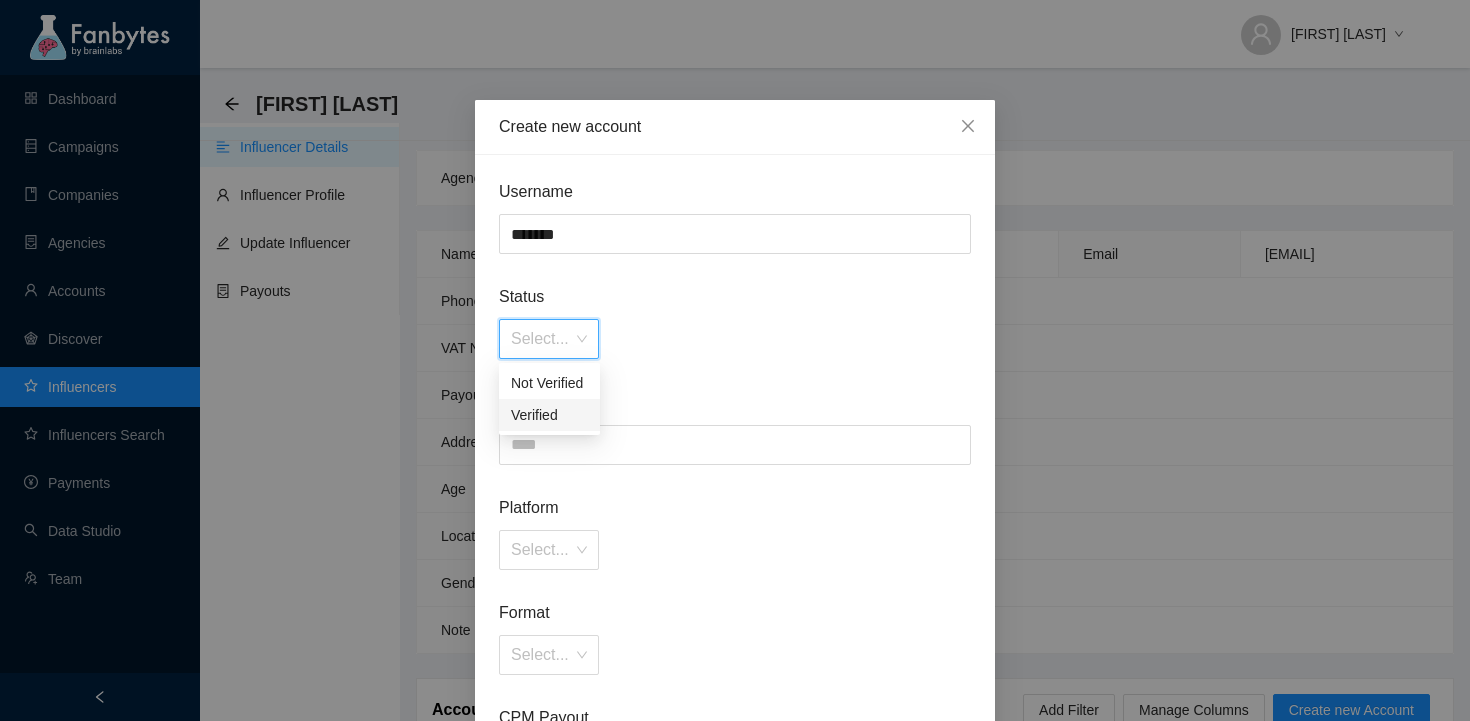 click on "Verified" at bounding box center [549, 415] 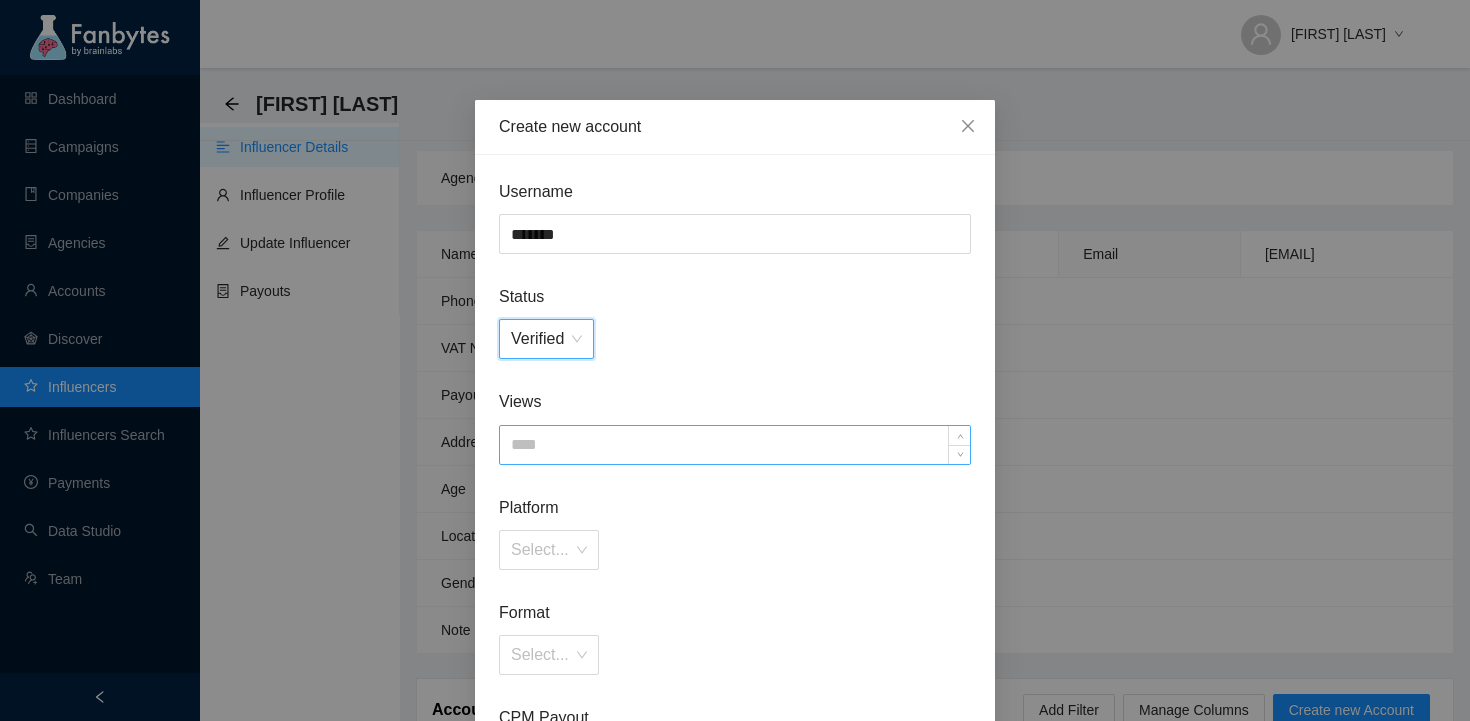 click at bounding box center (735, 445) 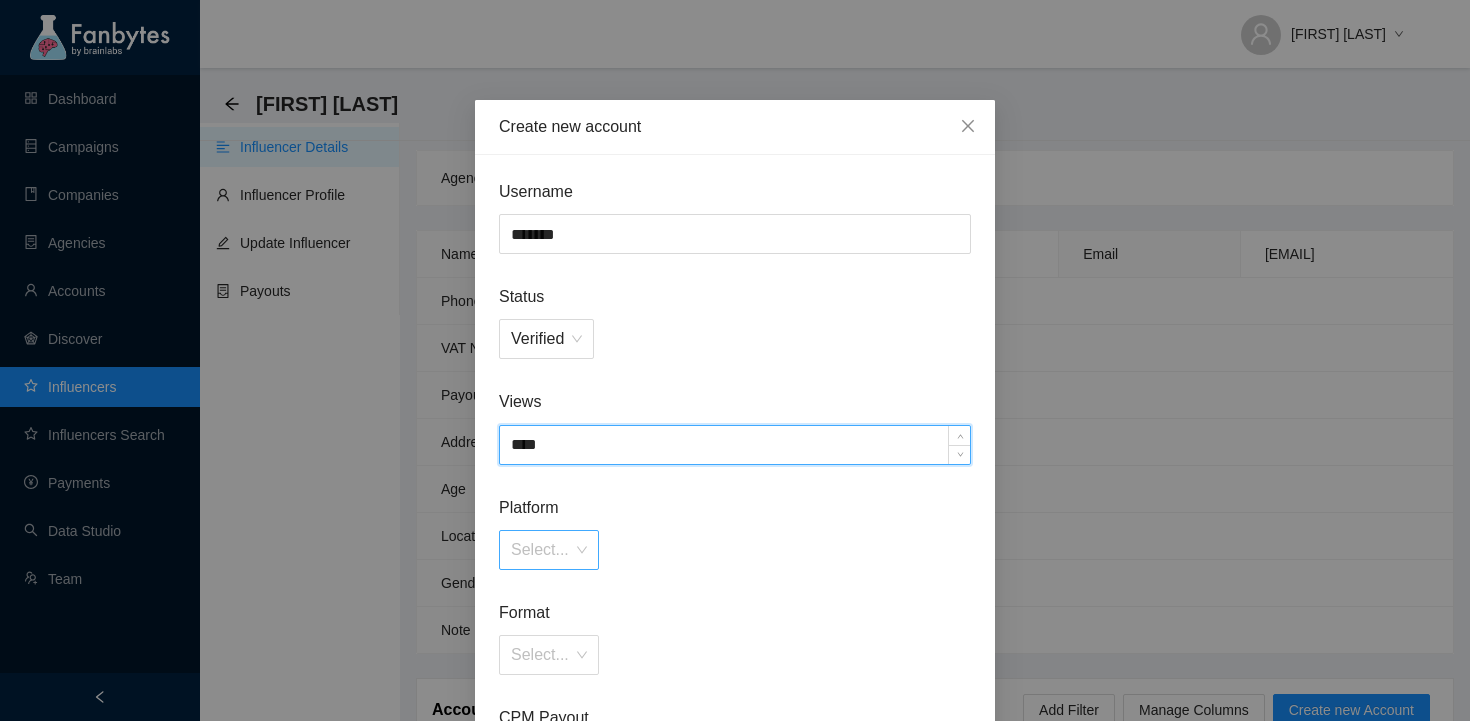 type on "****" 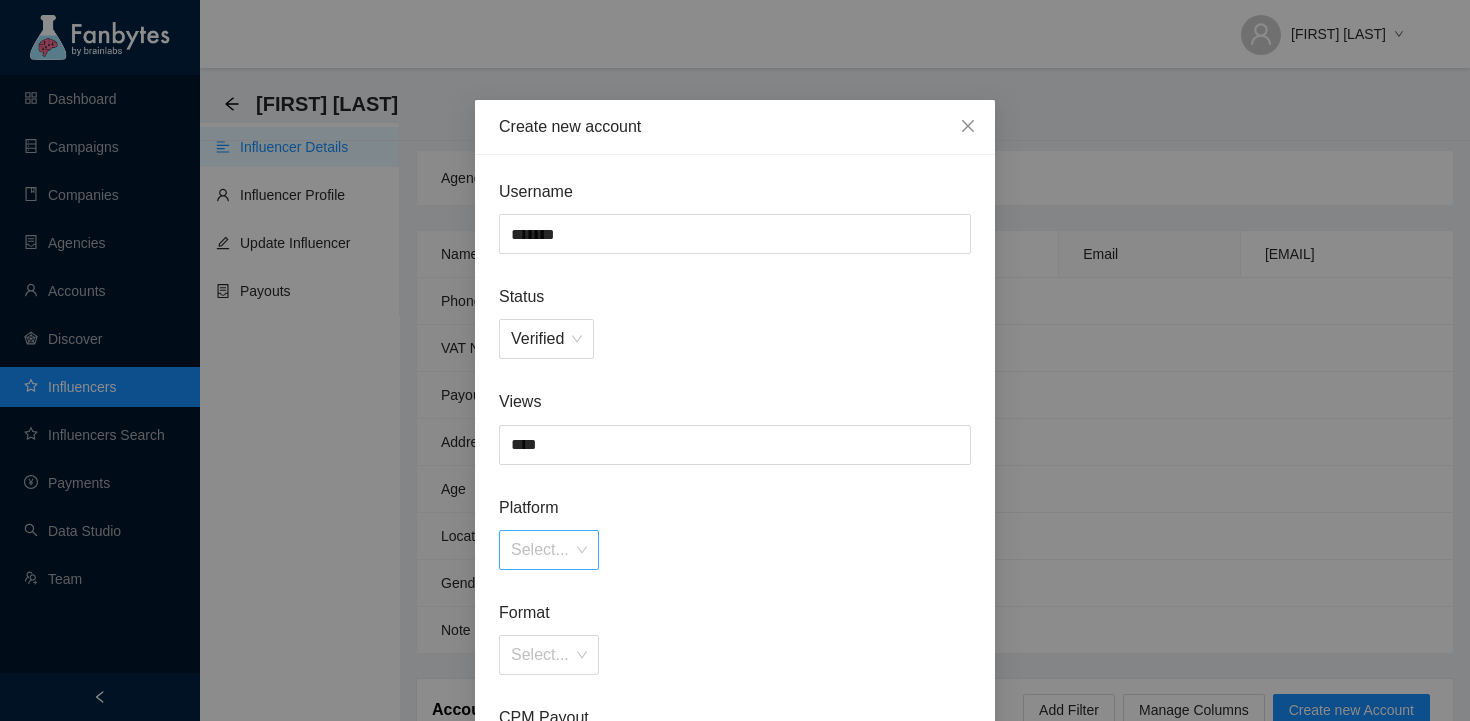 click at bounding box center (542, 550) 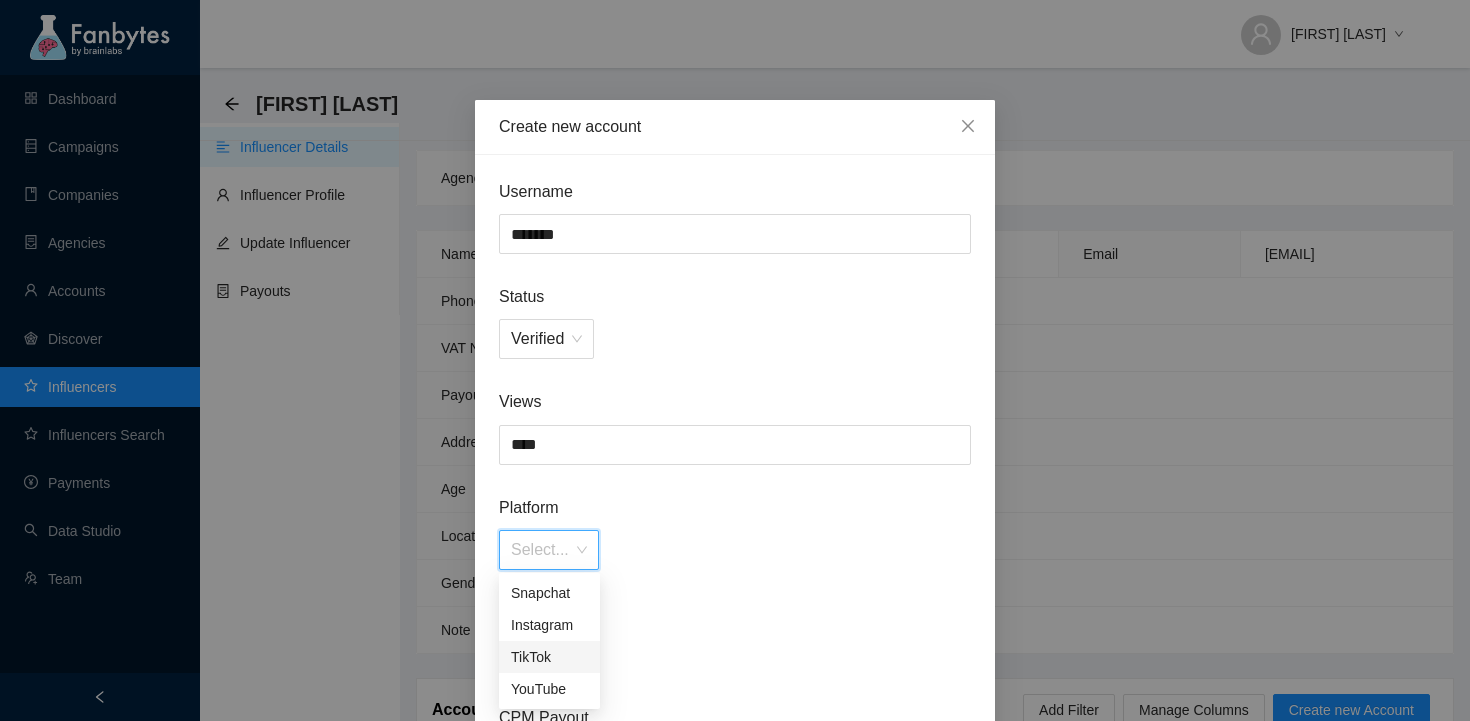 click on "TikTok" at bounding box center [549, 657] 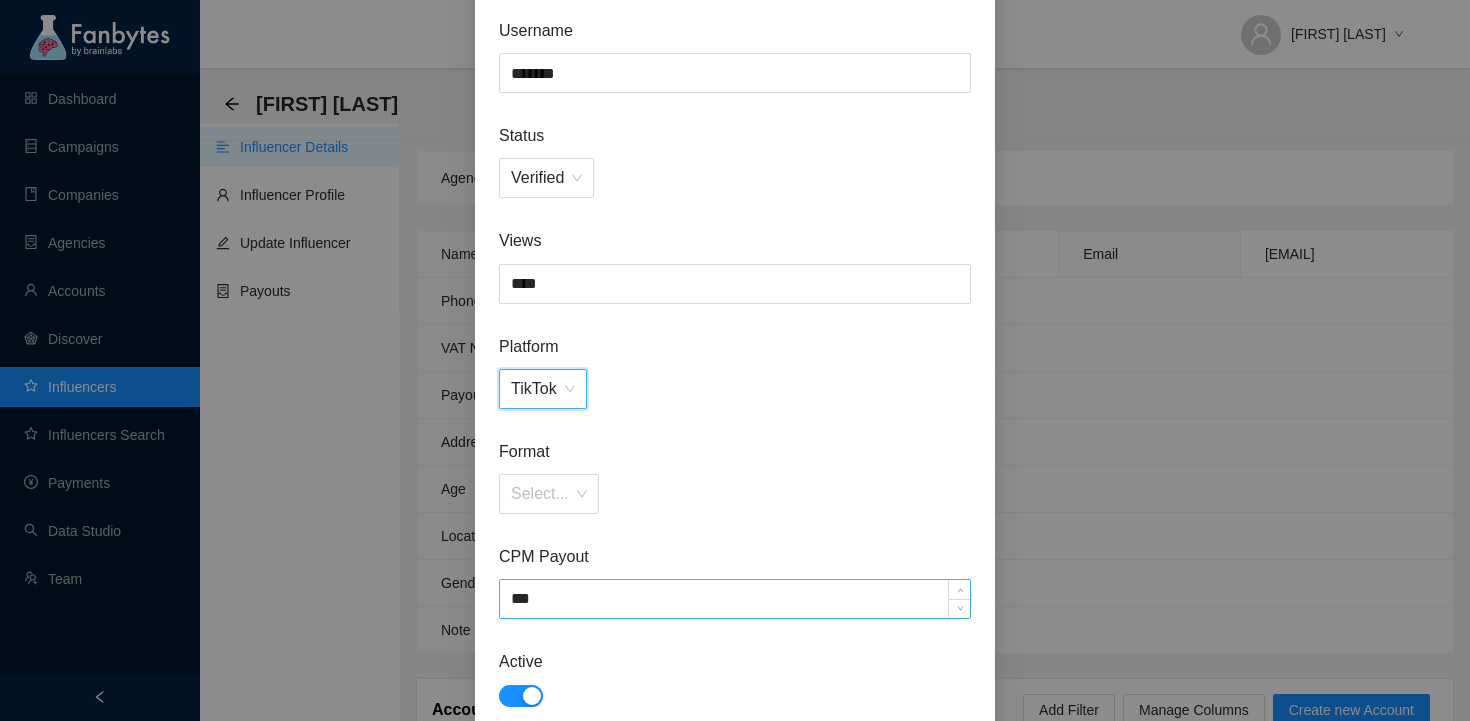 scroll, scrollTop: 205, scrollLeft: 0, axis: vertical 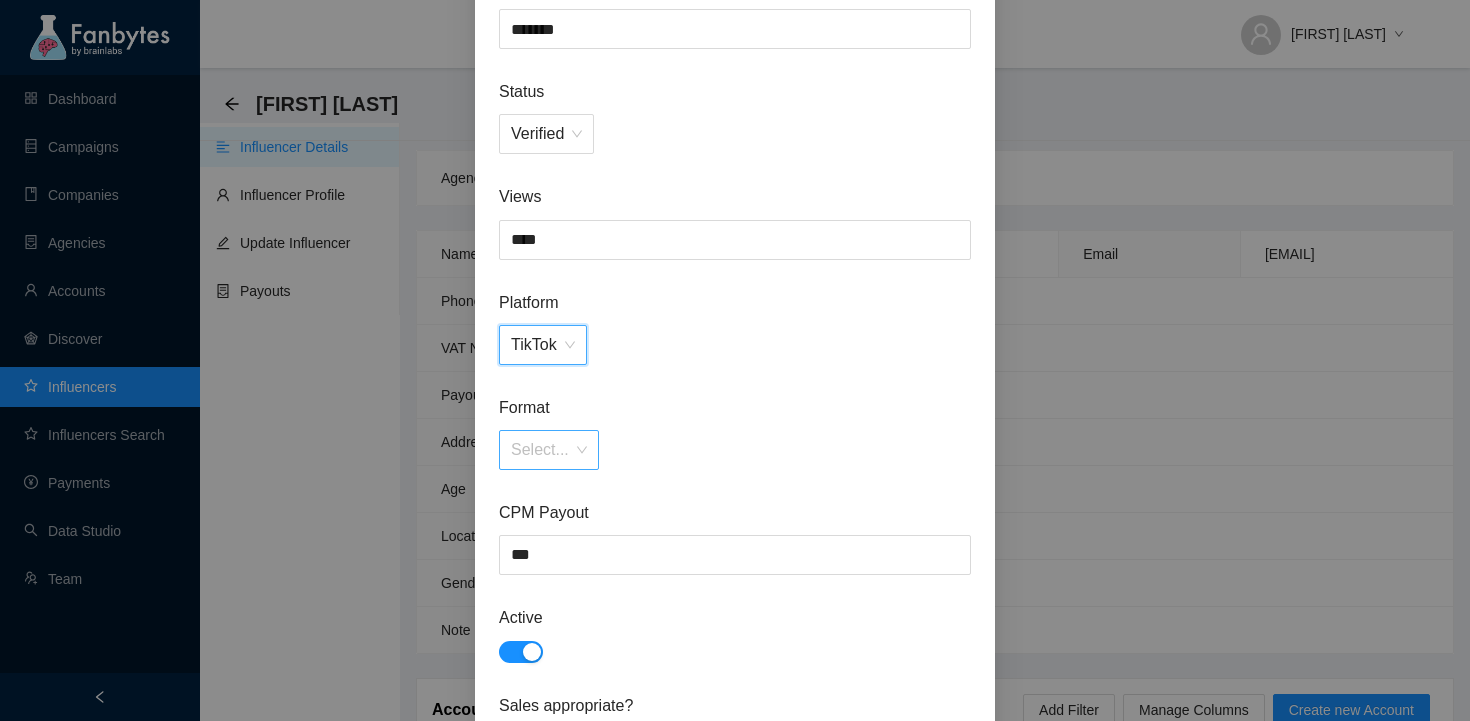 click at bounding box center [542, 450] 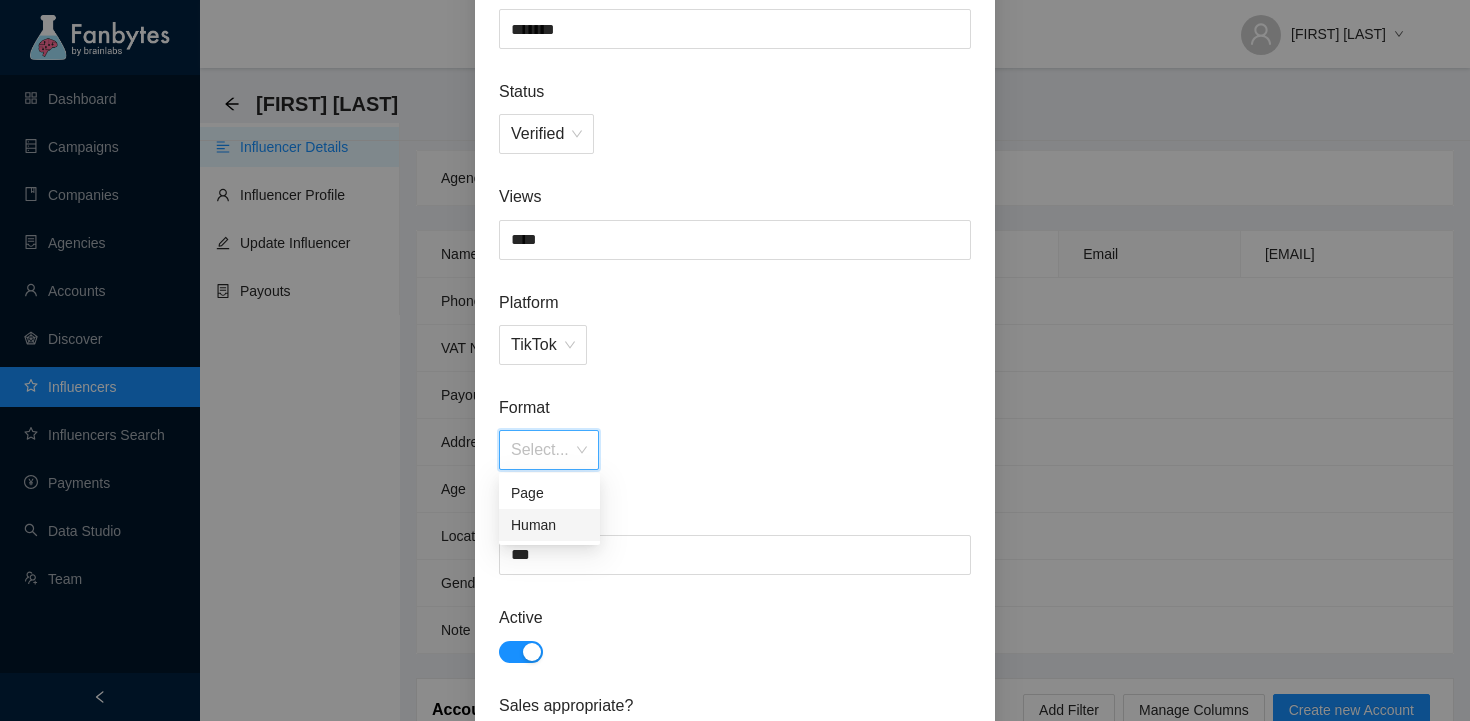 click on "Human" at bounding box center [549, 525] 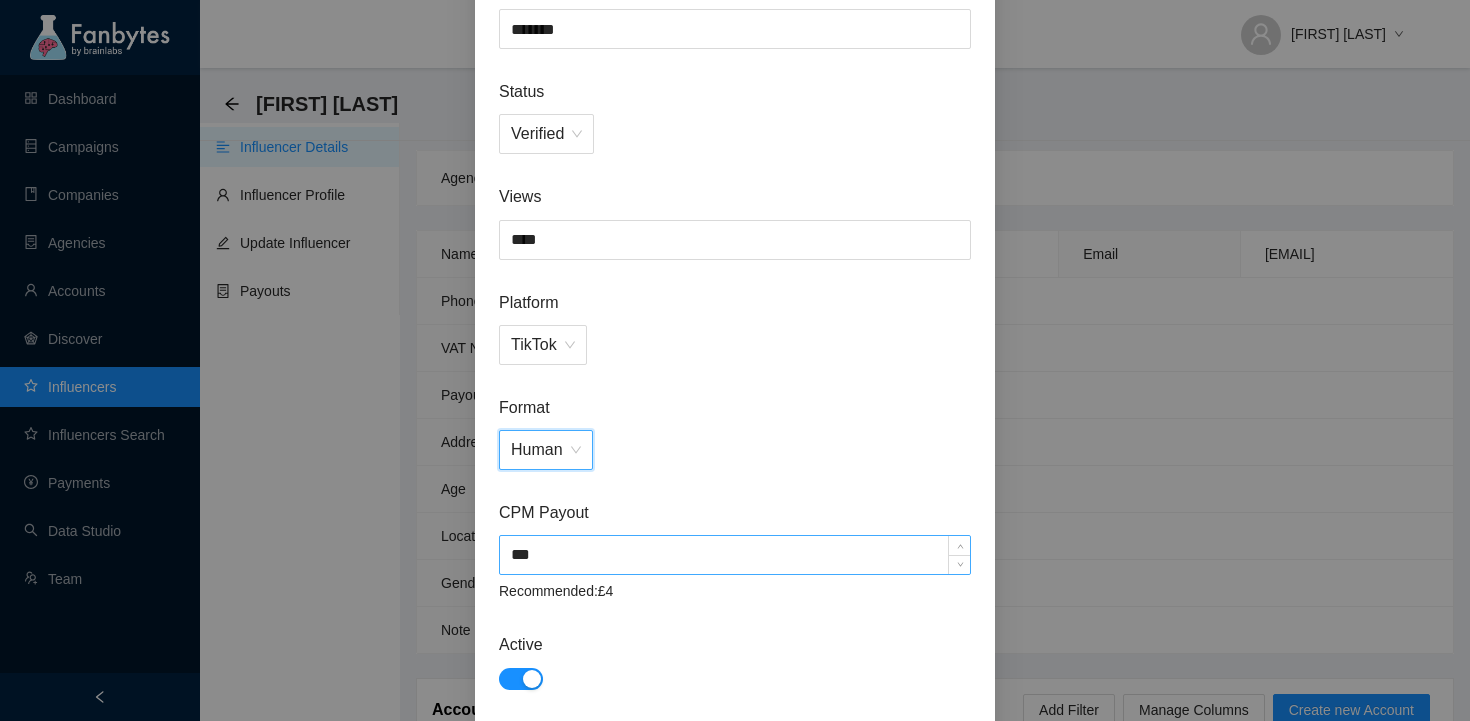 click on "***" at bounding box center [735, 555] 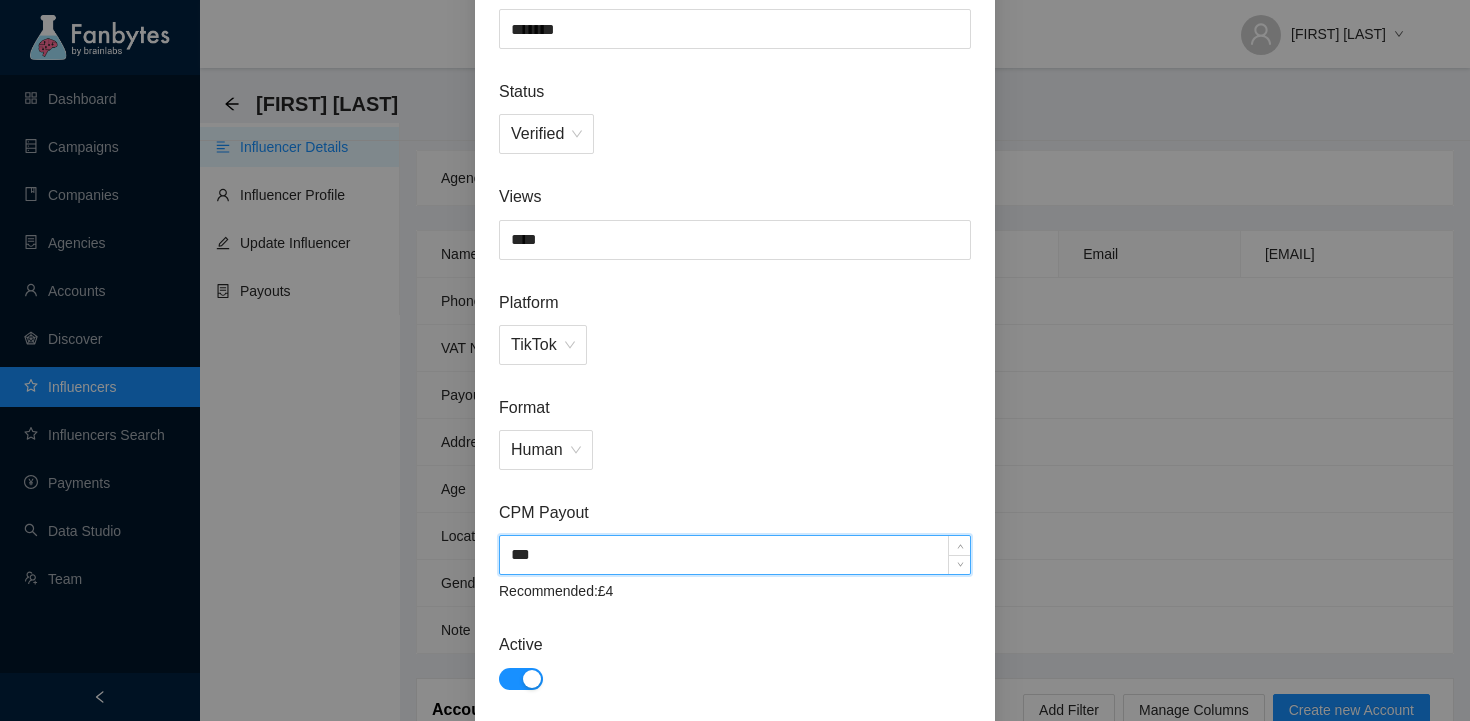 scroll, scrollTop: 440, scrollLeft: 0, axis: vertical 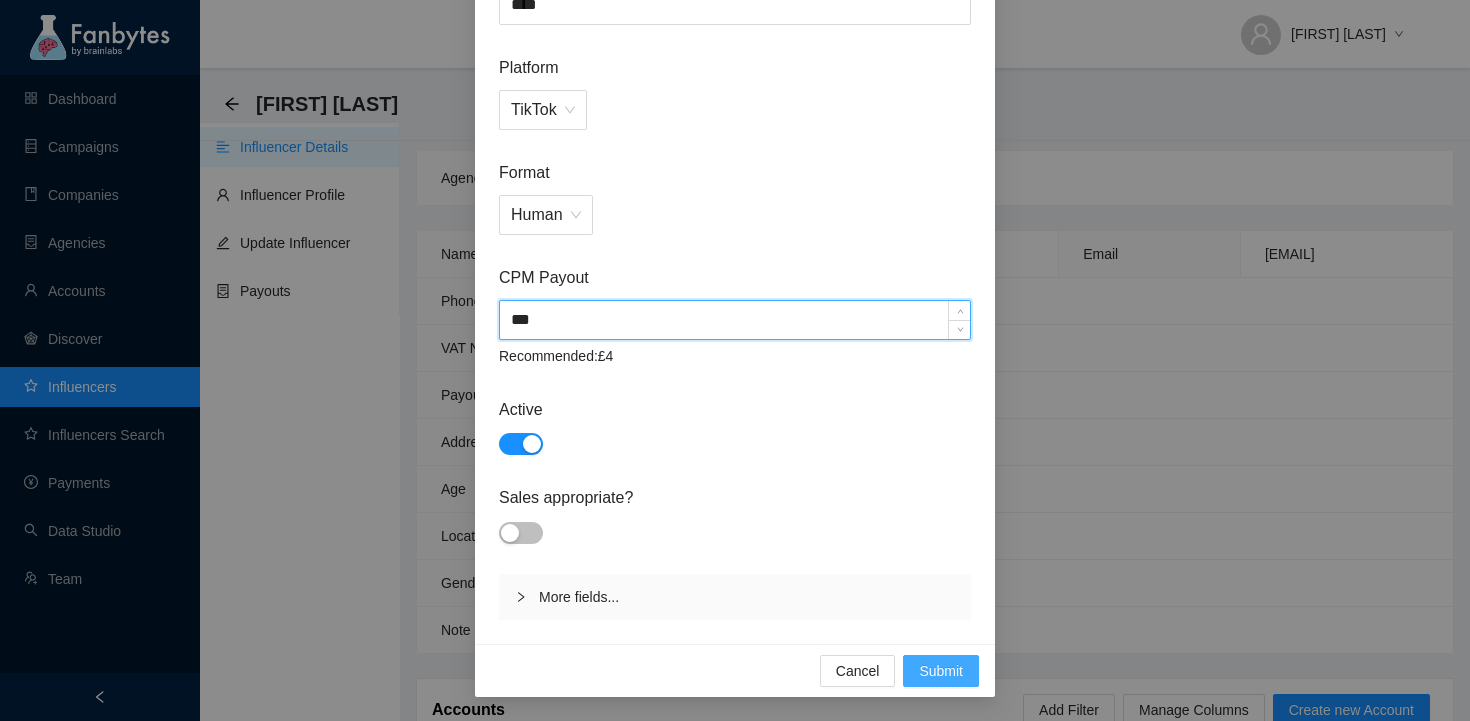 type on "***" 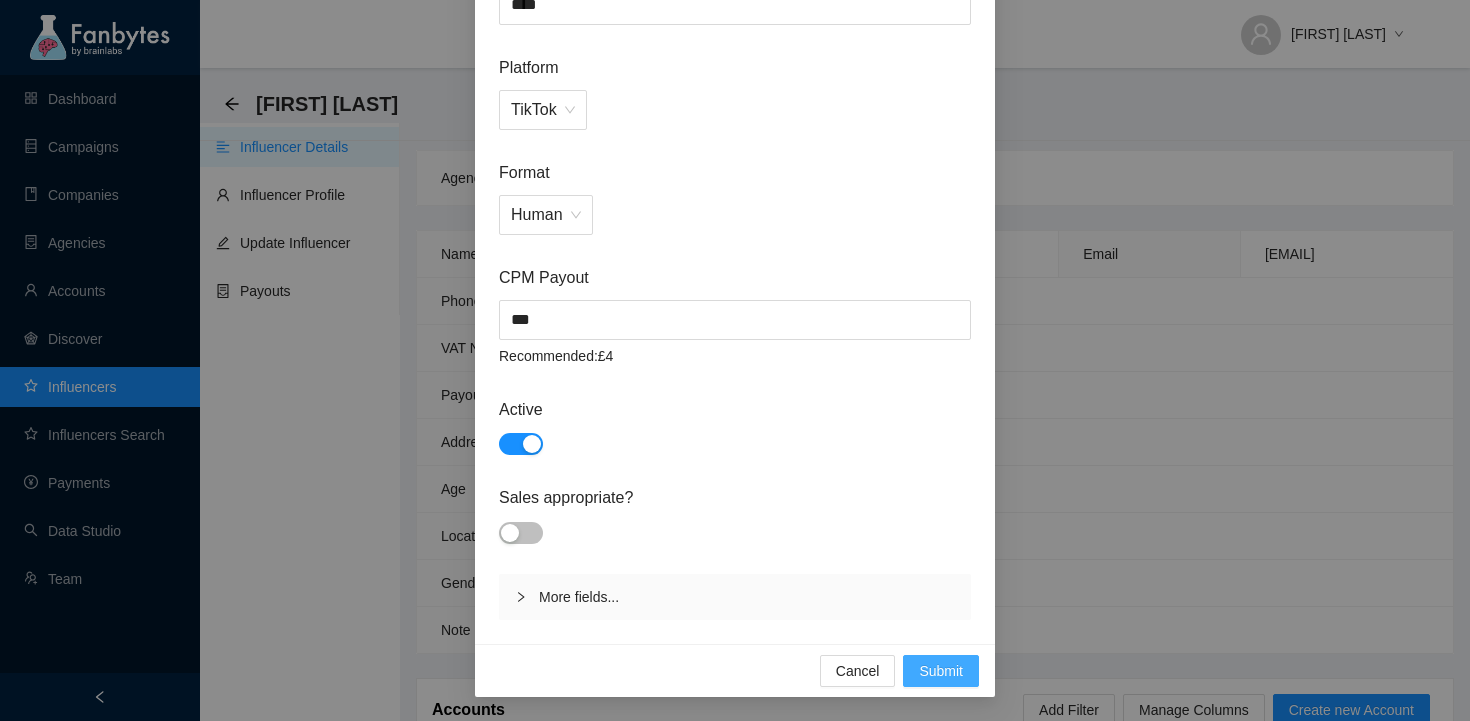 click on "Submit" at bounding box center [941, 671] 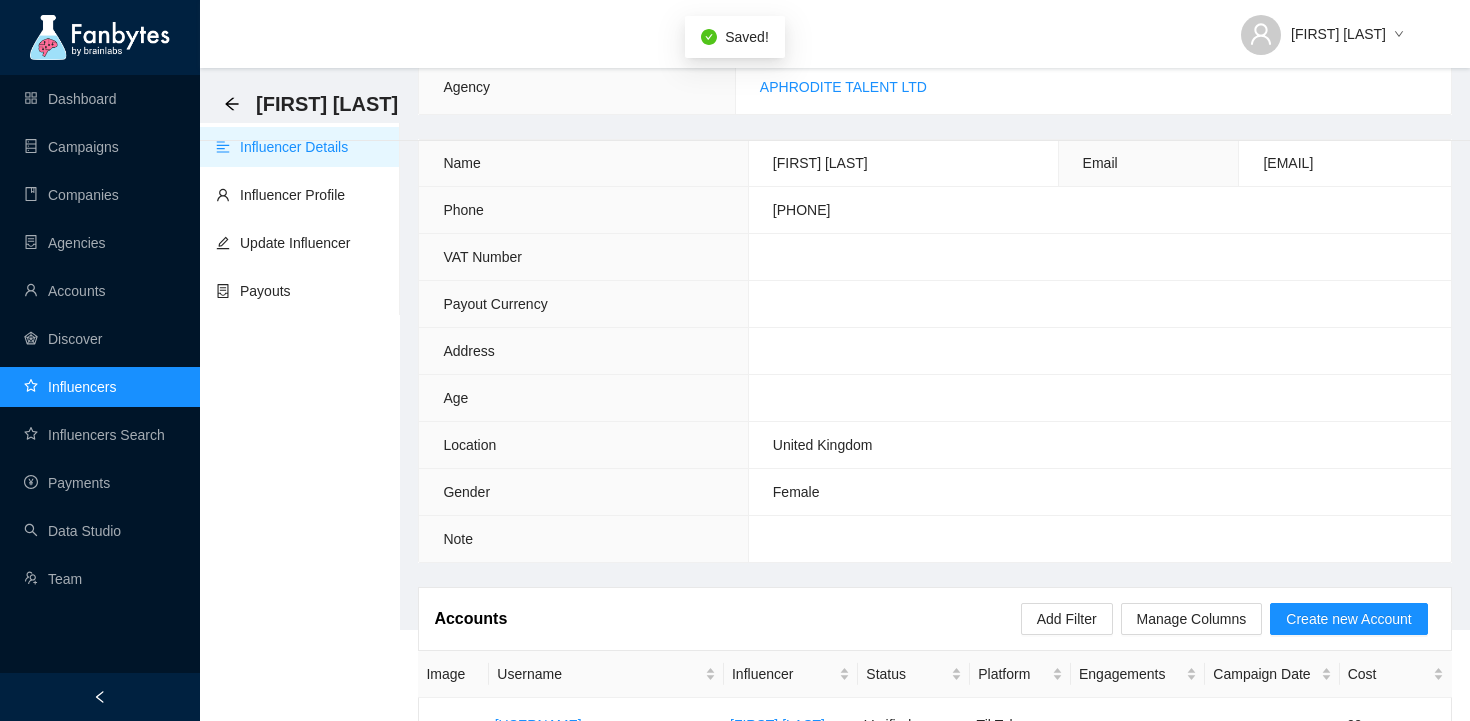 scroll, scrollTop: 193, scrollLeft: 0, axis: vertical 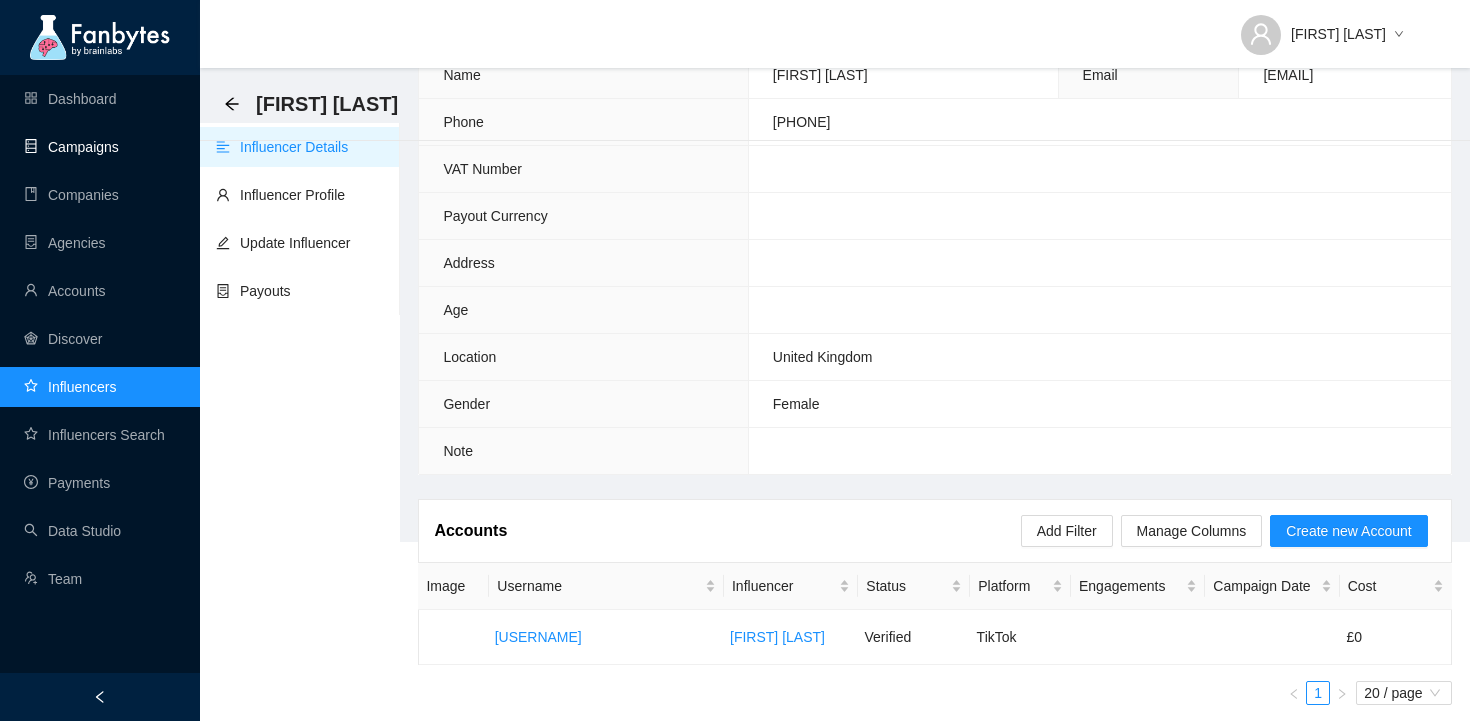 click on "Campaigns" at bounding box center [71, 147] 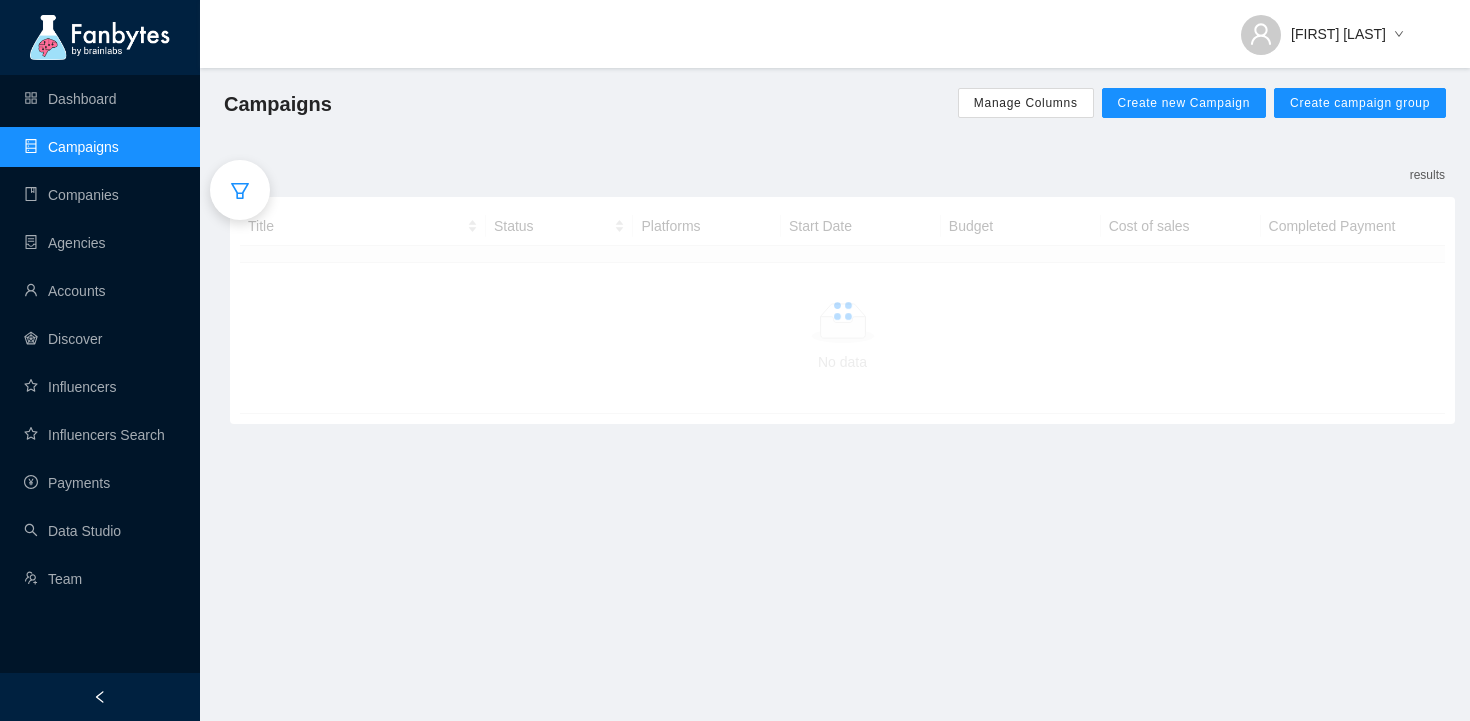 scroll, scrollTop: 0, scrollLeft: 0, axis: both 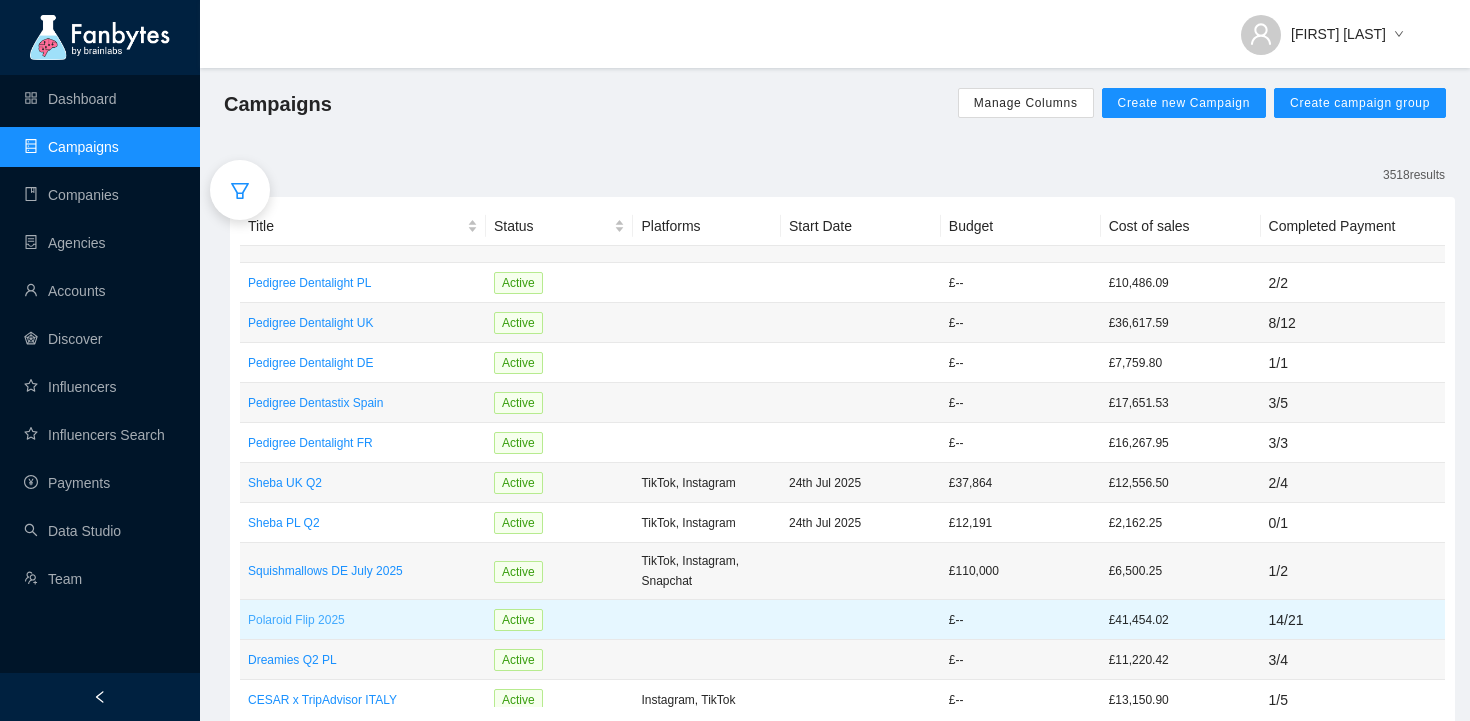 click on "Polaroid Flip 2025" at bounding box center [363, 620] 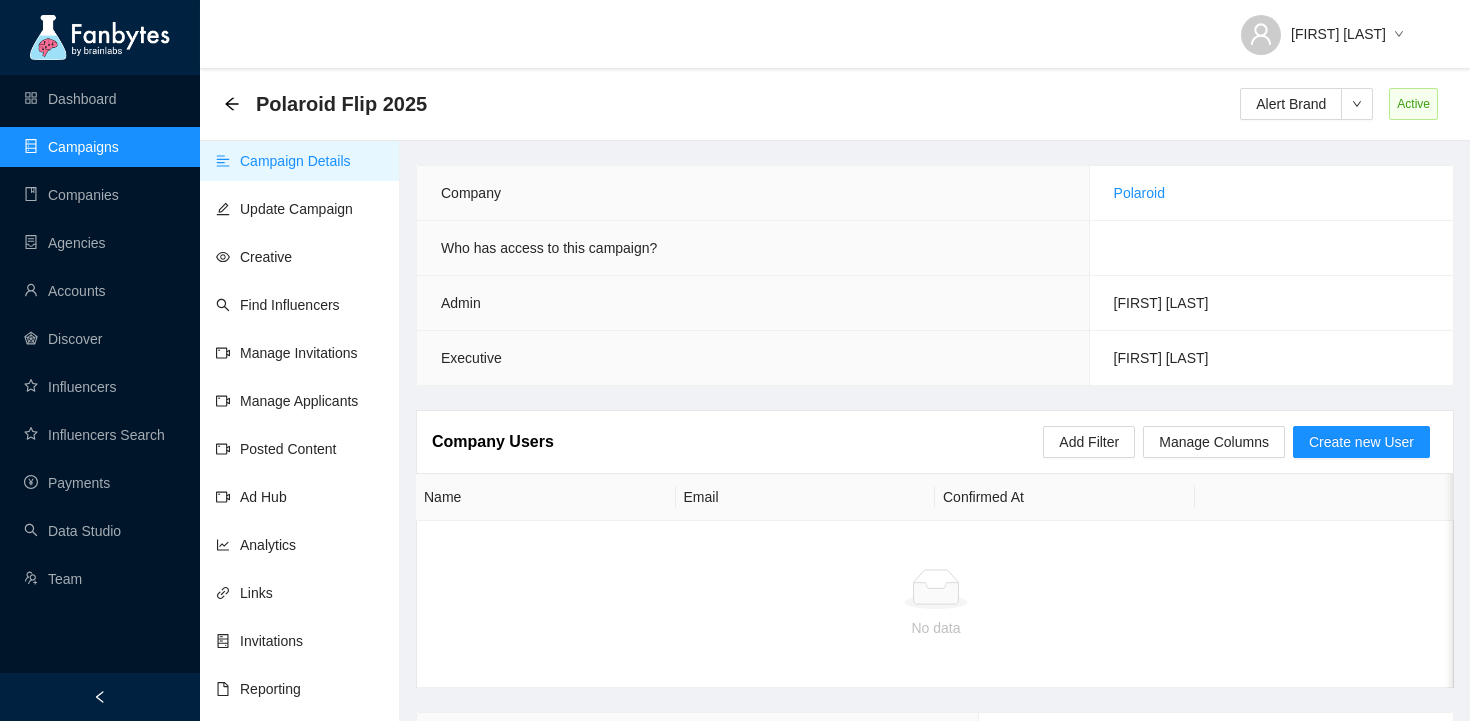 click on "Campaign Details Update Campaign Creative Find Influencers Manage Invitations Manage Applicants Posted Content Ad Hub Analytics Links Invitations Reporting" at bounding box center (300, 497) 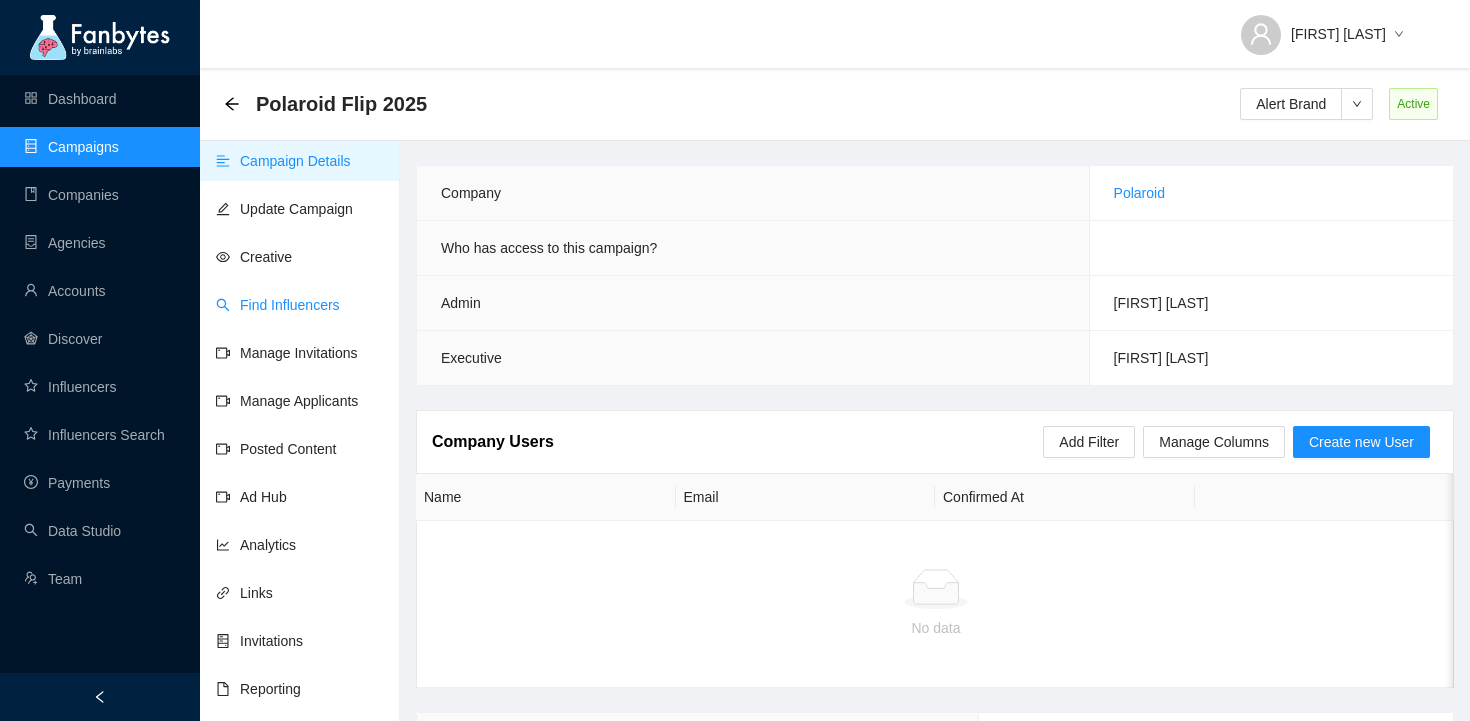 click on "Find Influencers" at bounding box center (278, 305) 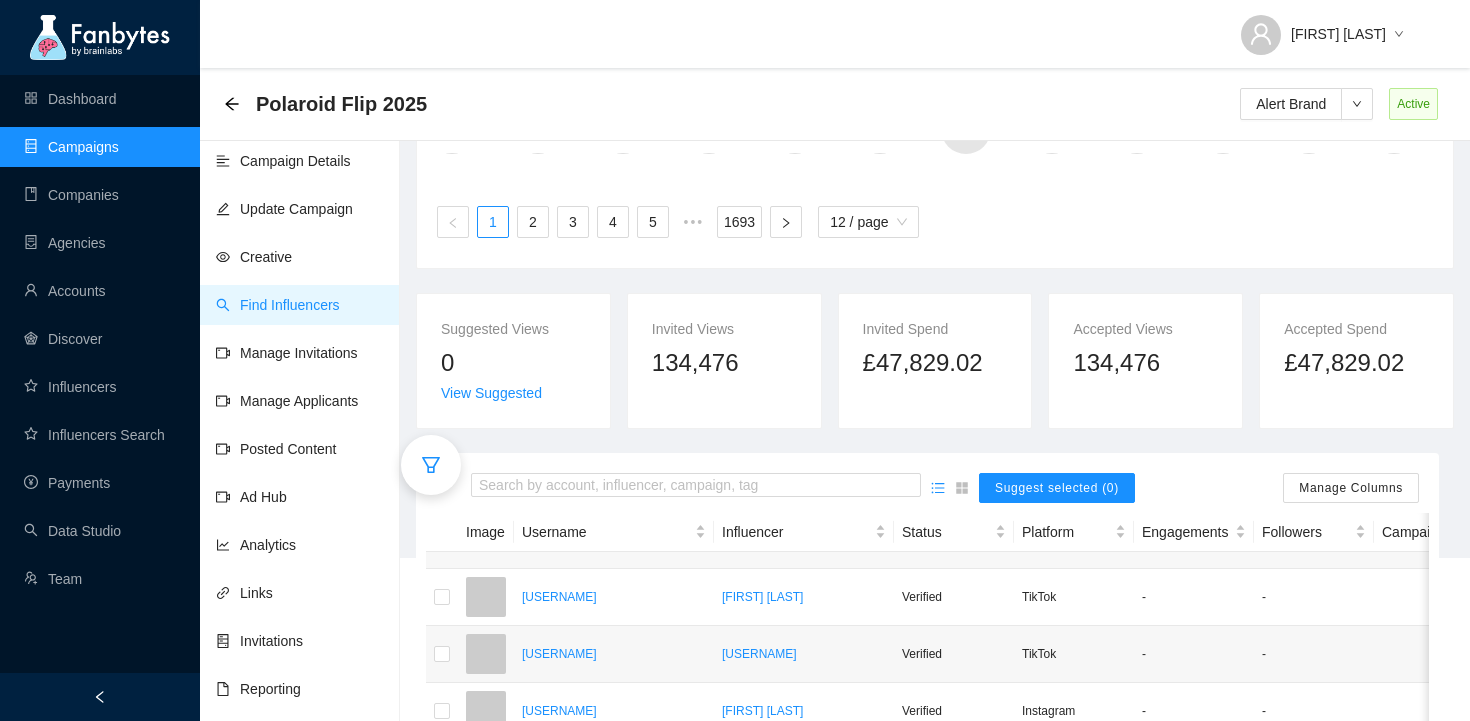 scroll, scrollTop: 218, scrollLeft: 0, axis: vertical 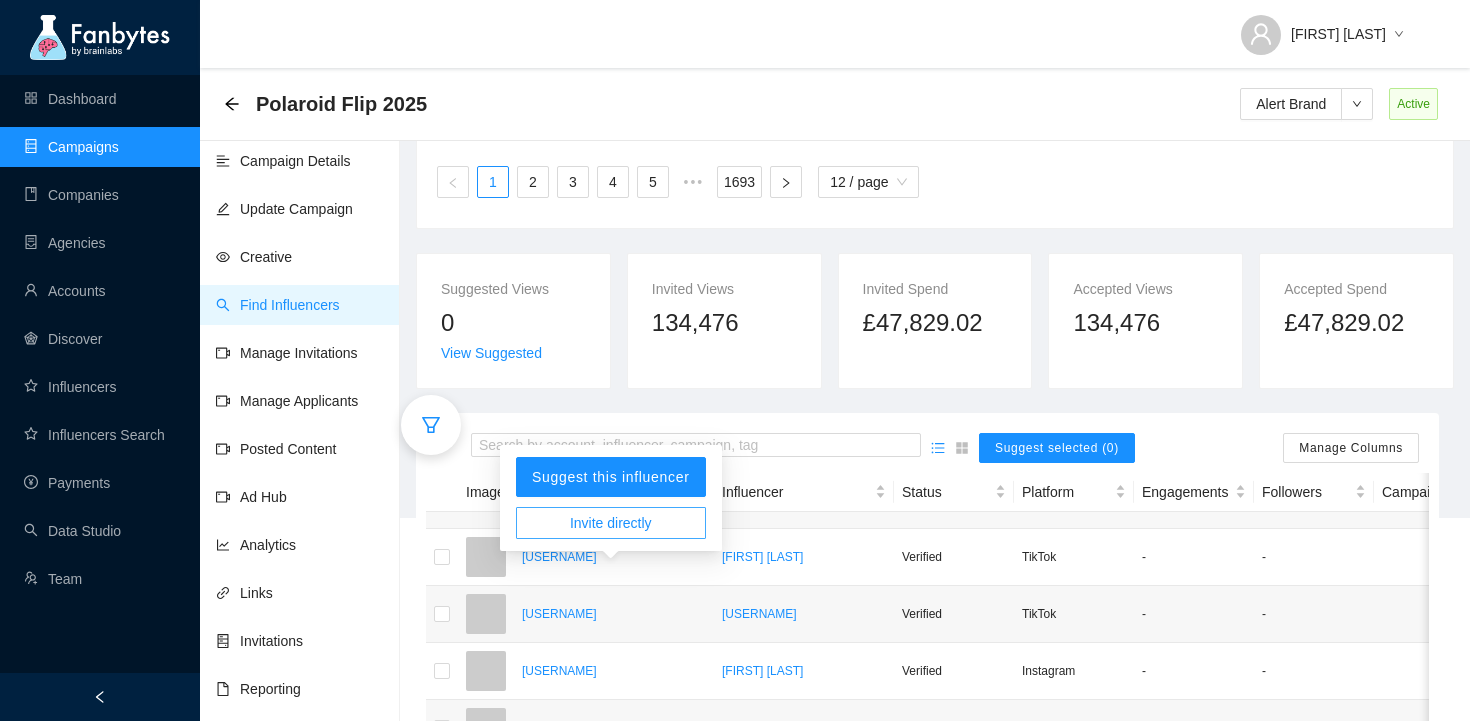 click on "Invite directly" at bounding box center (611, 523) 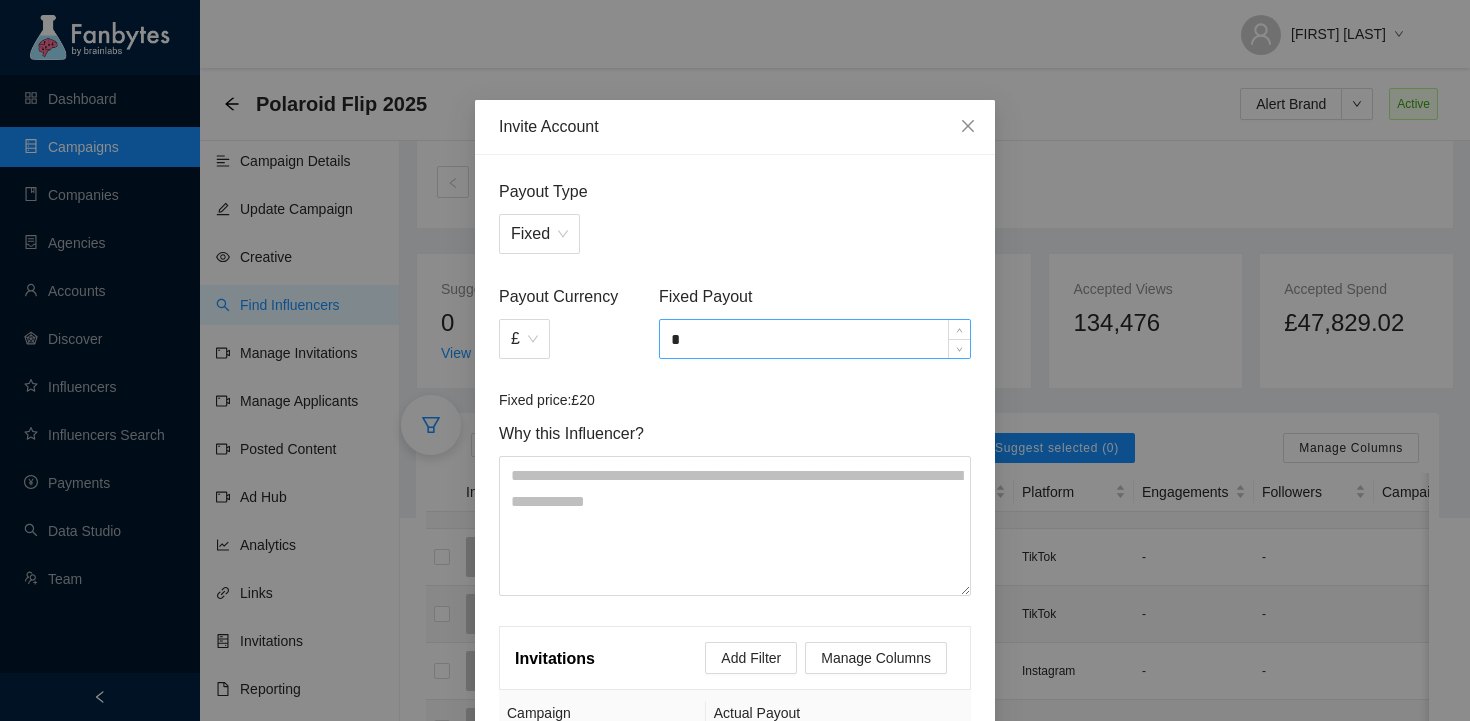 click on "*" at bounding box center (815, 339) 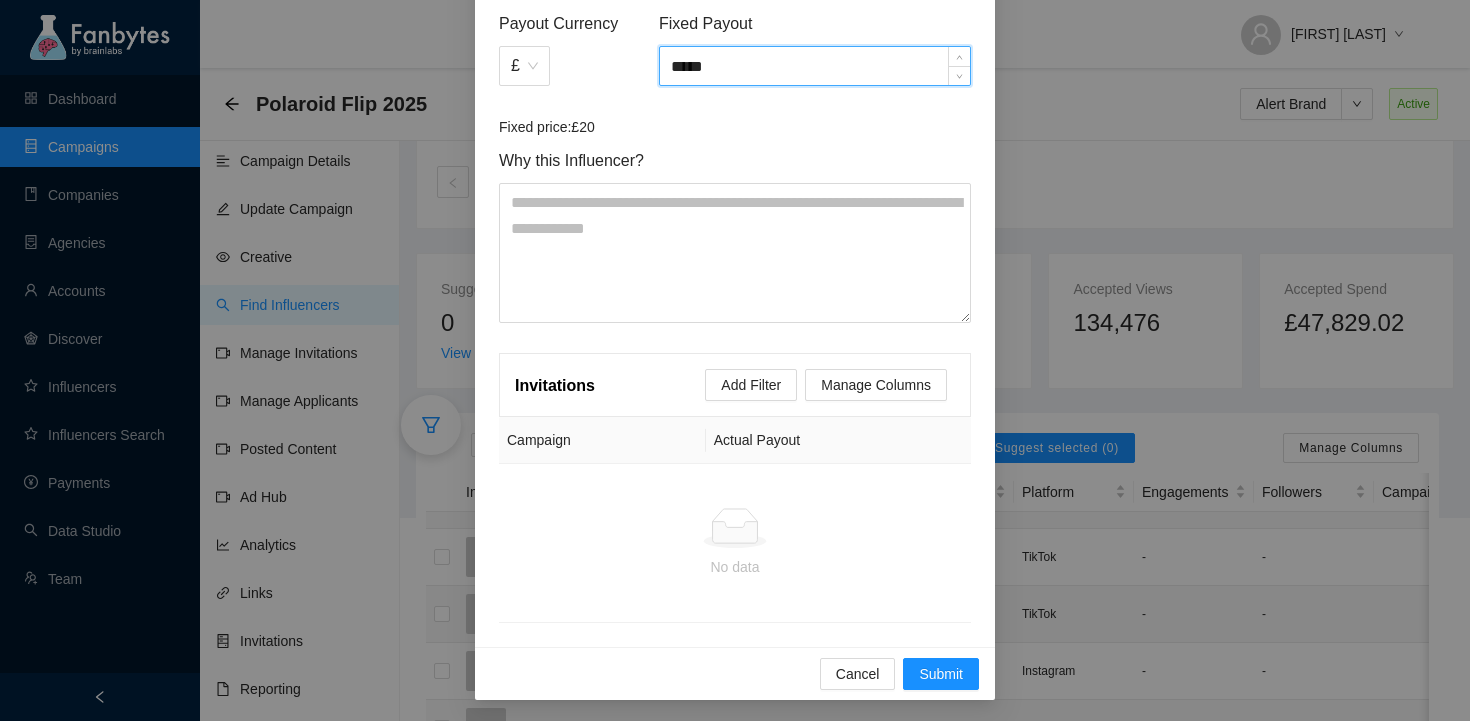 scroll, scrollTop: 276, scrollLeft: 0, axis: vertical 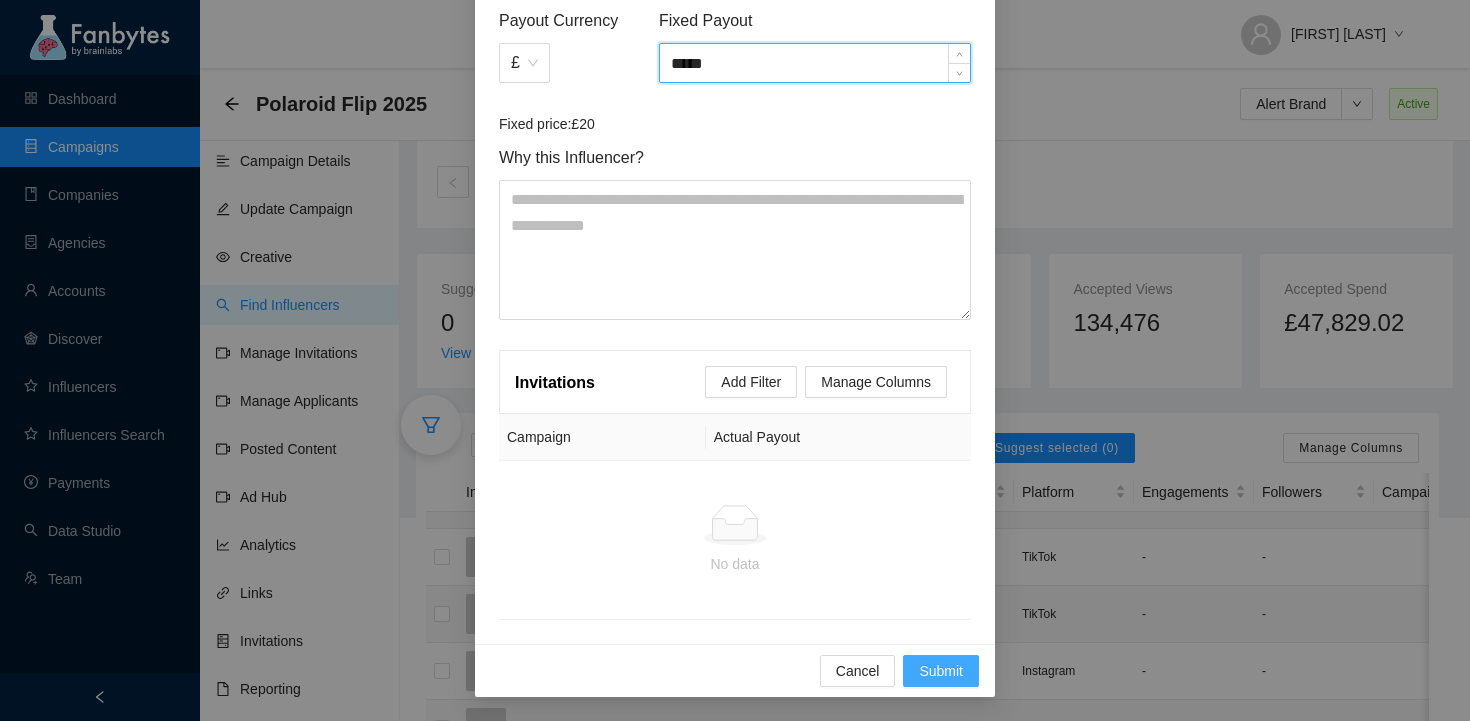 type on "*****" 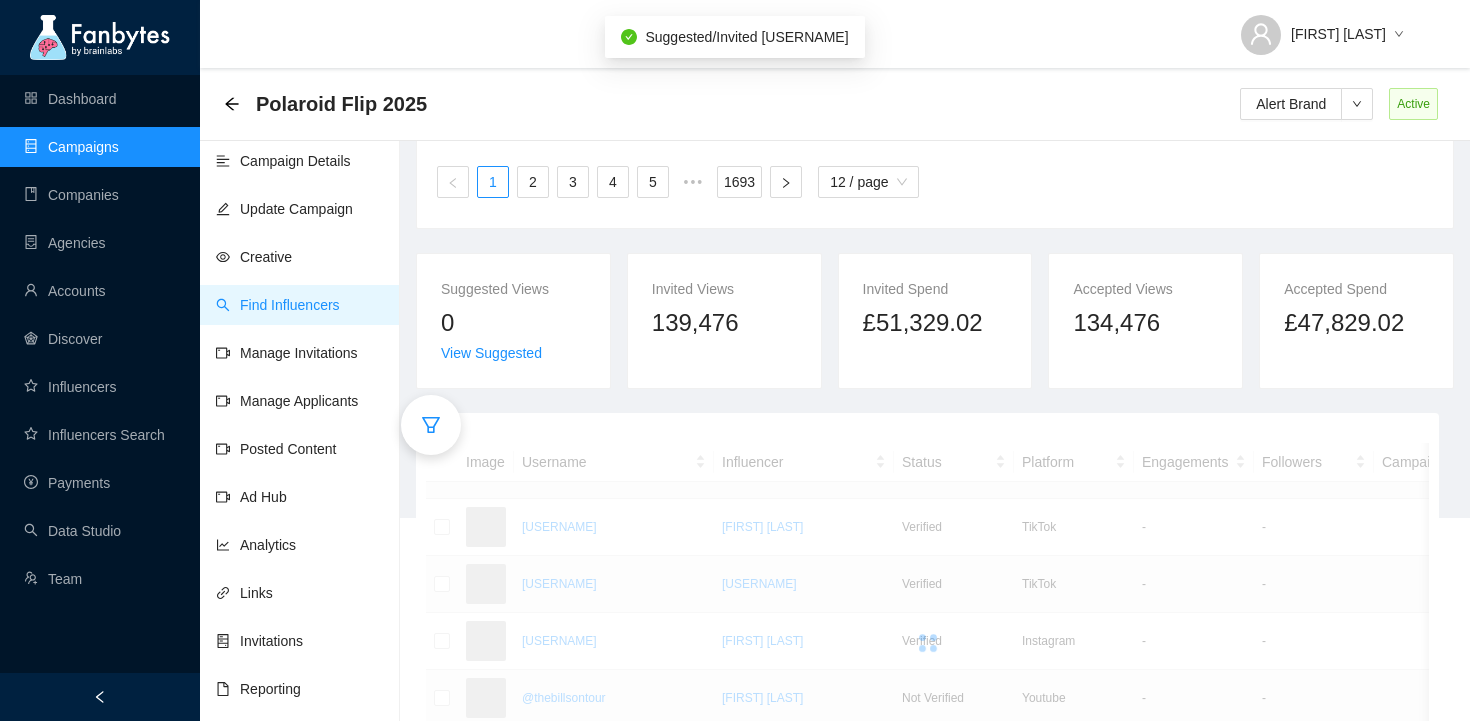 click on "[NUMBER] [NUMBER] [NUMBER] [NUMBER]" at bounding box center [935, 136] 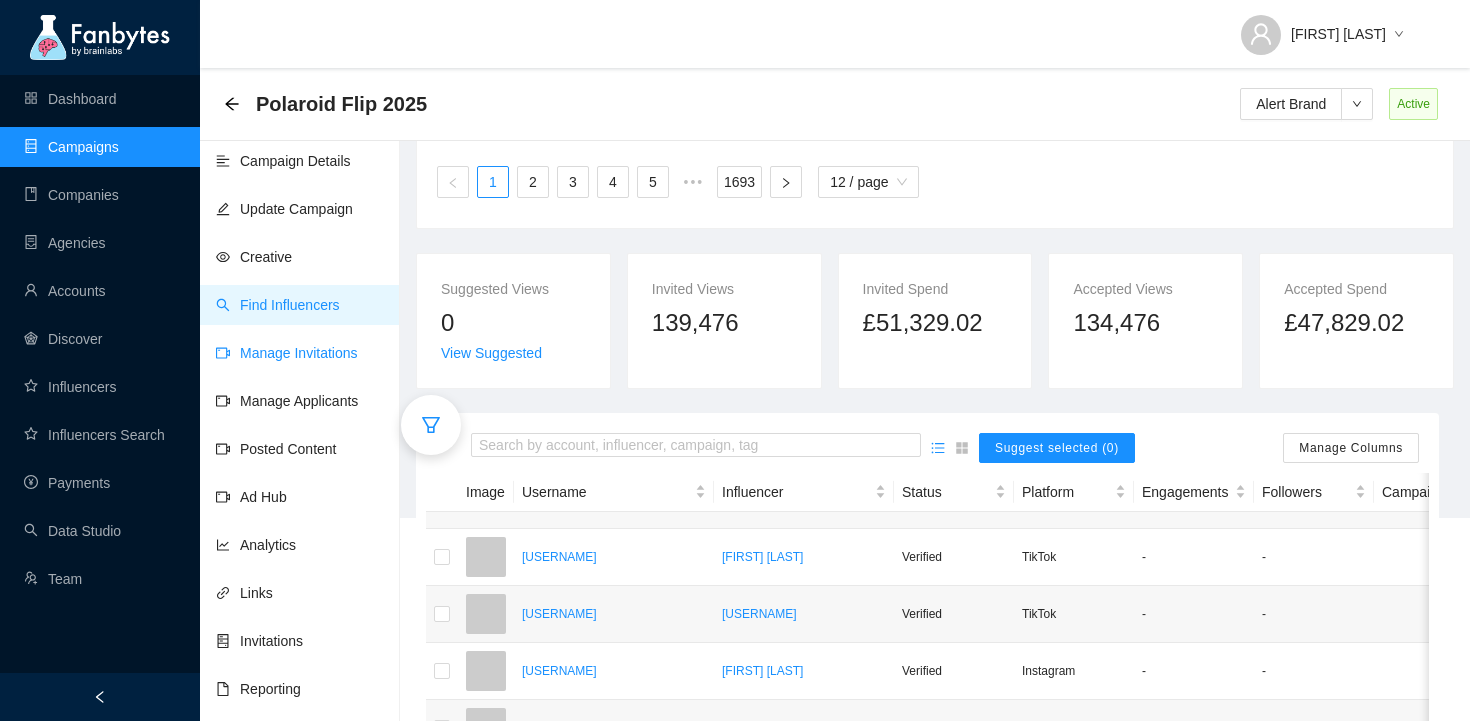 click on "Manage Invitations" at bounding box center (287, 353) 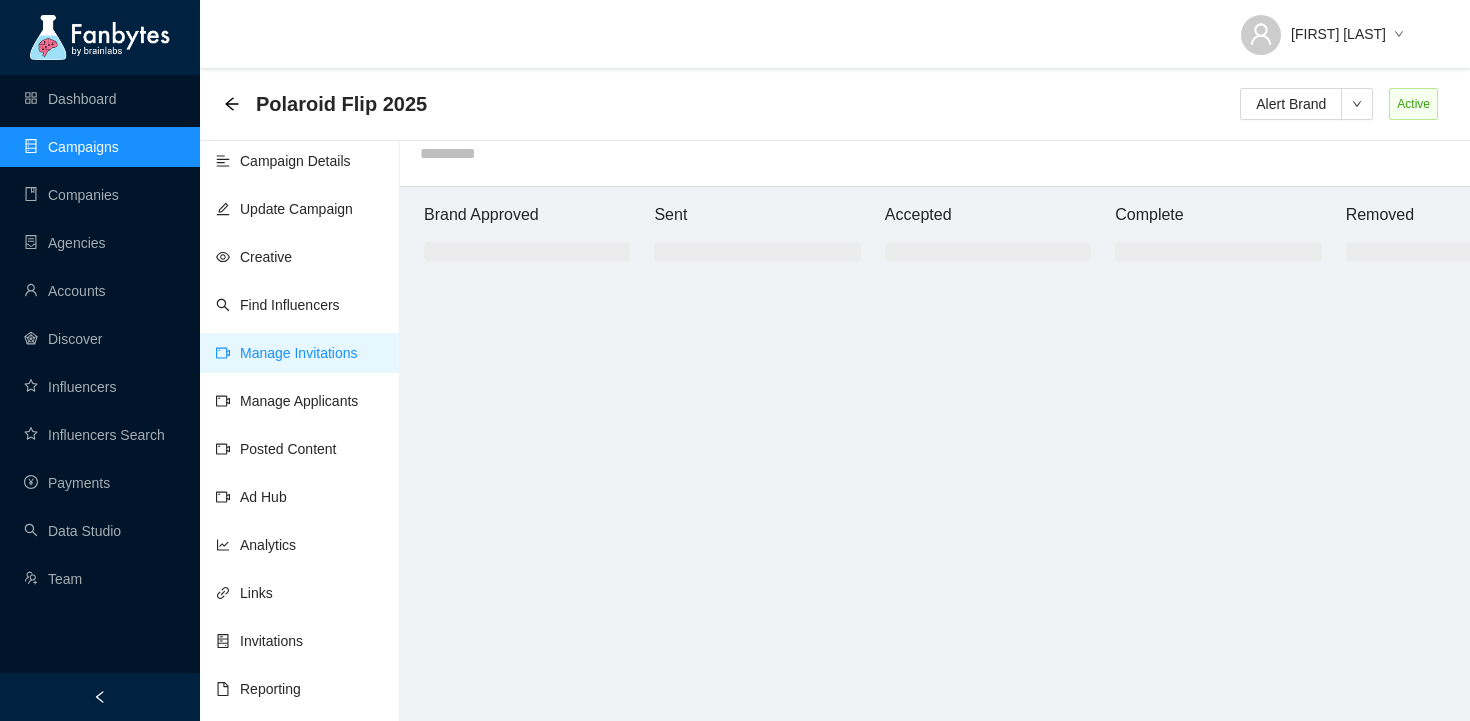 scroll, scrollTop: 20, scrollLeft: 0, axis: vertical 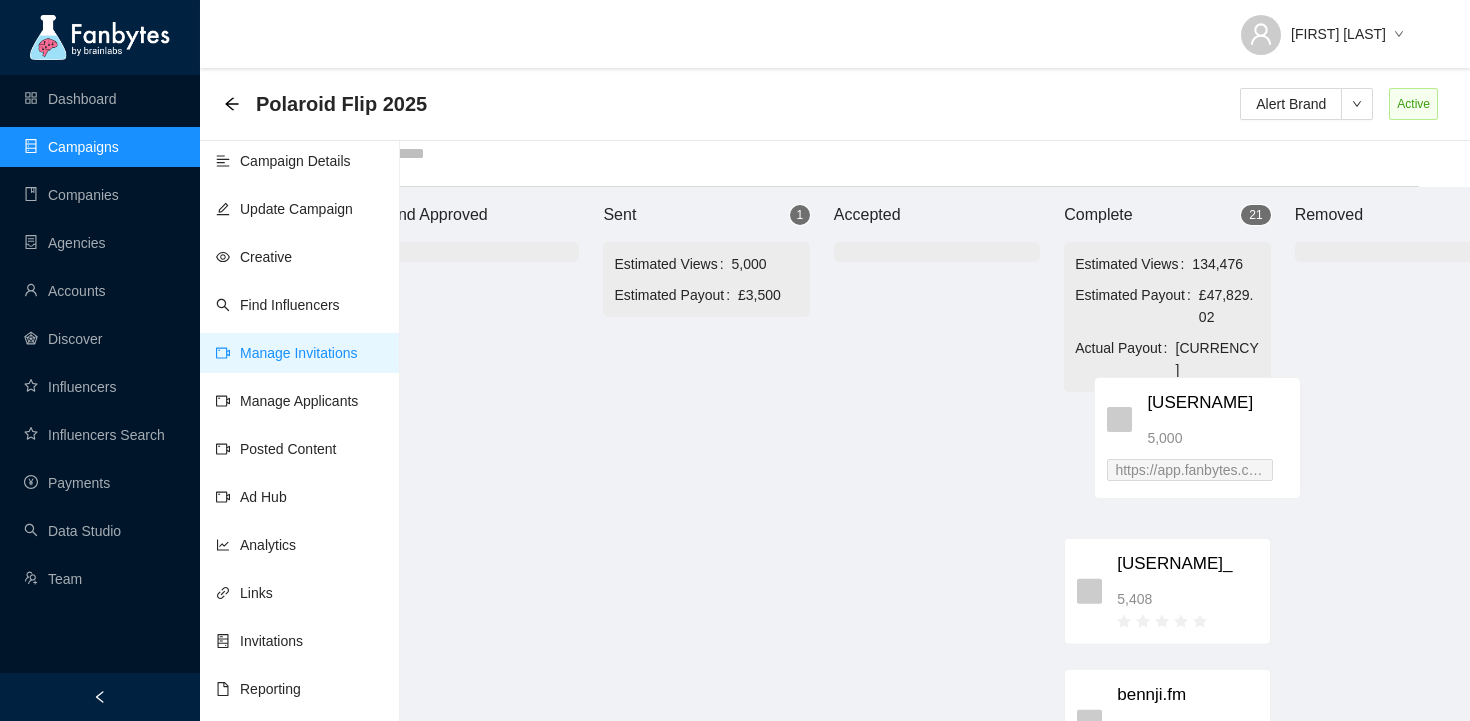 drag, startPoint x: 828, startPoint y: 368, endPoint x: 1299, endPoint y: 413, distance: 473.1448 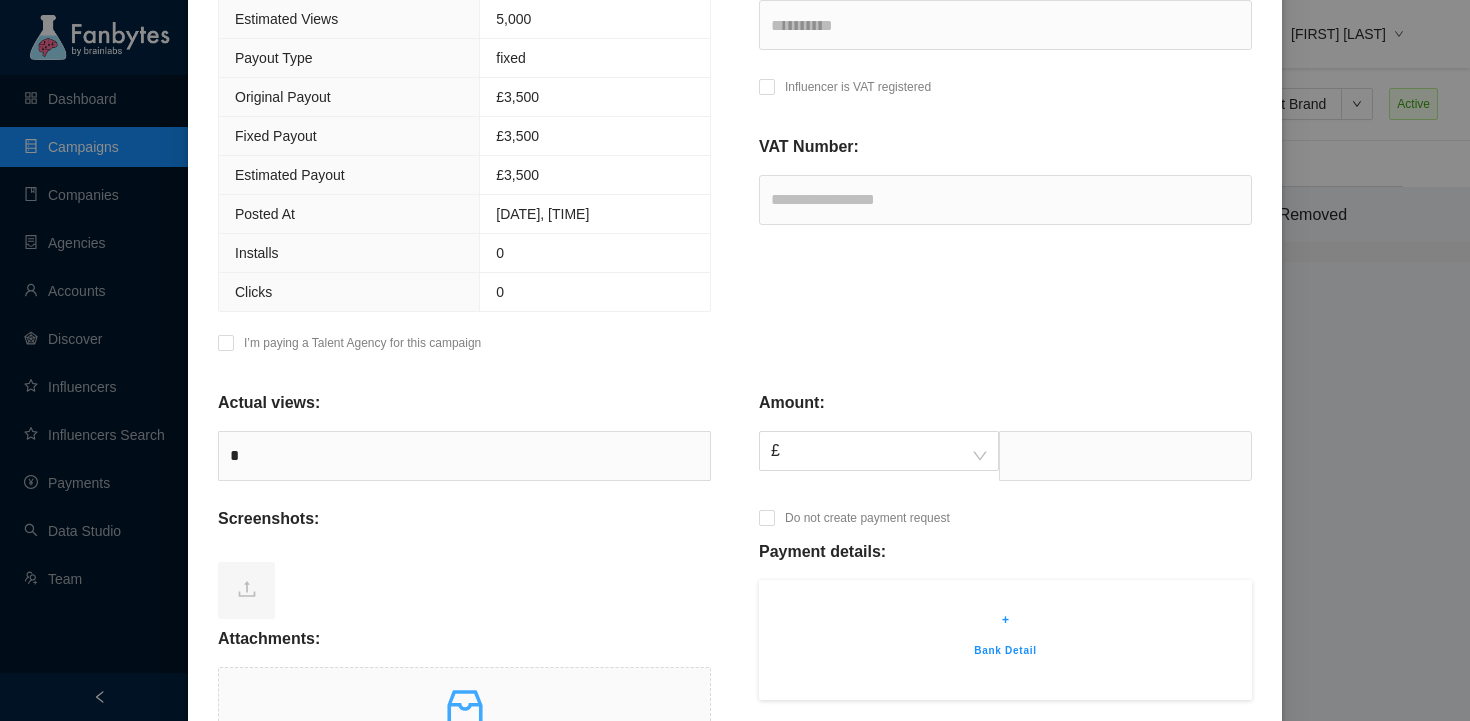 scroll, scrollTop: 495, scrollLeft: 0, axis: vertical 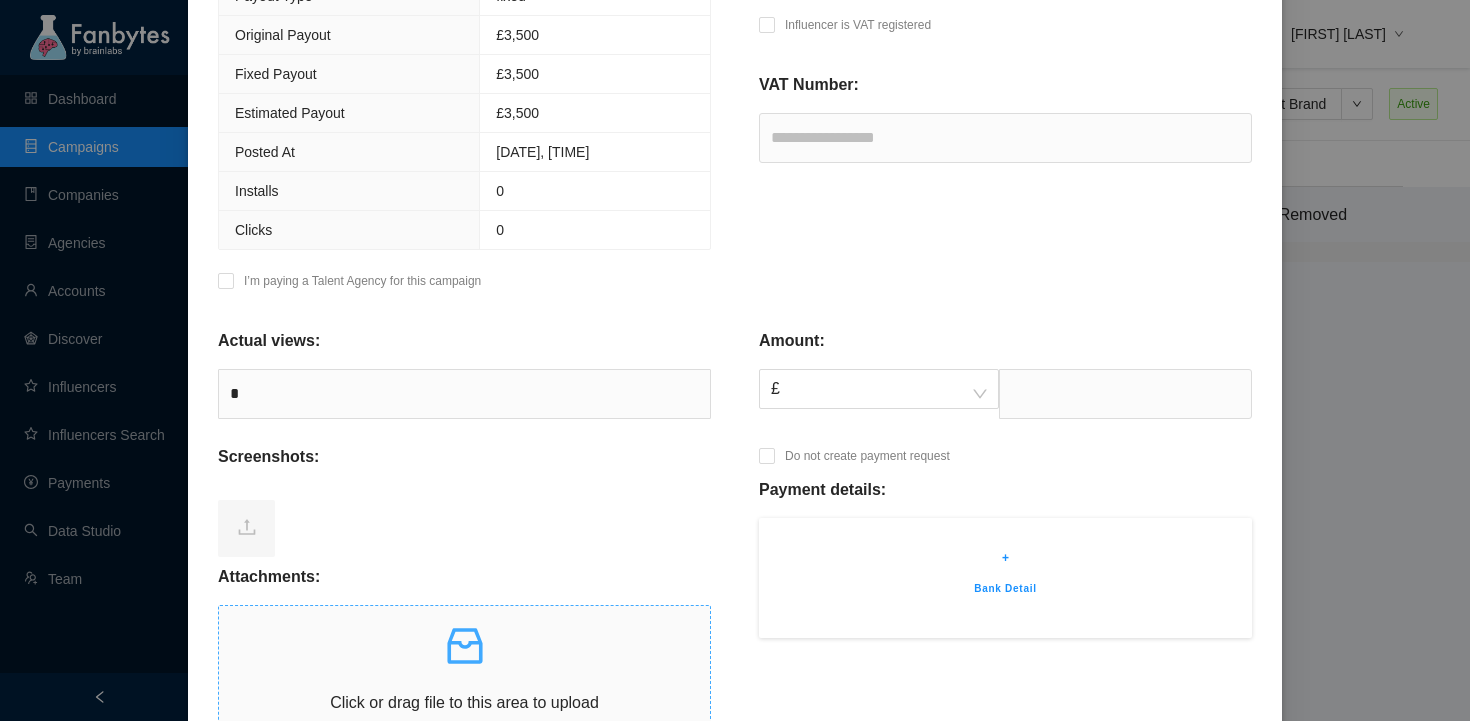 click at bounding box center [464, 646] 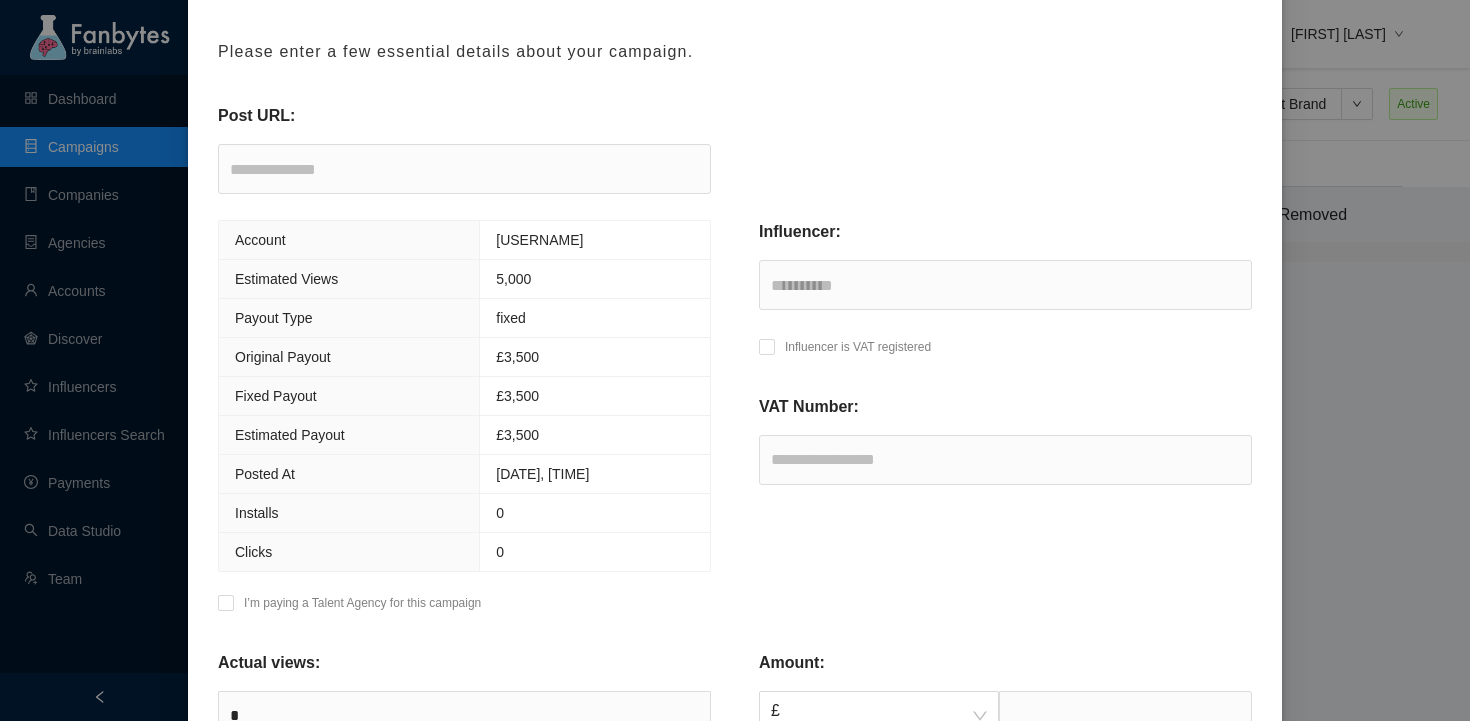 scroll, scrollTop: 160, scrollLeft: 0, axis: vertical 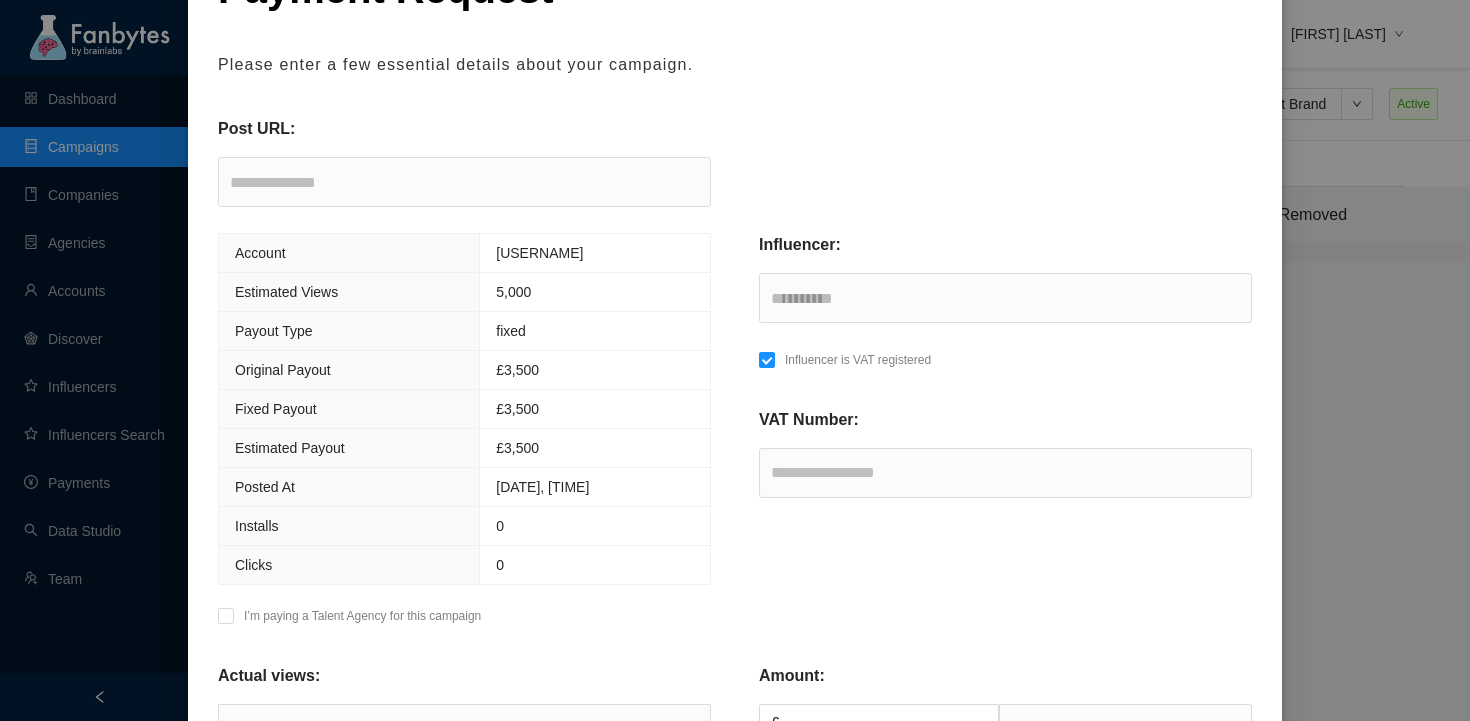 click on "I’m paying a Talent Agency for this campaign" at bounding box center [362, 616] 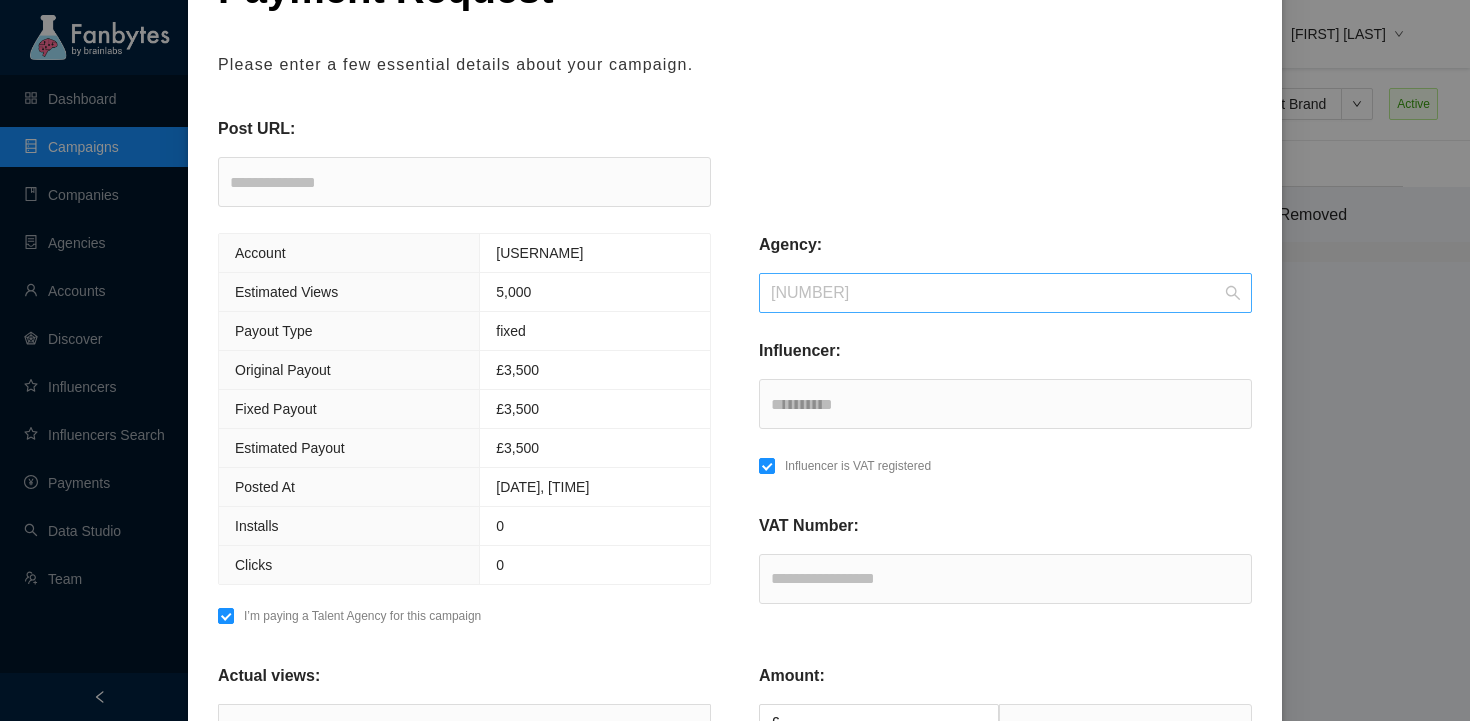 click on "[NUMBER]" at bounding box center (1005, 293) 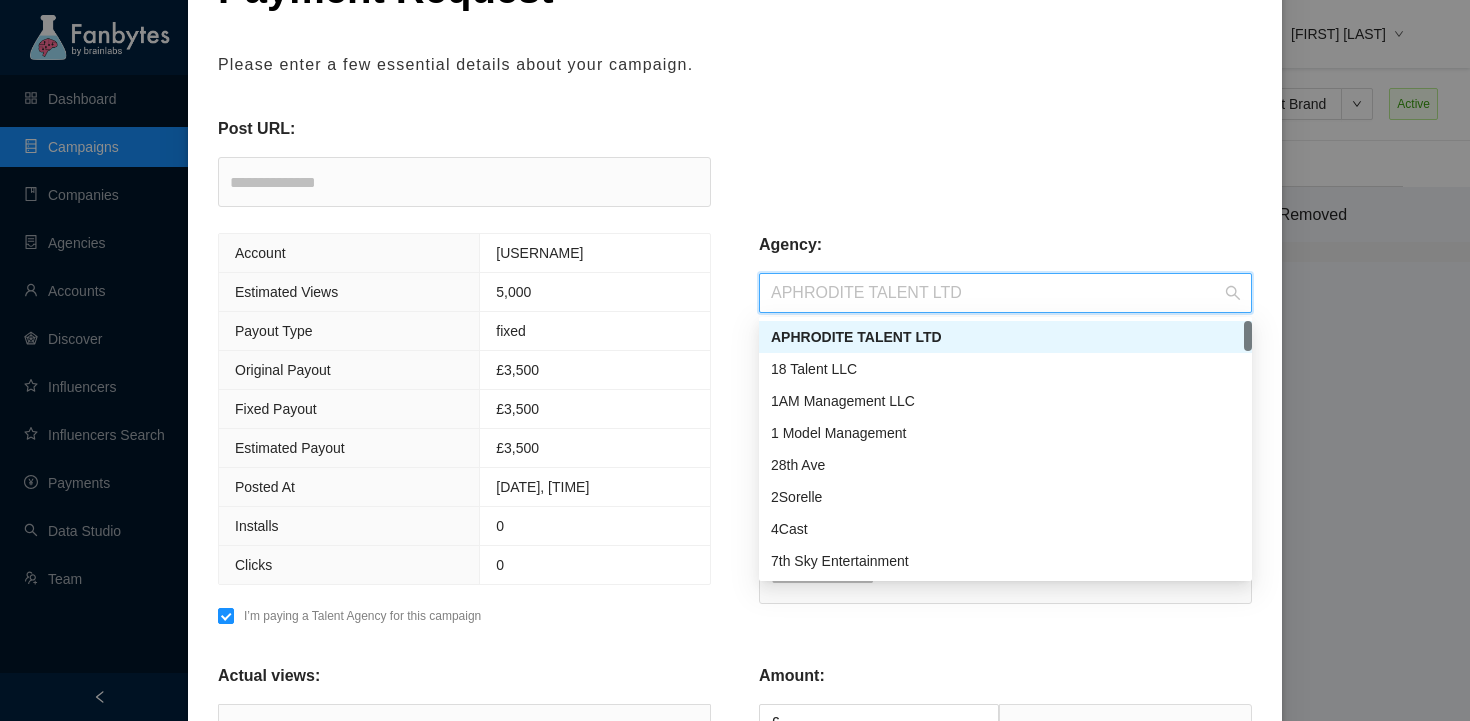 click on "APHRODITE TALENT LTD" at bounding box center (1005, 337) 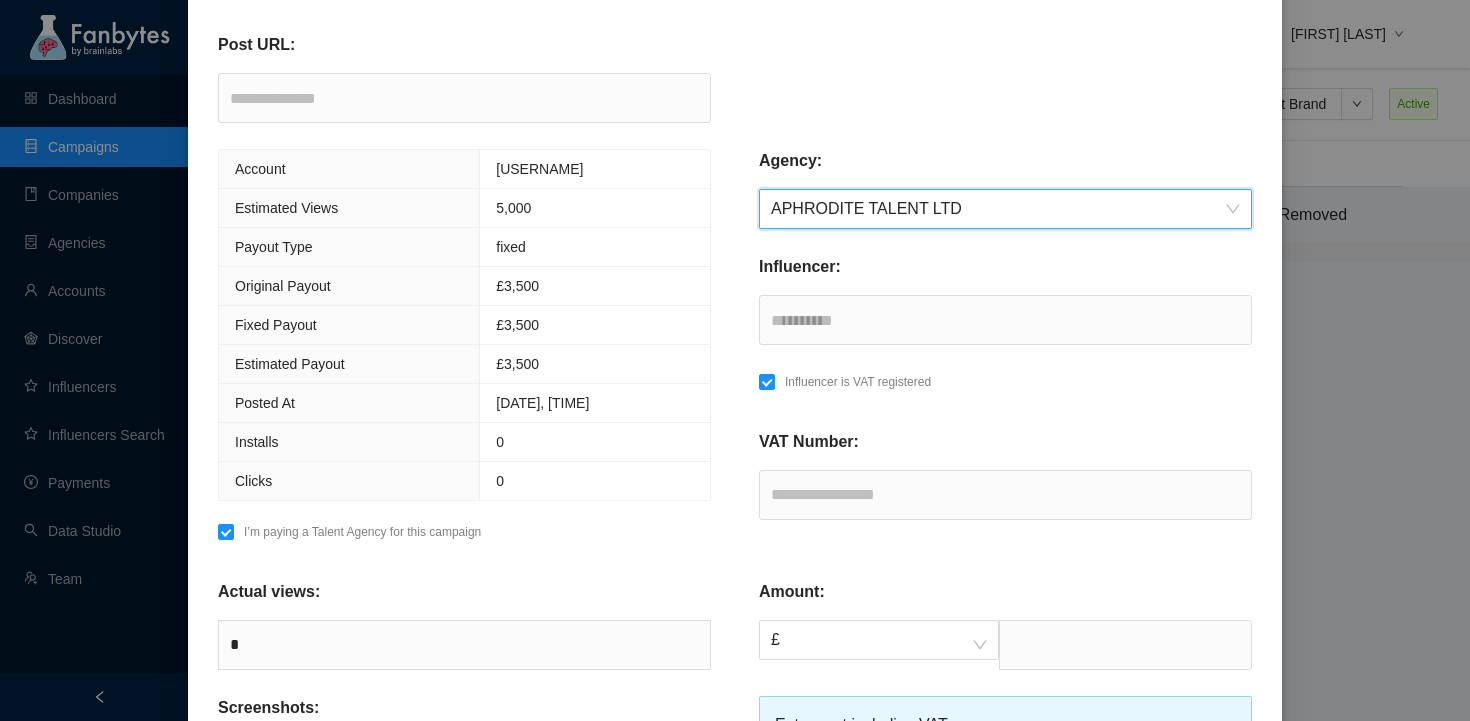 scroll, scrollTop: 283, scrollLeft: 0, axis: vertical 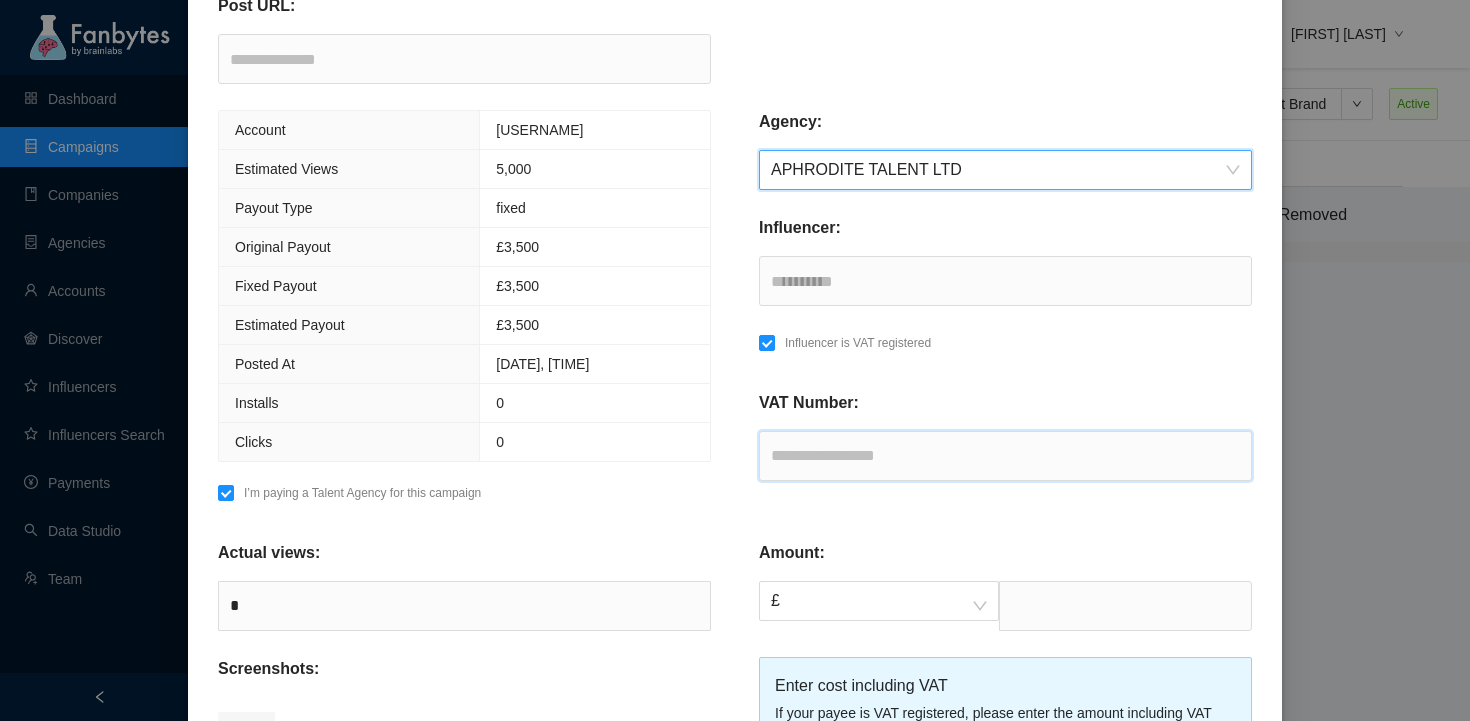 click at bounding box center [1005, 456] 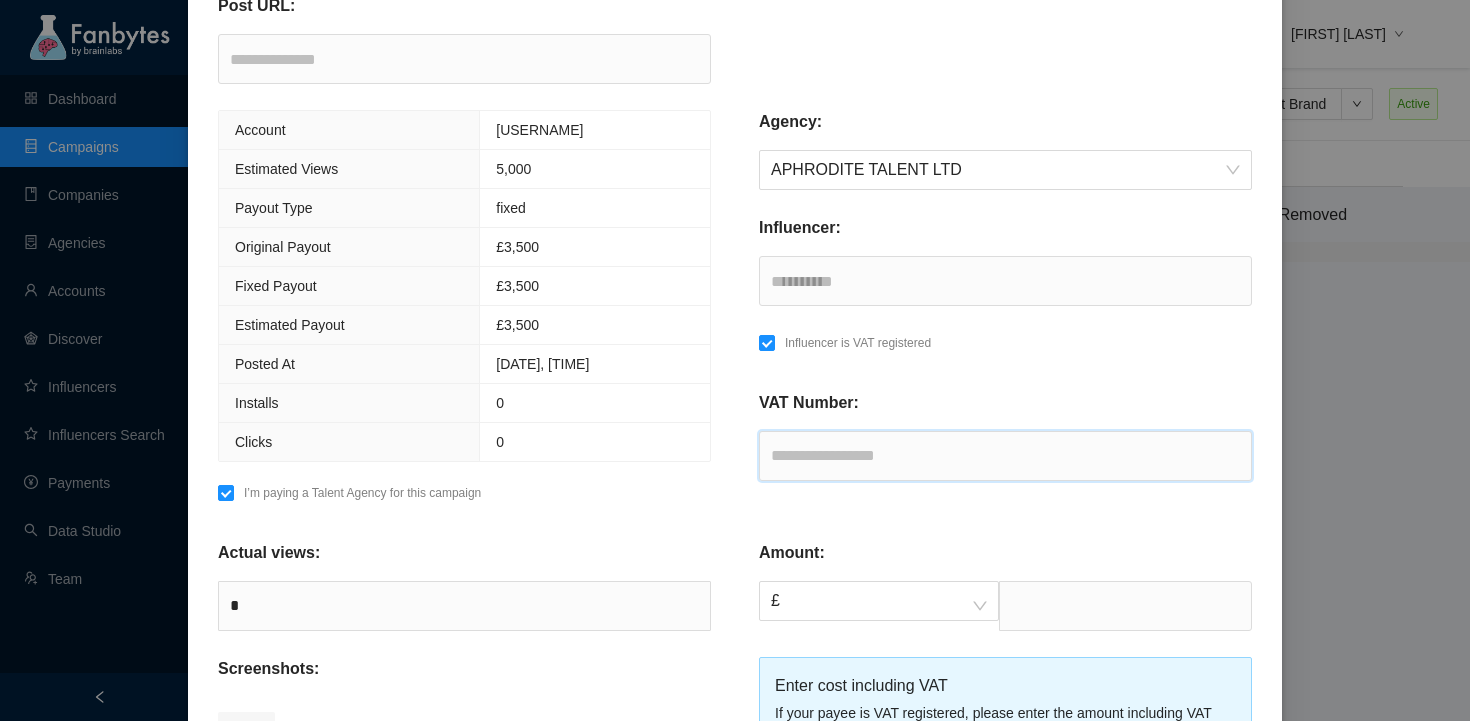 paste on "*********" 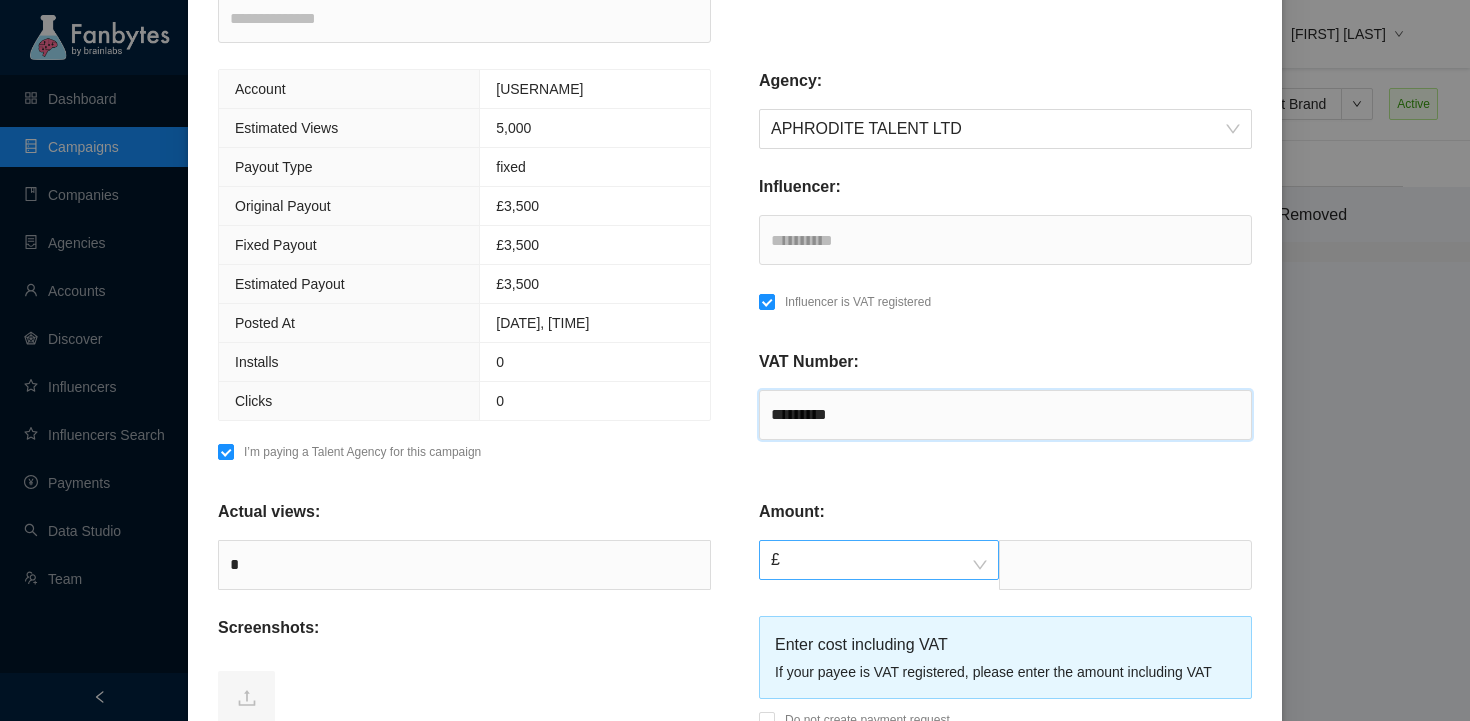 scroll, scrollTop: 339, scrollLeft: 0, axis: vertical 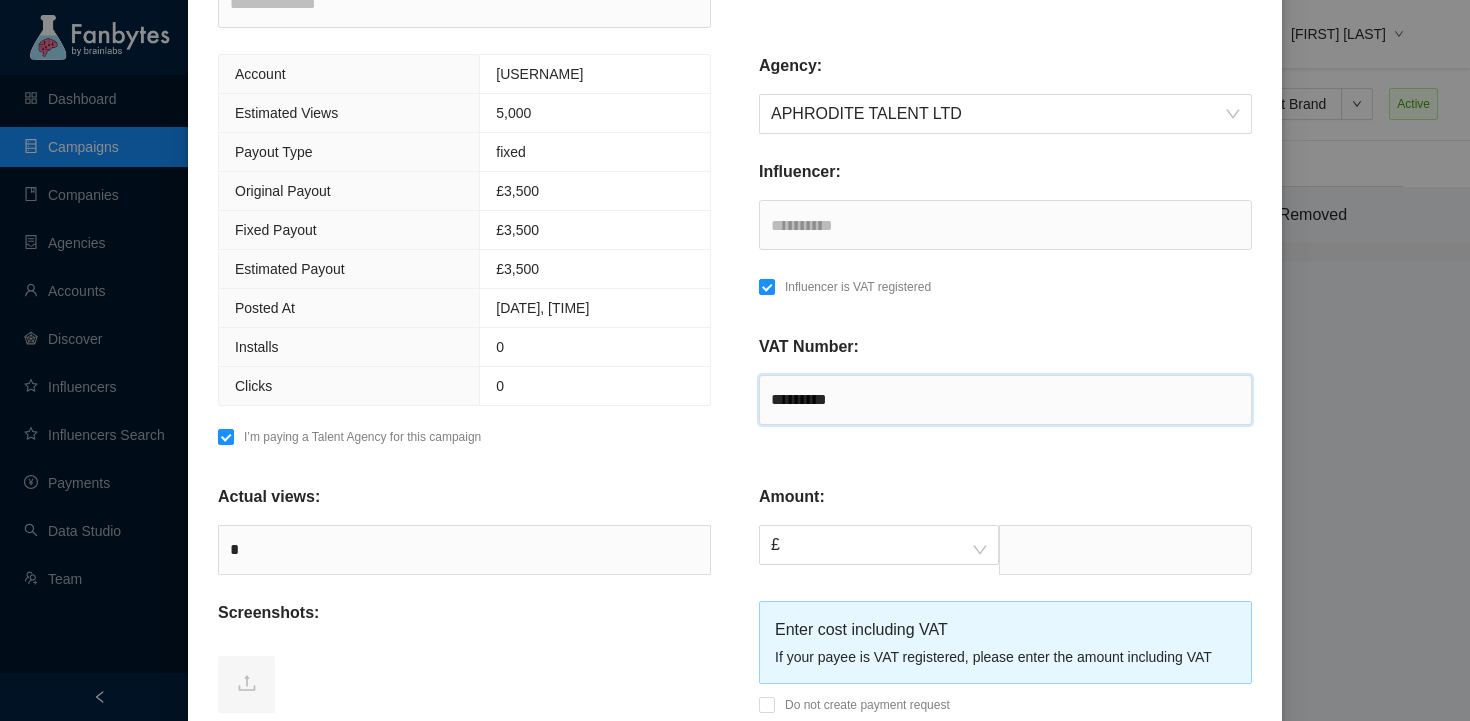 type on "*********" 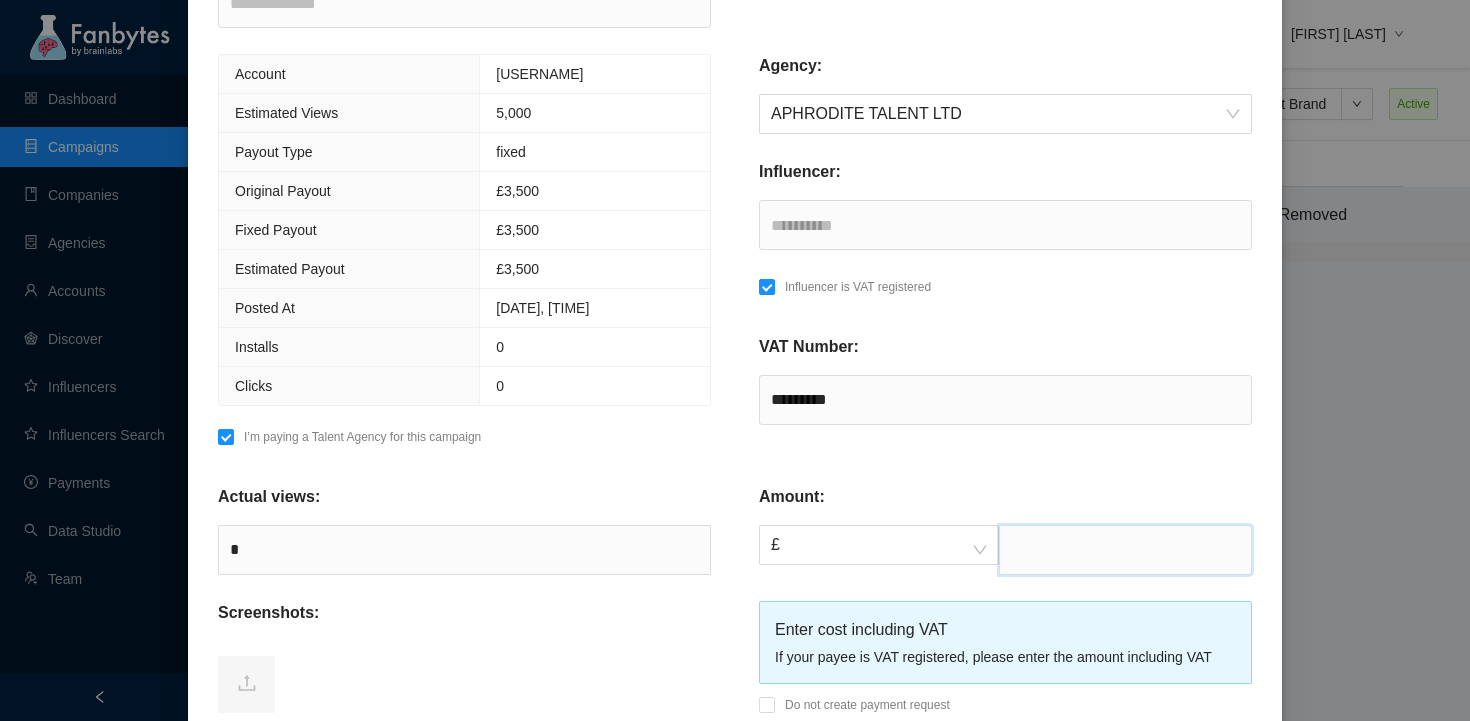 click at bounding box center (1125, 550) 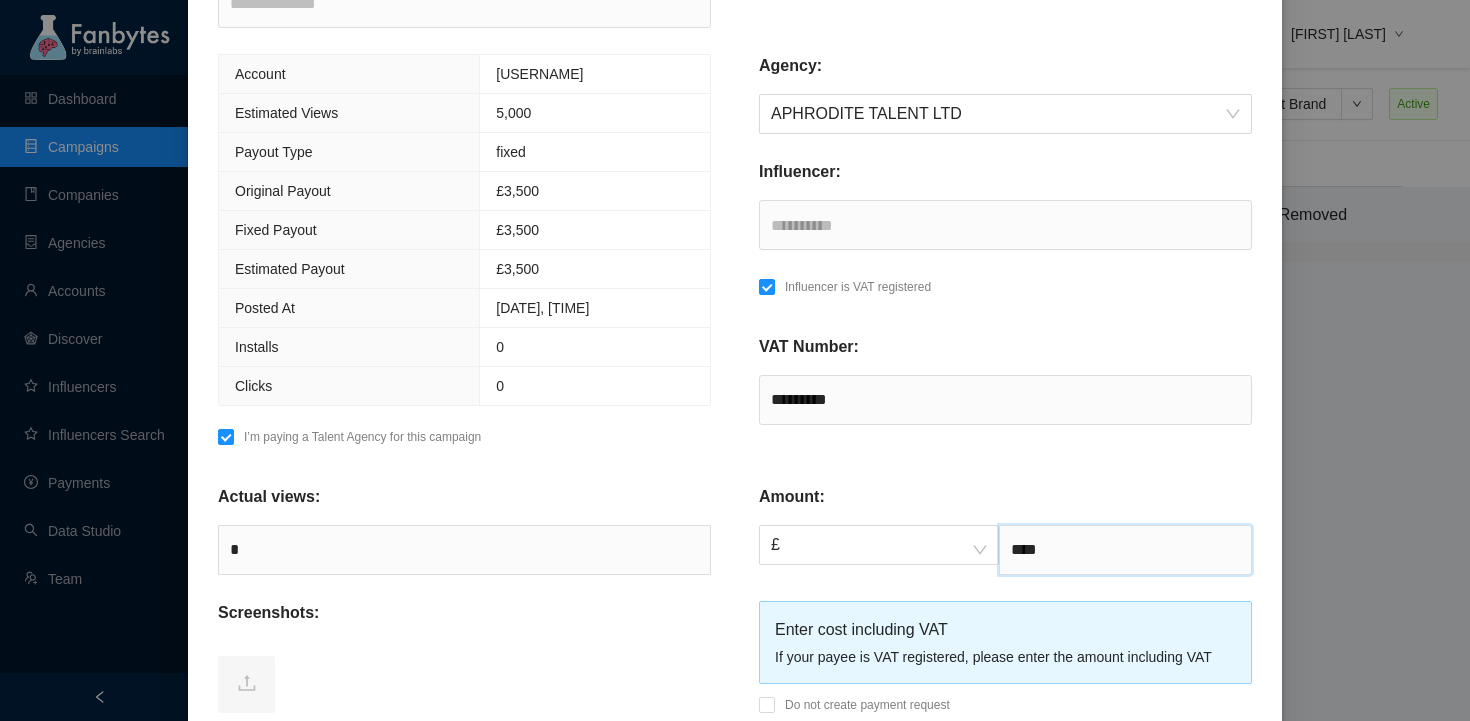 type on "****" 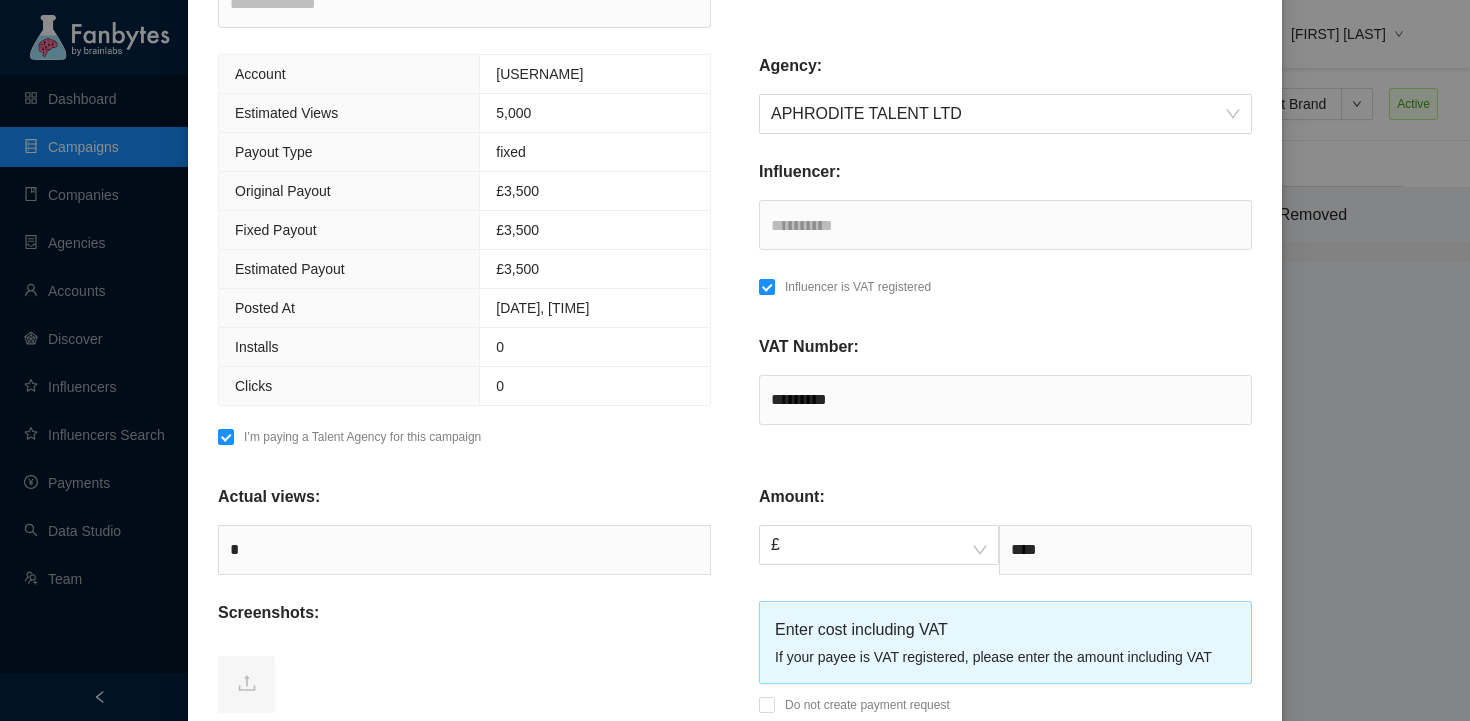 click on "Amount:" at bounding box center [1005, 505] 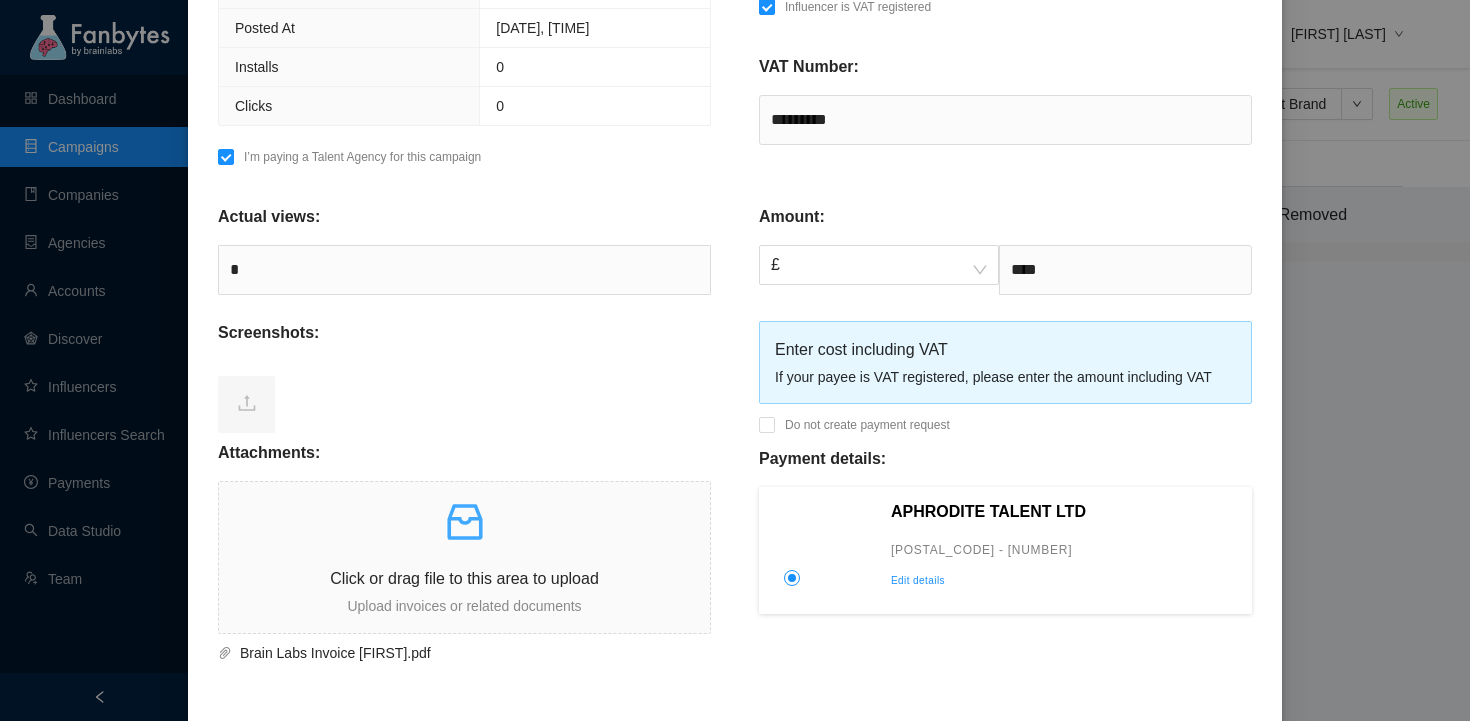 scroll, scrollTop: 751, scrollLeft: 0, axis: vertical 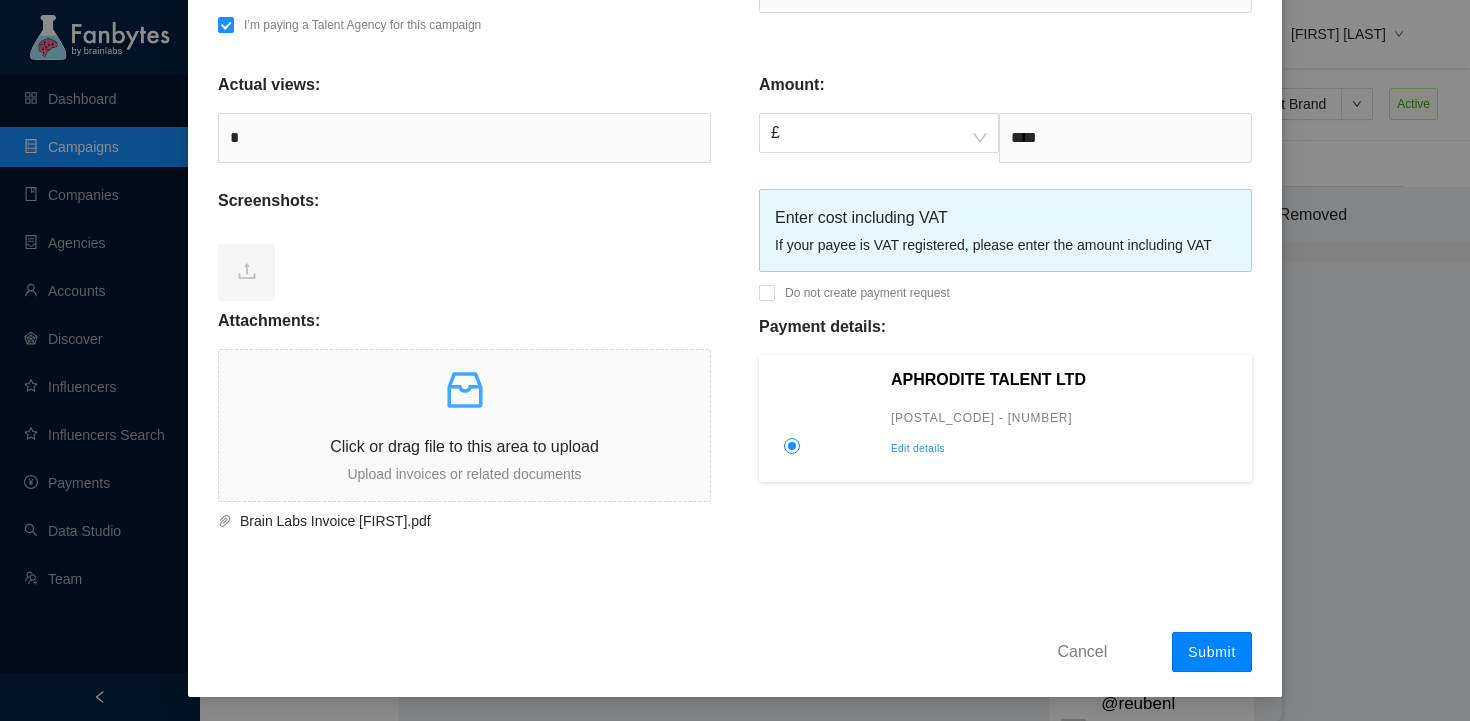 click on "Submit" at bounding box center [1212, 652] 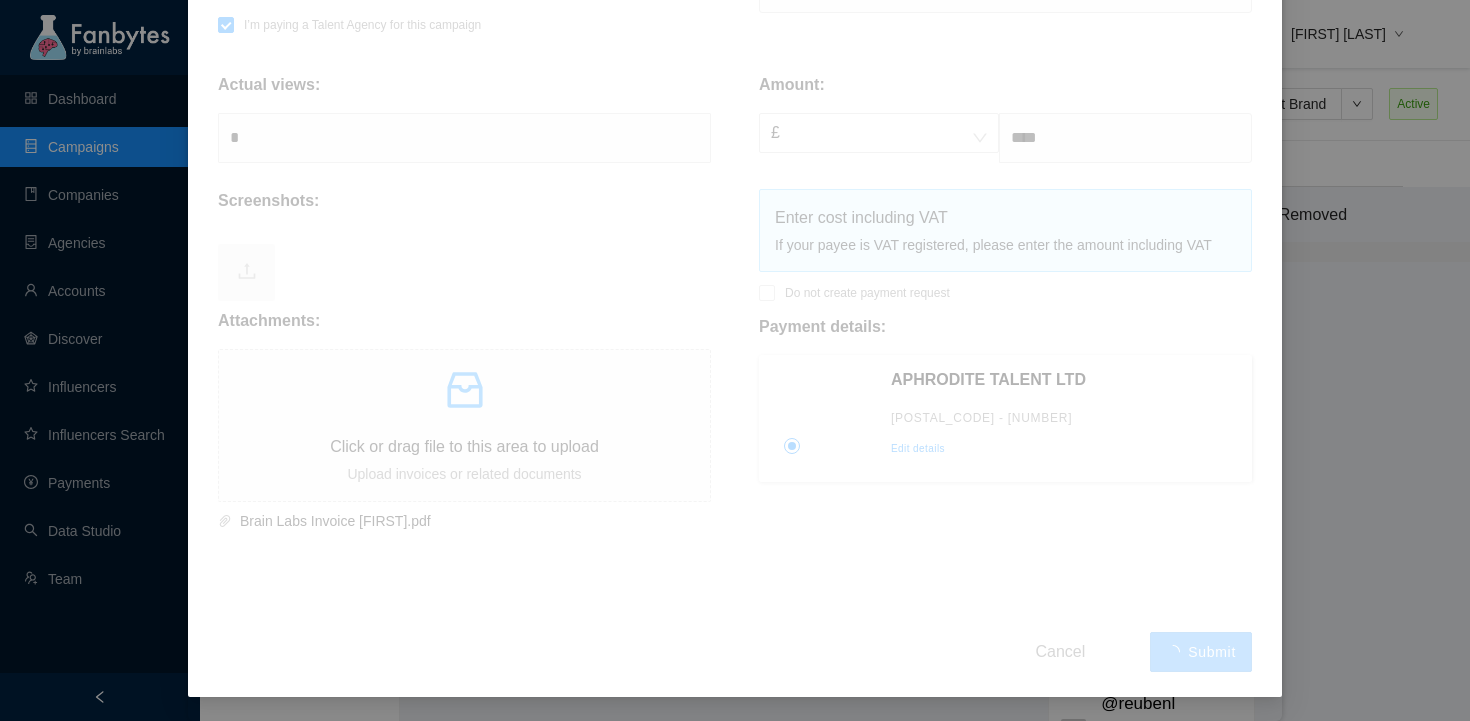 type 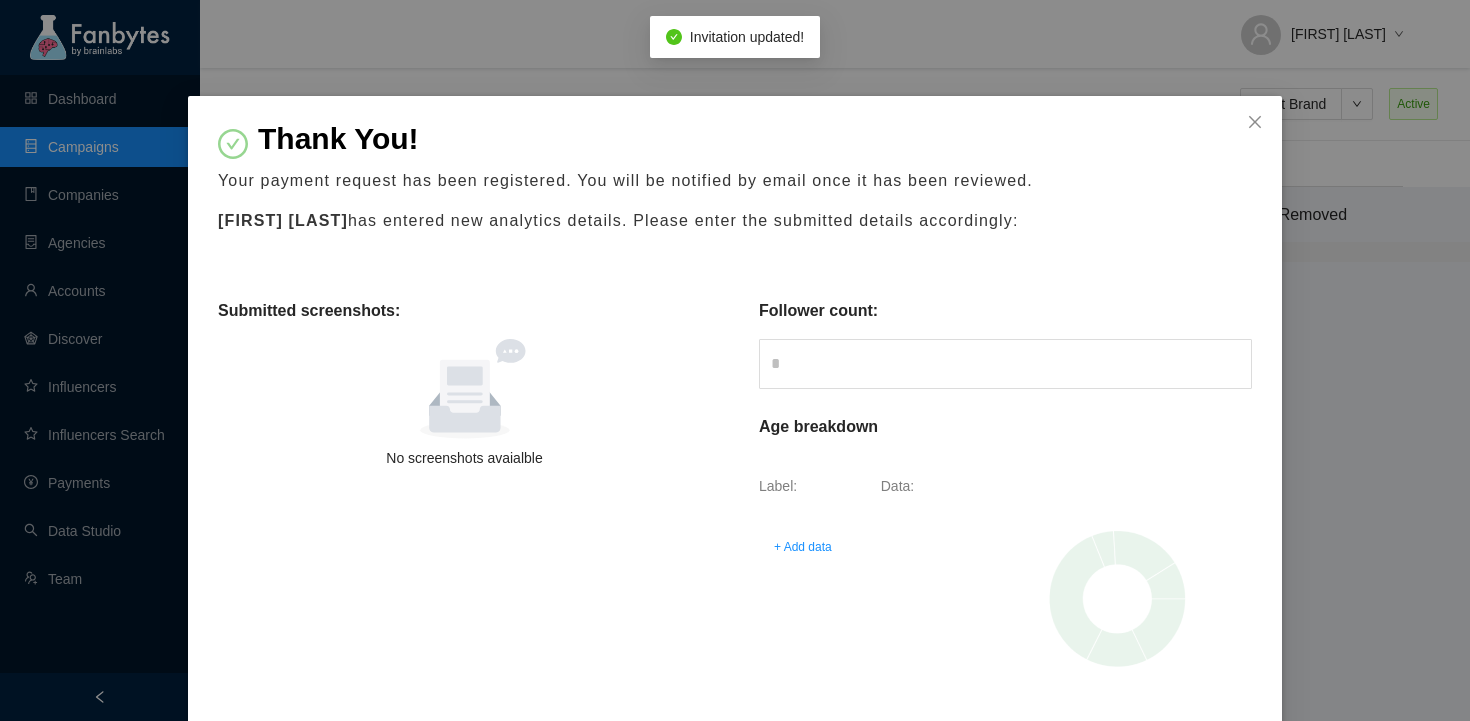 scroll, scrollTop: 0, scrollLeft: 0, axis: both 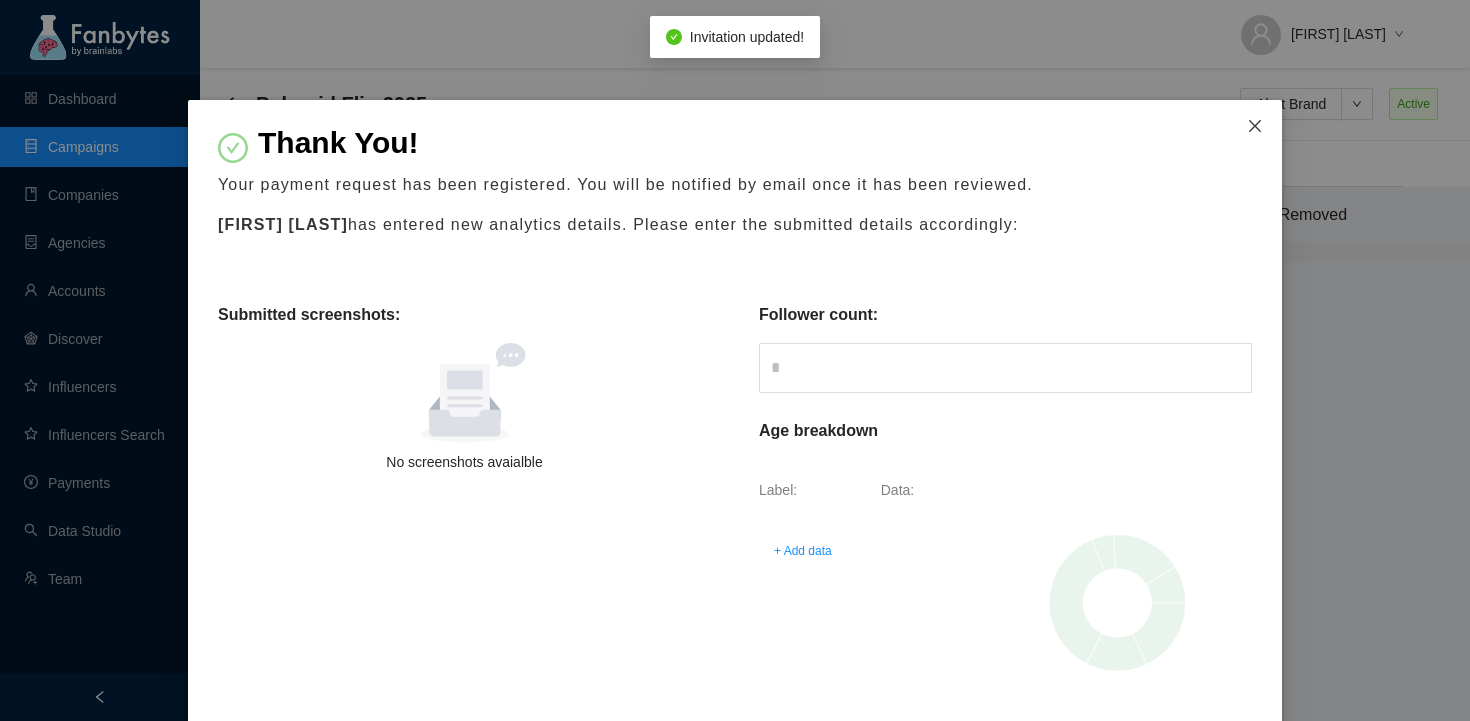 click 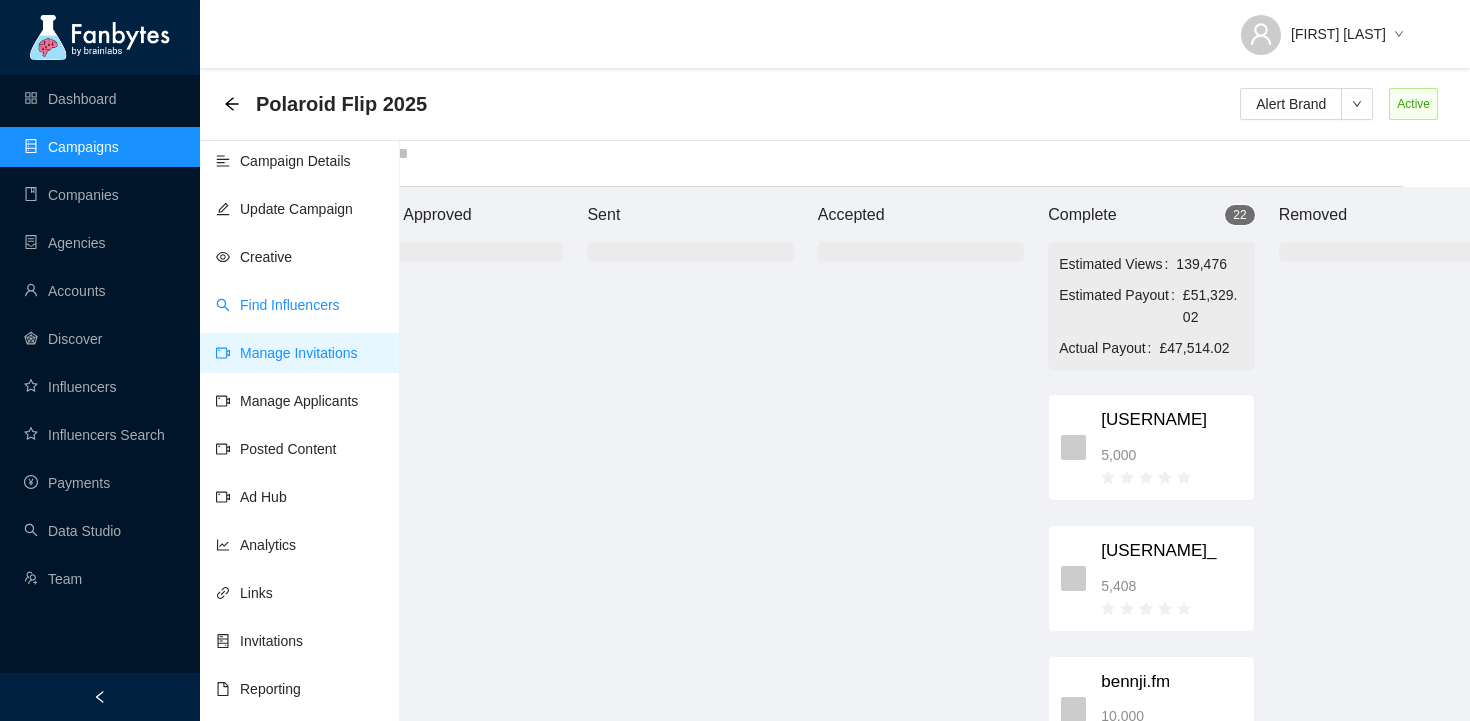 click on "Find Influencers" at bounding box center (278, 305) 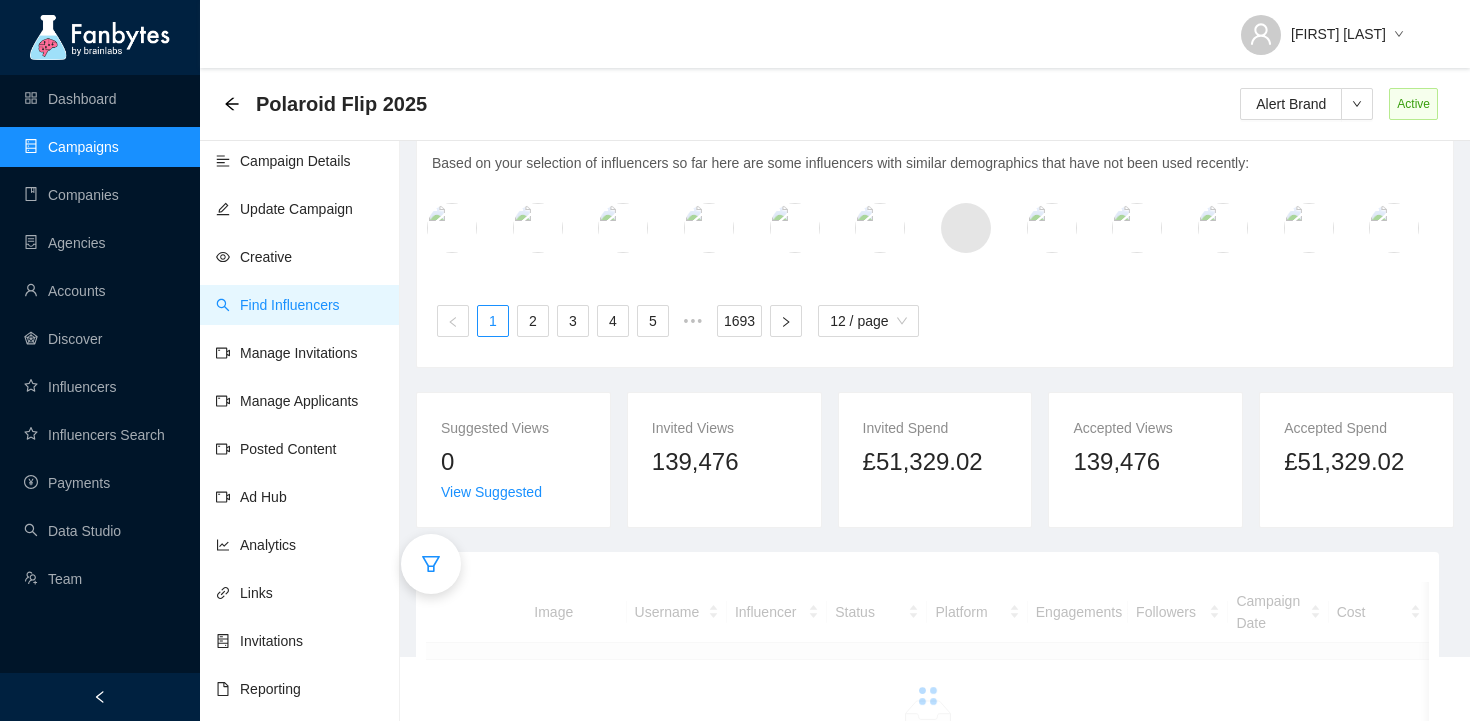 scroll, scrollTop: 137, scrollLeft: 0, axis: vertical 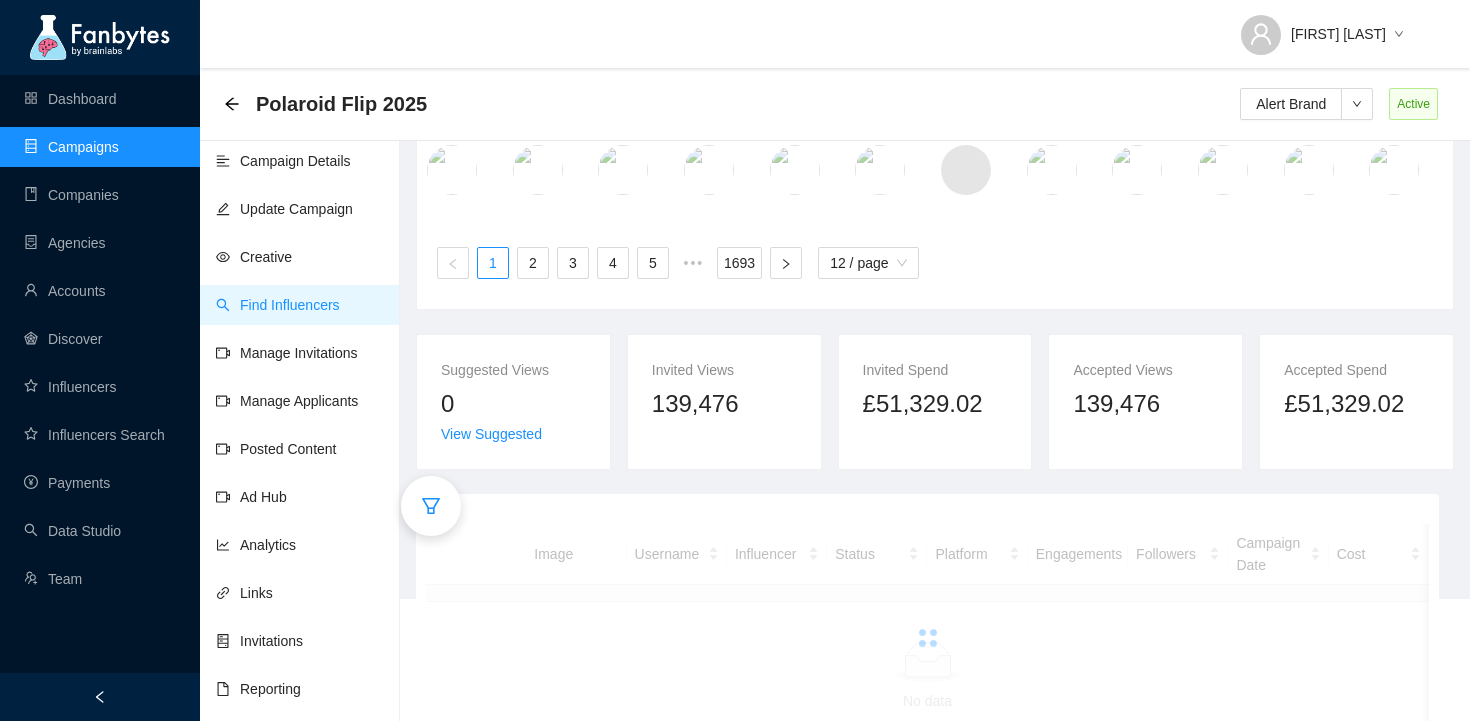 click at bounding box center (431, 506) 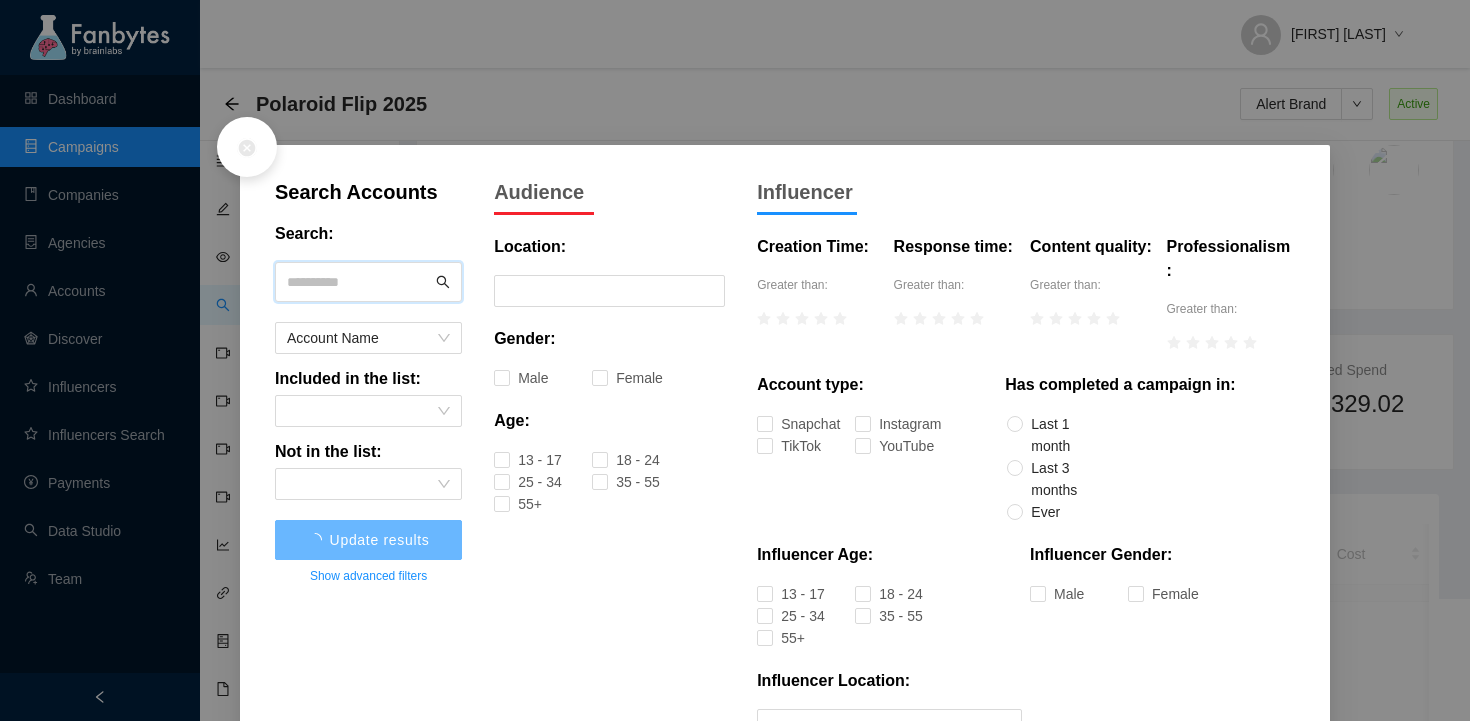 click at bounding box center [359, 282] 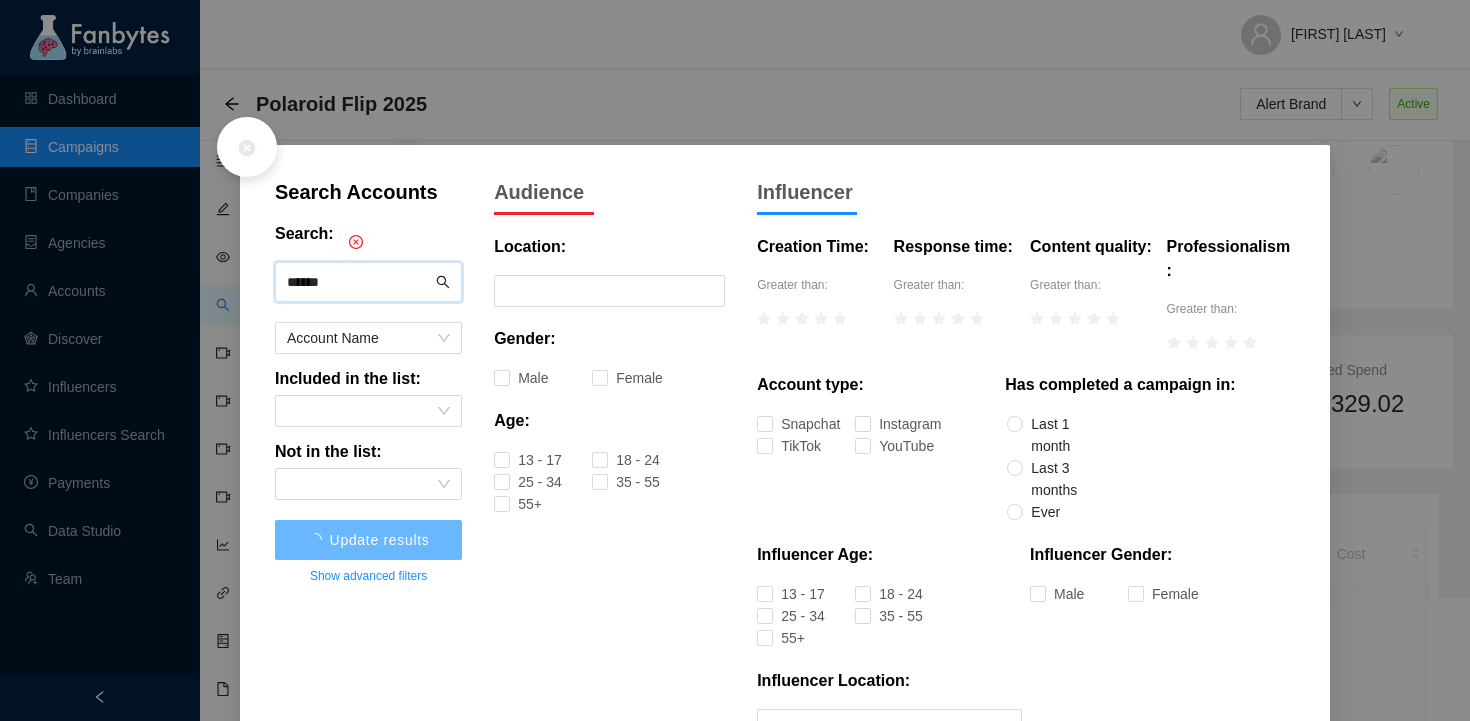 type on "******" 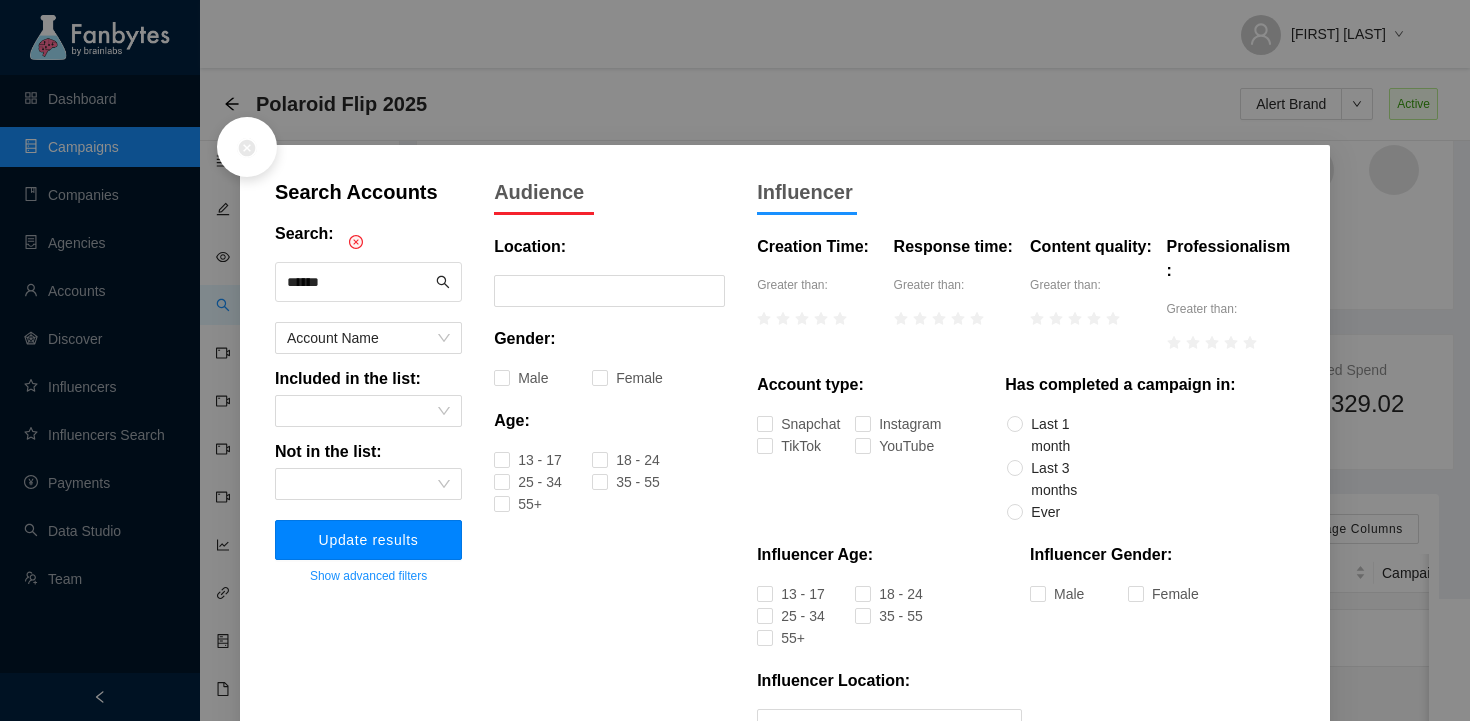 click on "Update results" at bounding box center [369, 540] 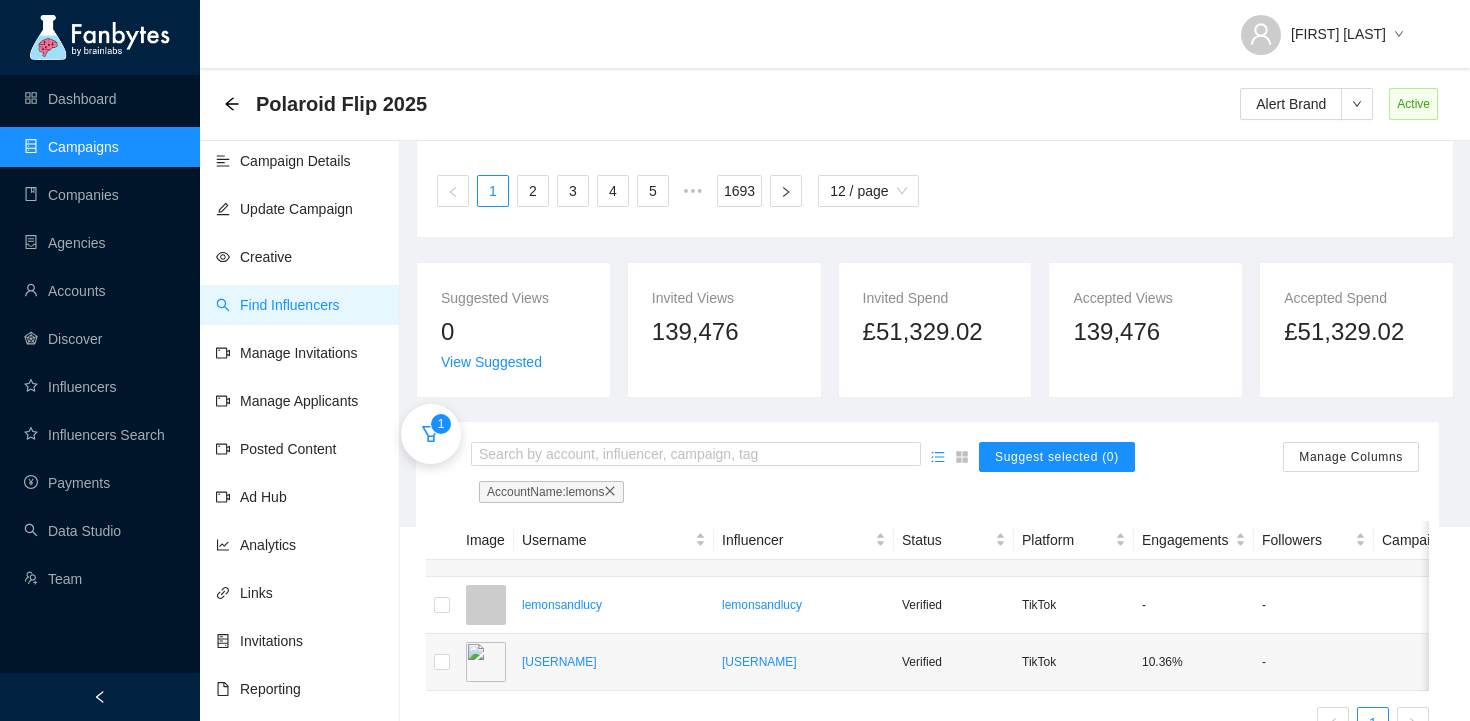scroll, scrollTop: 274, scrollLeft: 0, axis: vertical 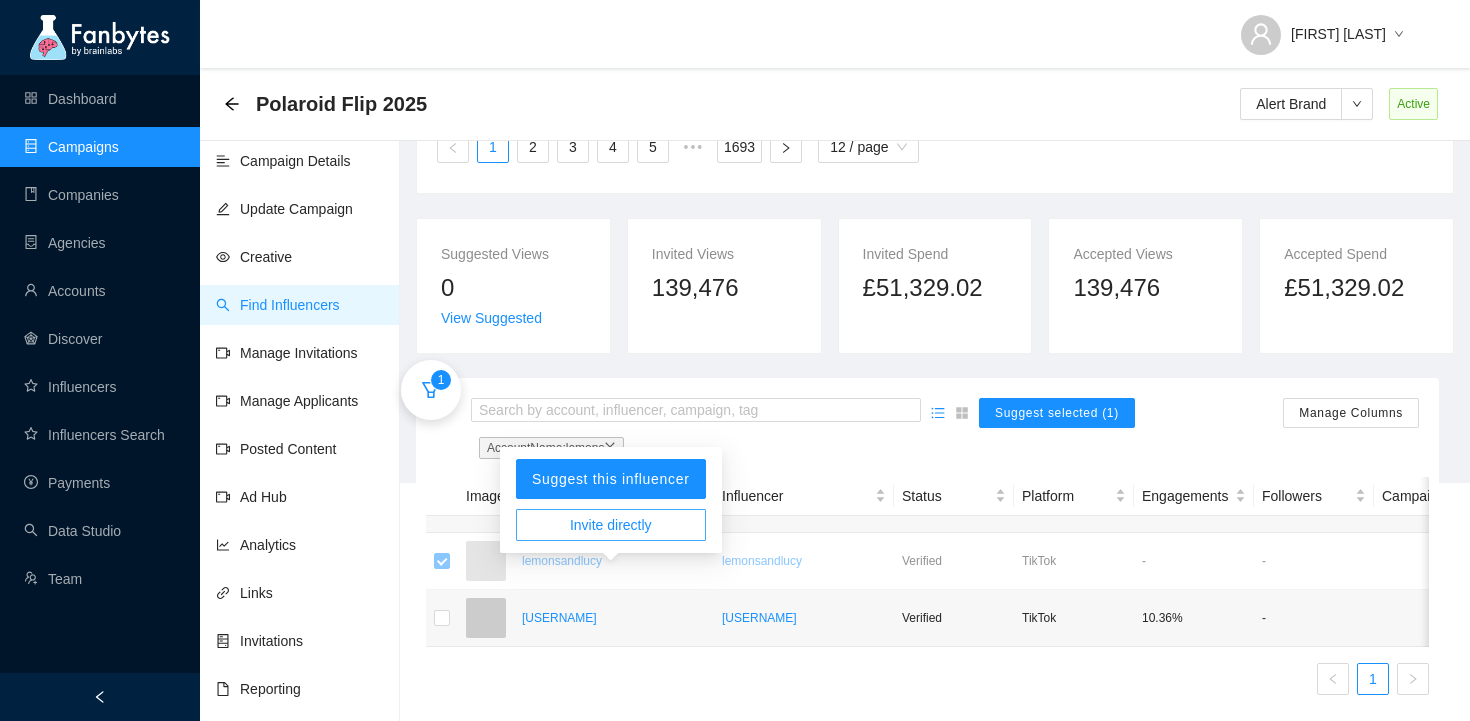 click on "Invite directly" at bounding box center [611, 525] 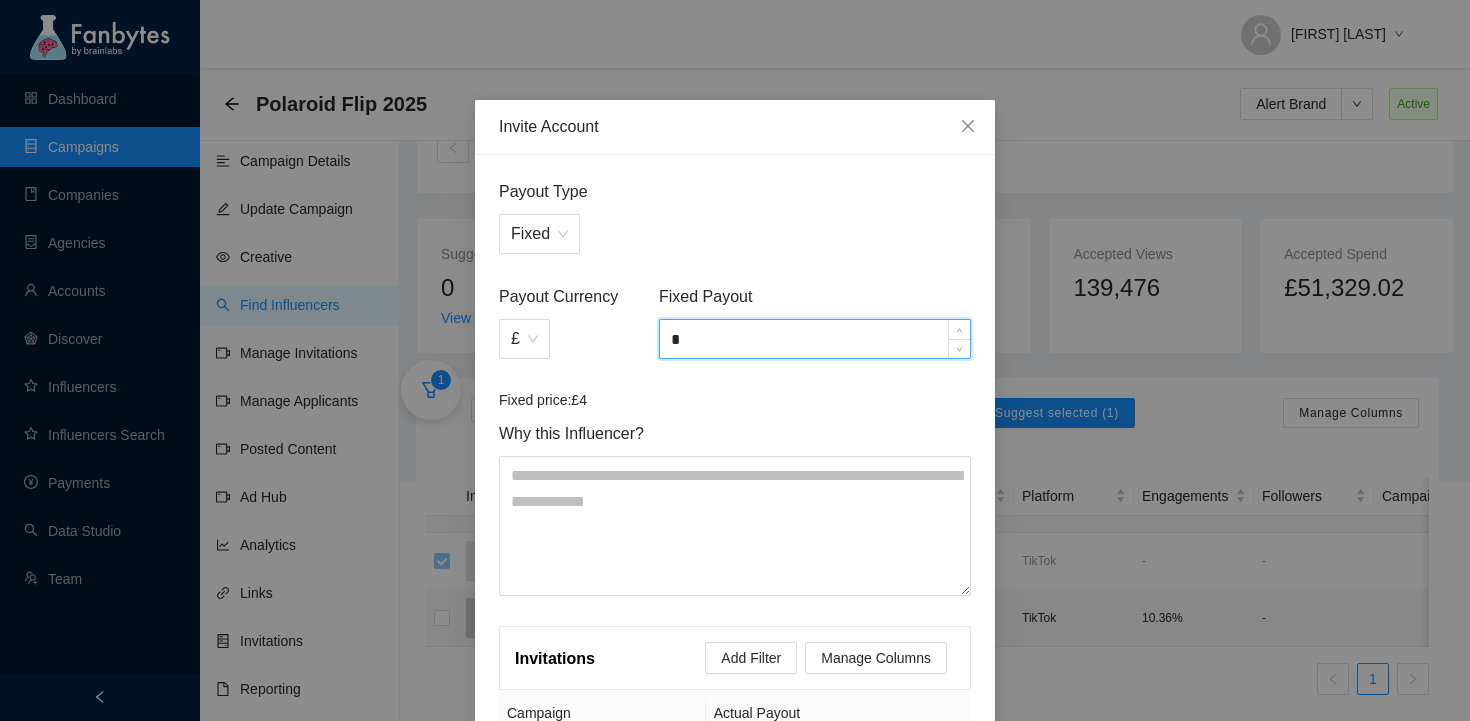 click on "*" at bounding box center [815, 339] 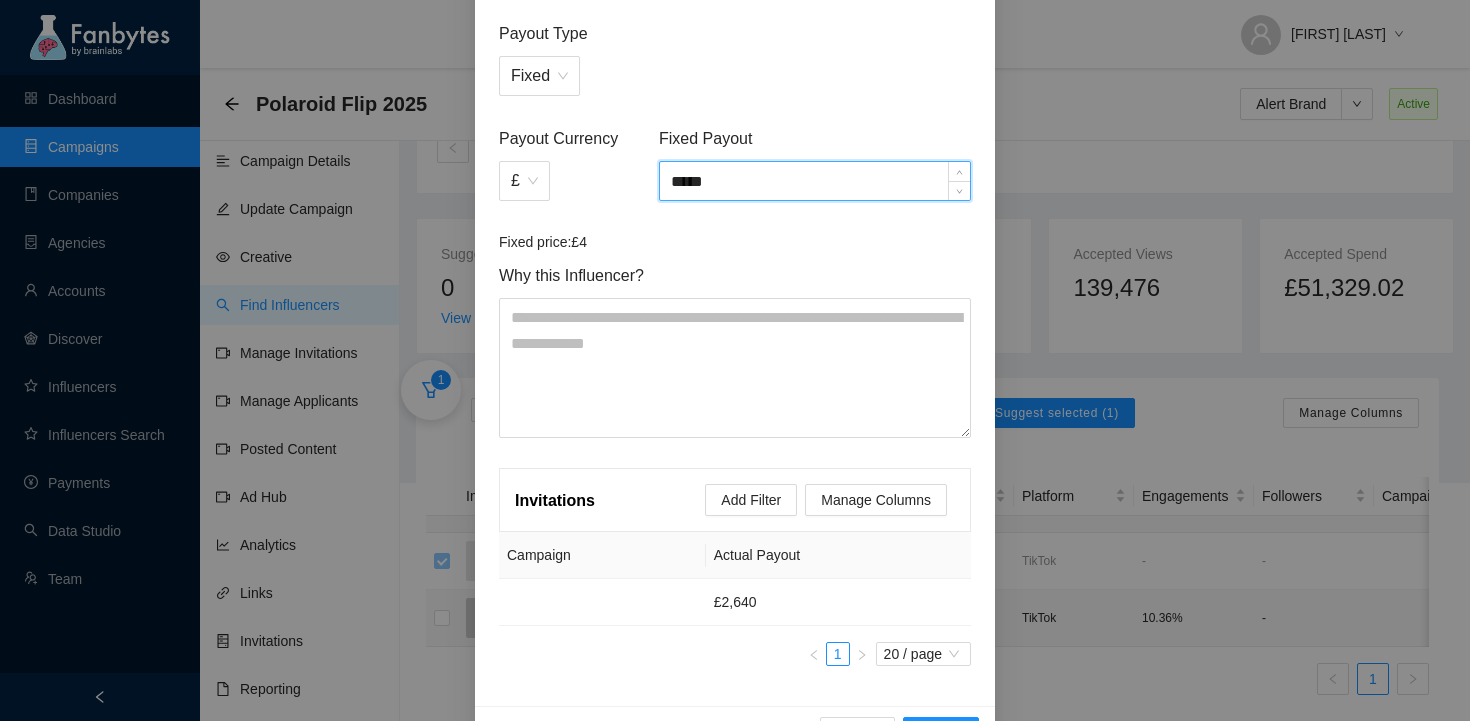 scroll, scrollTop: 198, scrollLeft: 0, axis: vertical 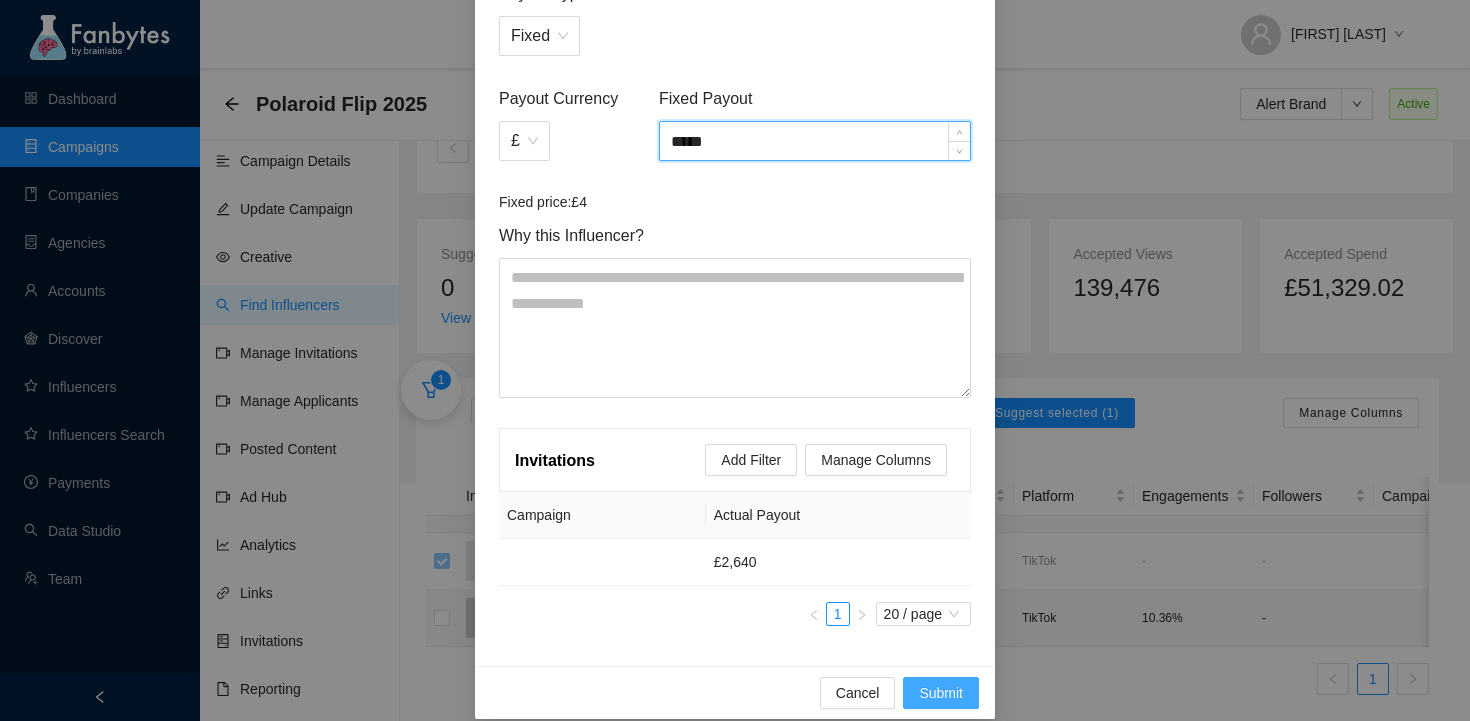 type on "*****" 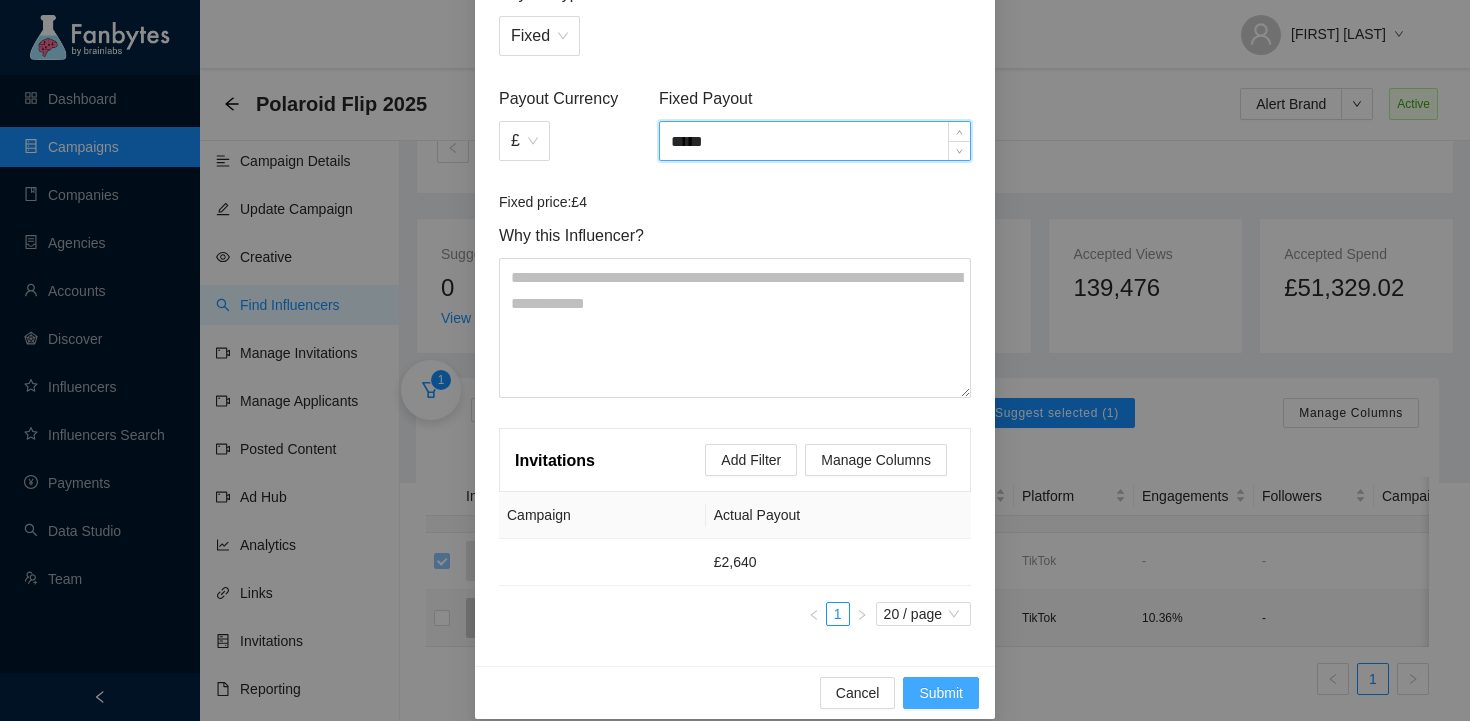 click on "Submit" at bounding box center (941, 693) 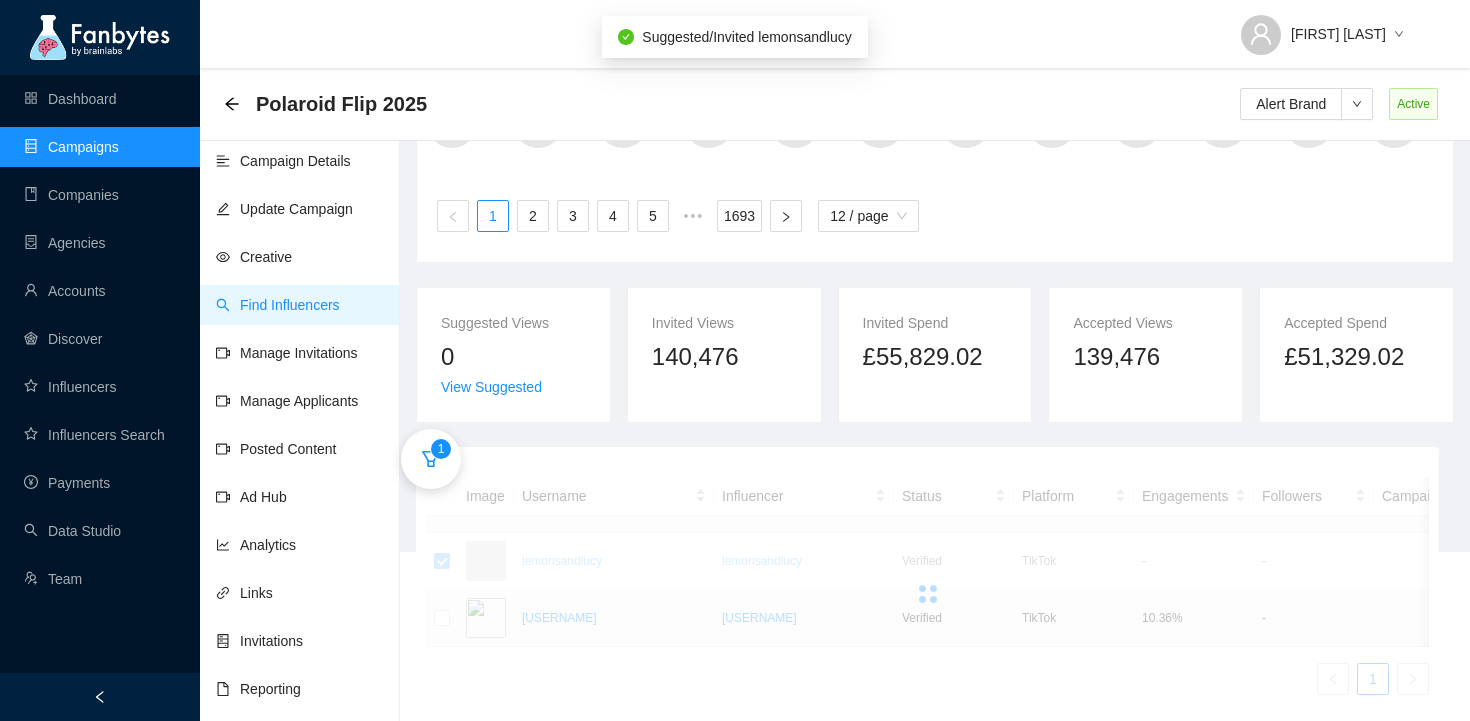 scroll, scrollTop: 205, scrollLeft: 0, axis: vertical 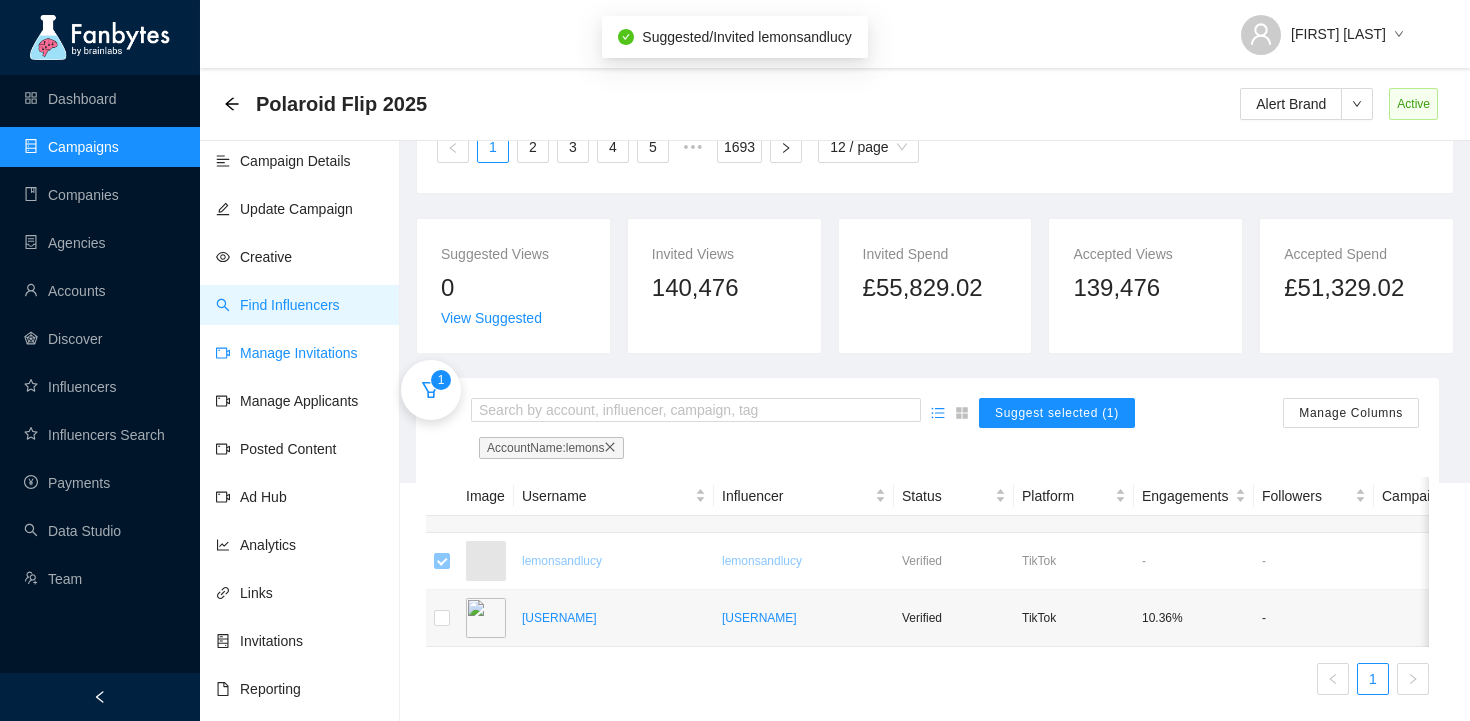 click on "Manage Invitations" at bounding box center (287, 353) 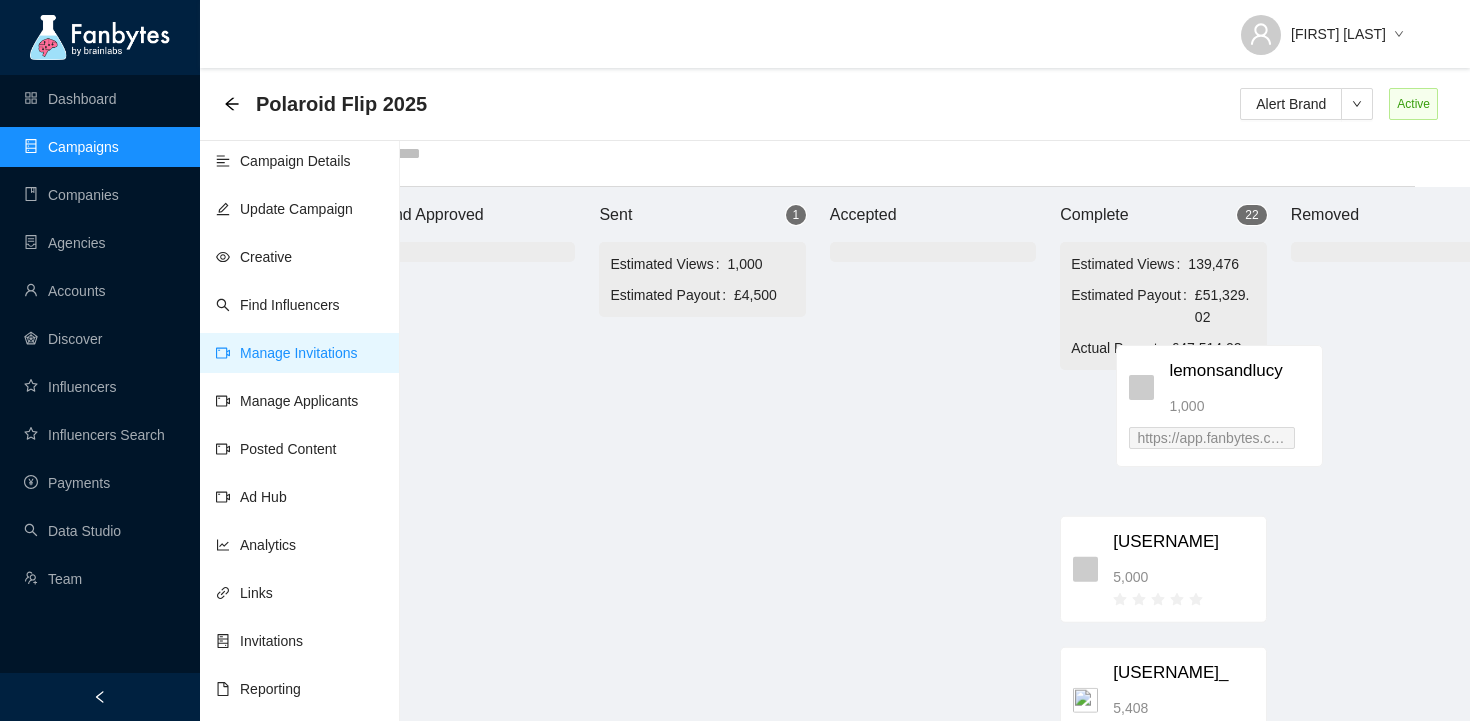 scroll, scrollTop: 20, scrollLeft: 118, axis: both 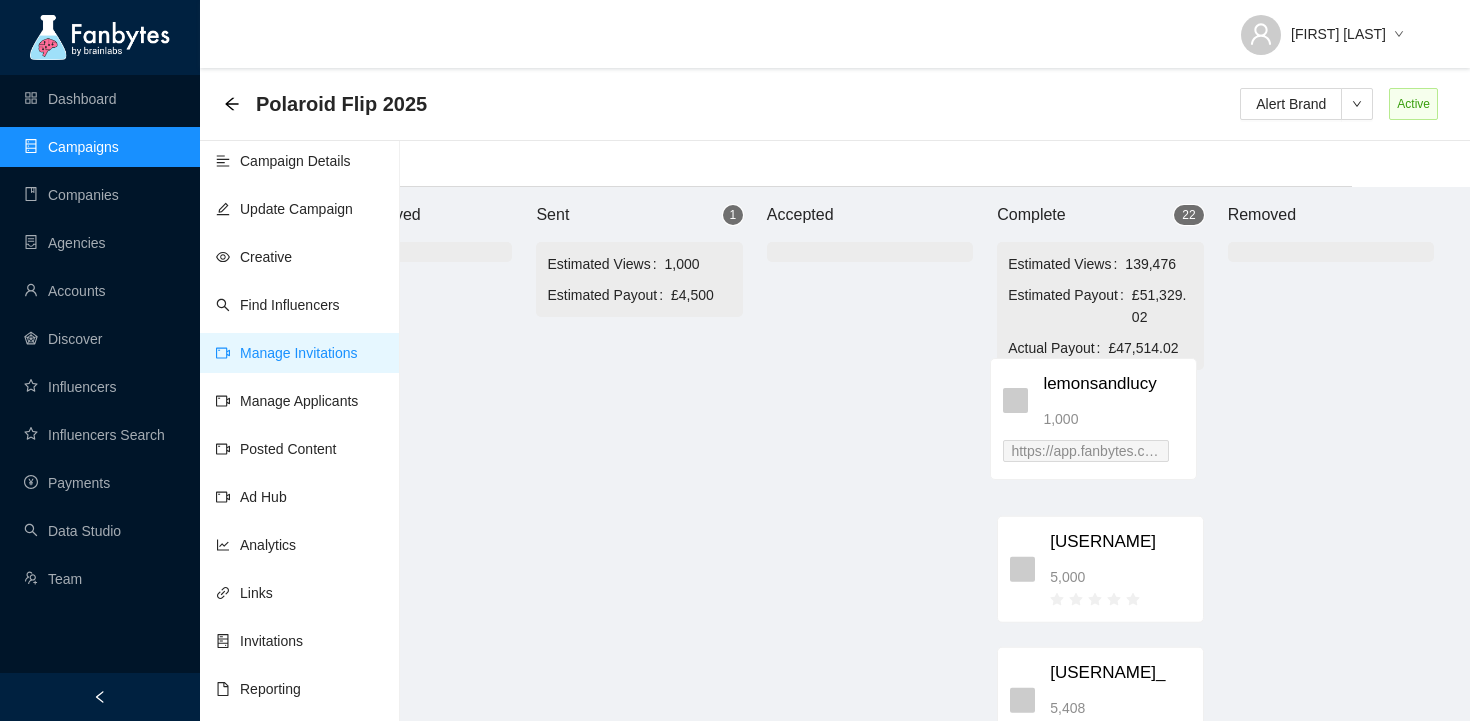 drag, startPoint x: 794, startPoint y: 395, endPoint x: 1140, endPoint y: 412, distance: 346.4174 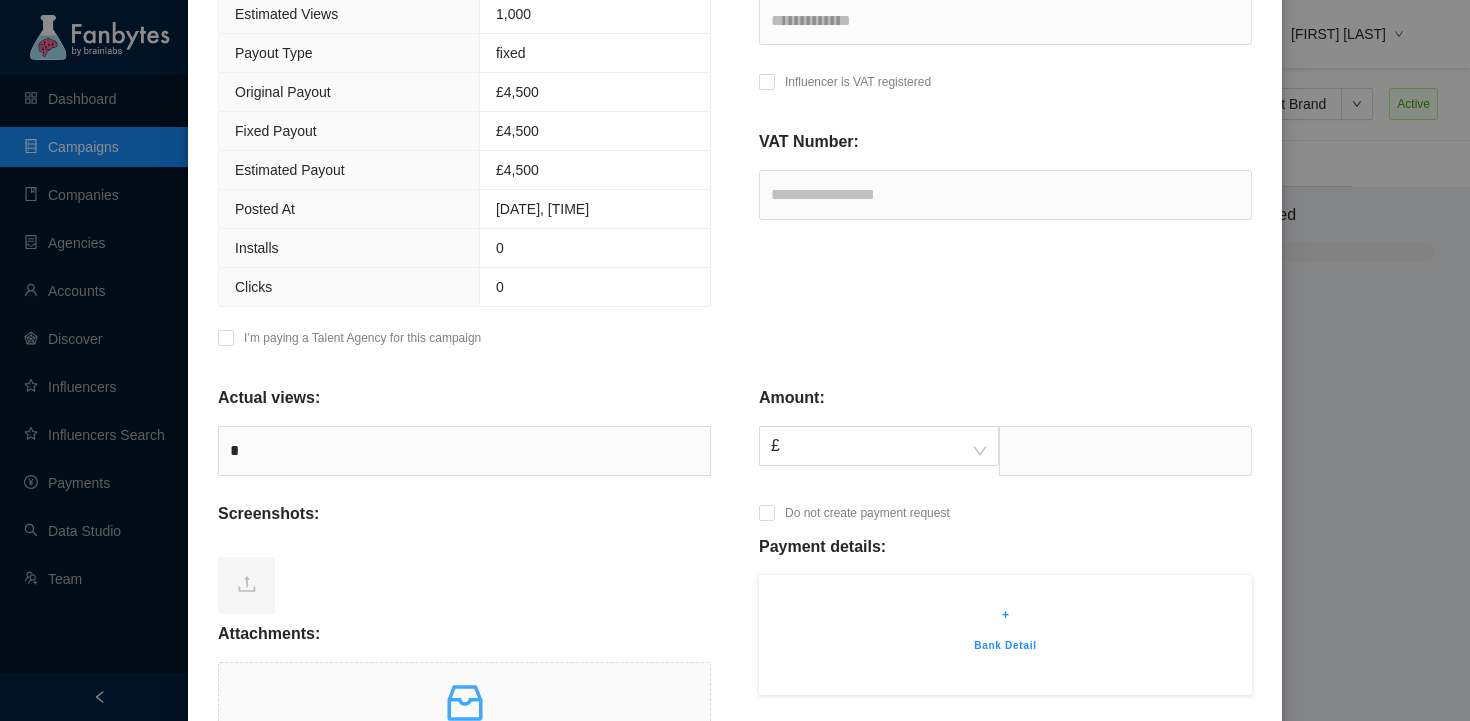 scroll, scrollTop: 486, scrollLeft: 0, axis: vertical 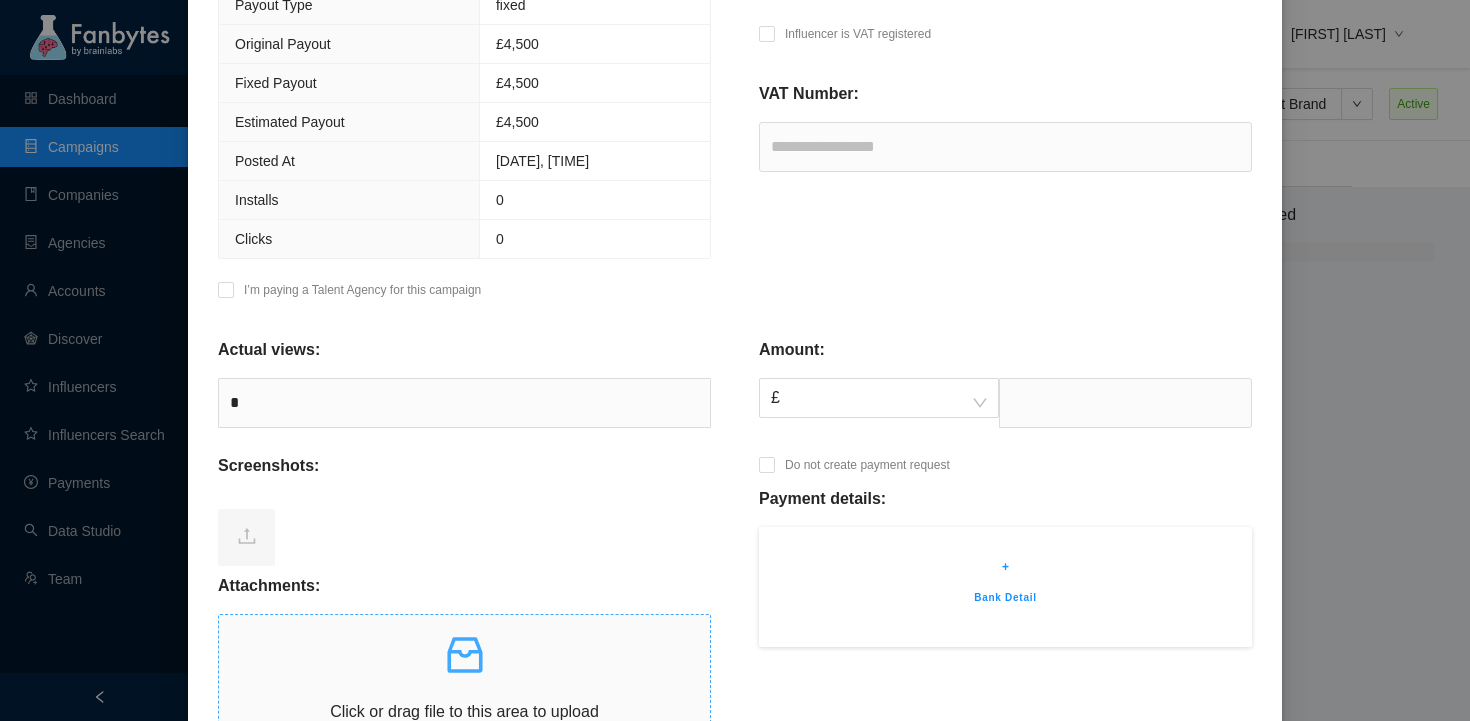 click 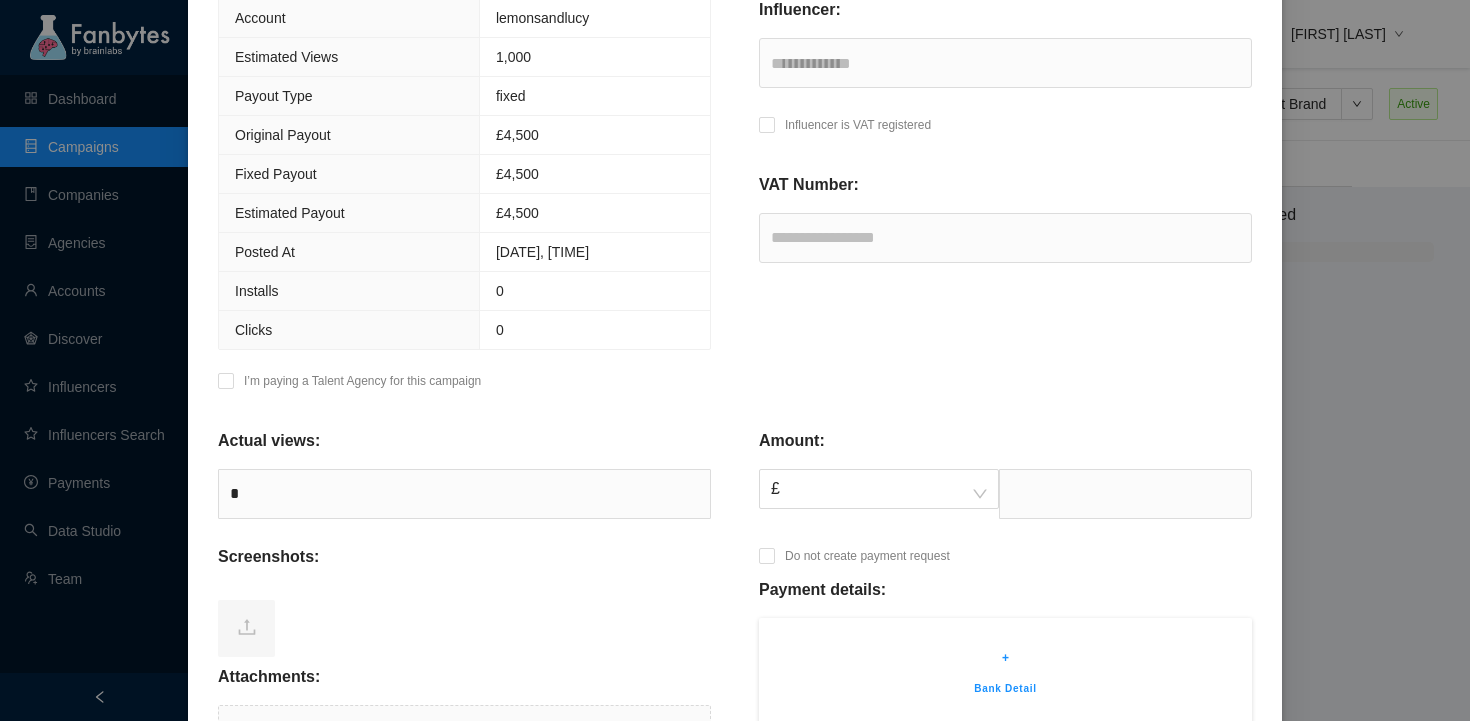 scroll, scrollTop: 290, scrollLeft: 0, axis: vertical 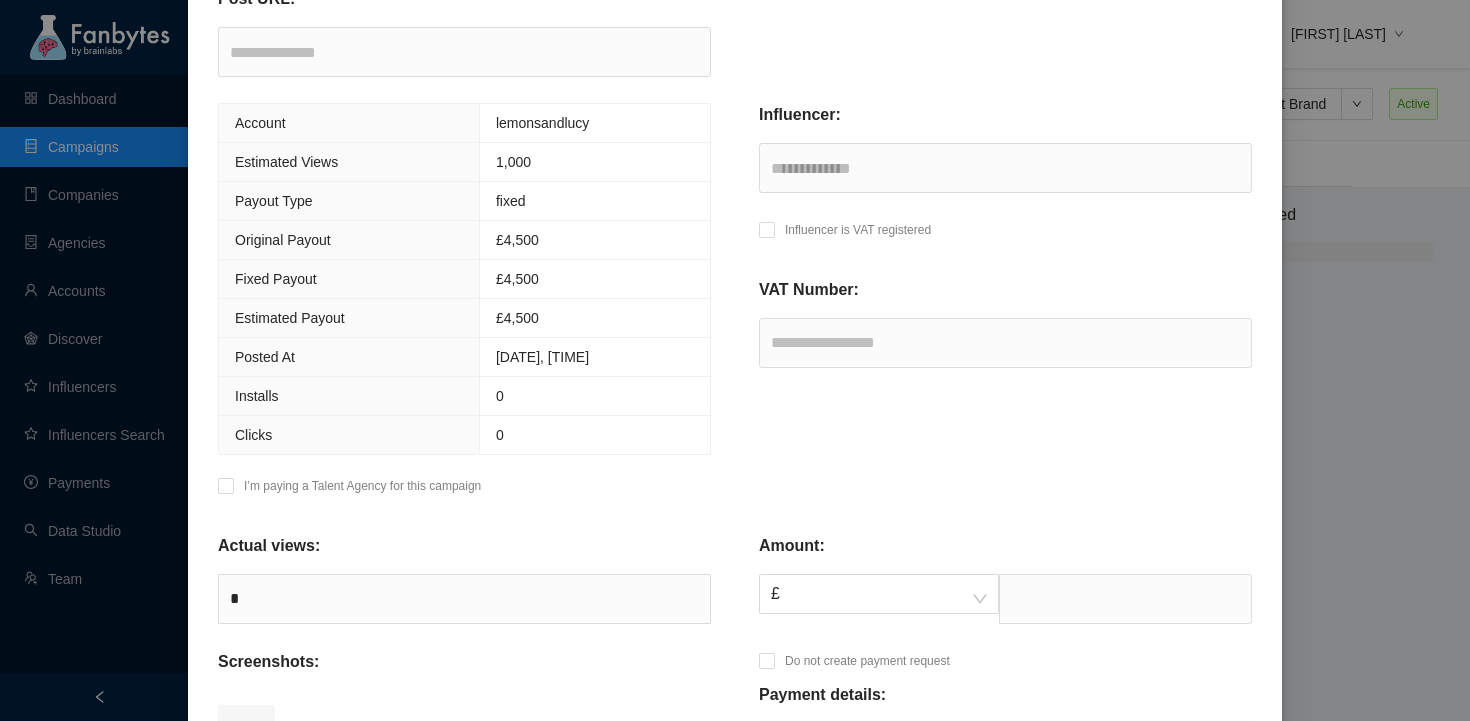 click on "Influencer is VAT registered" at bounding box center (858, 230) 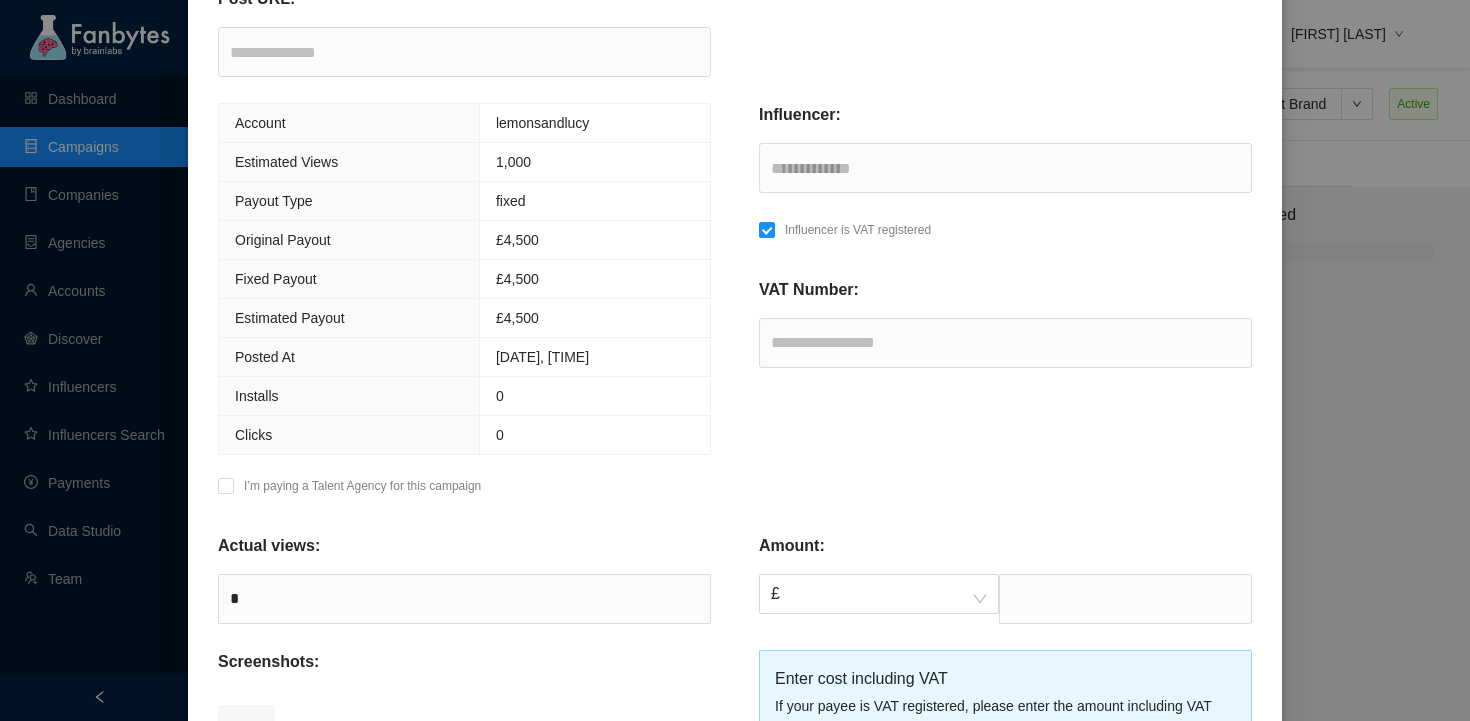 click on "I’m paying a Talent Agency for this campaign" at bounding box center [362, 486] 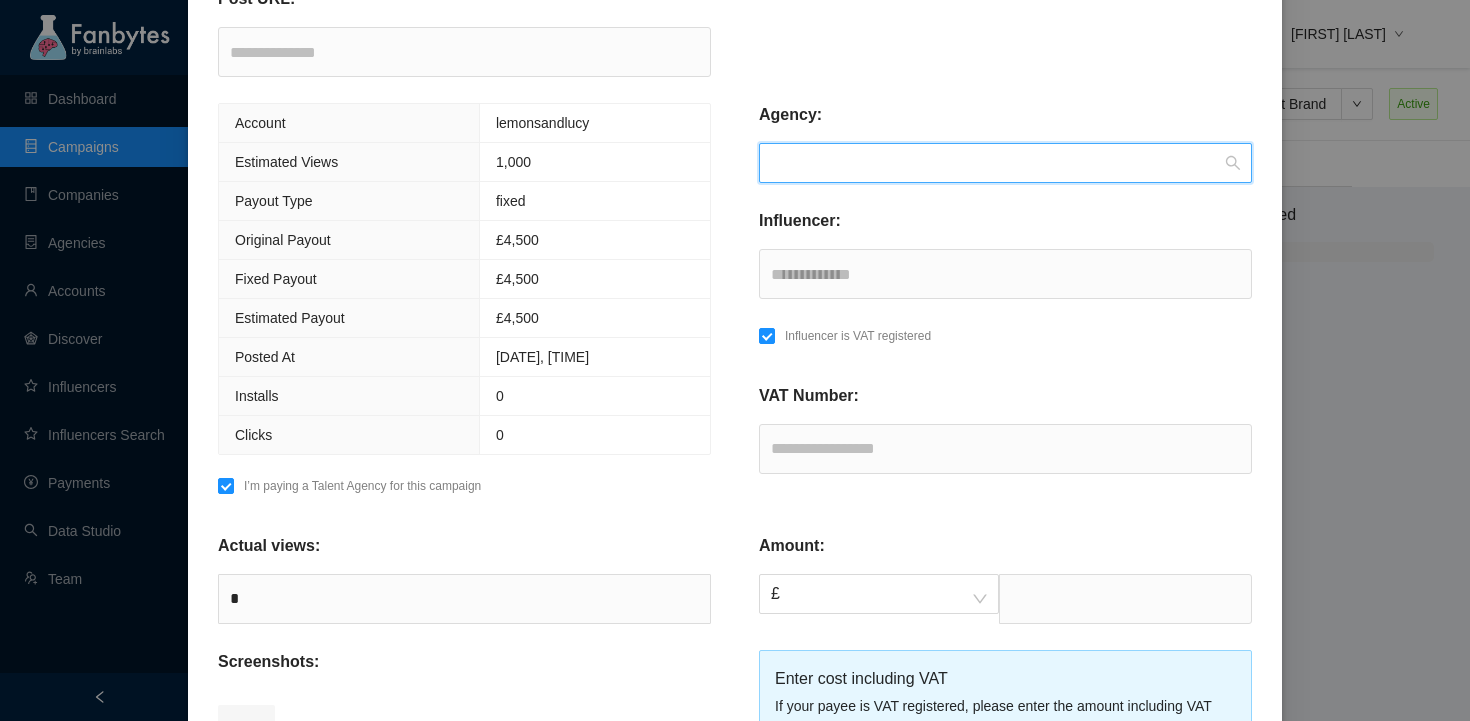 click at bounding box center (998, 163) 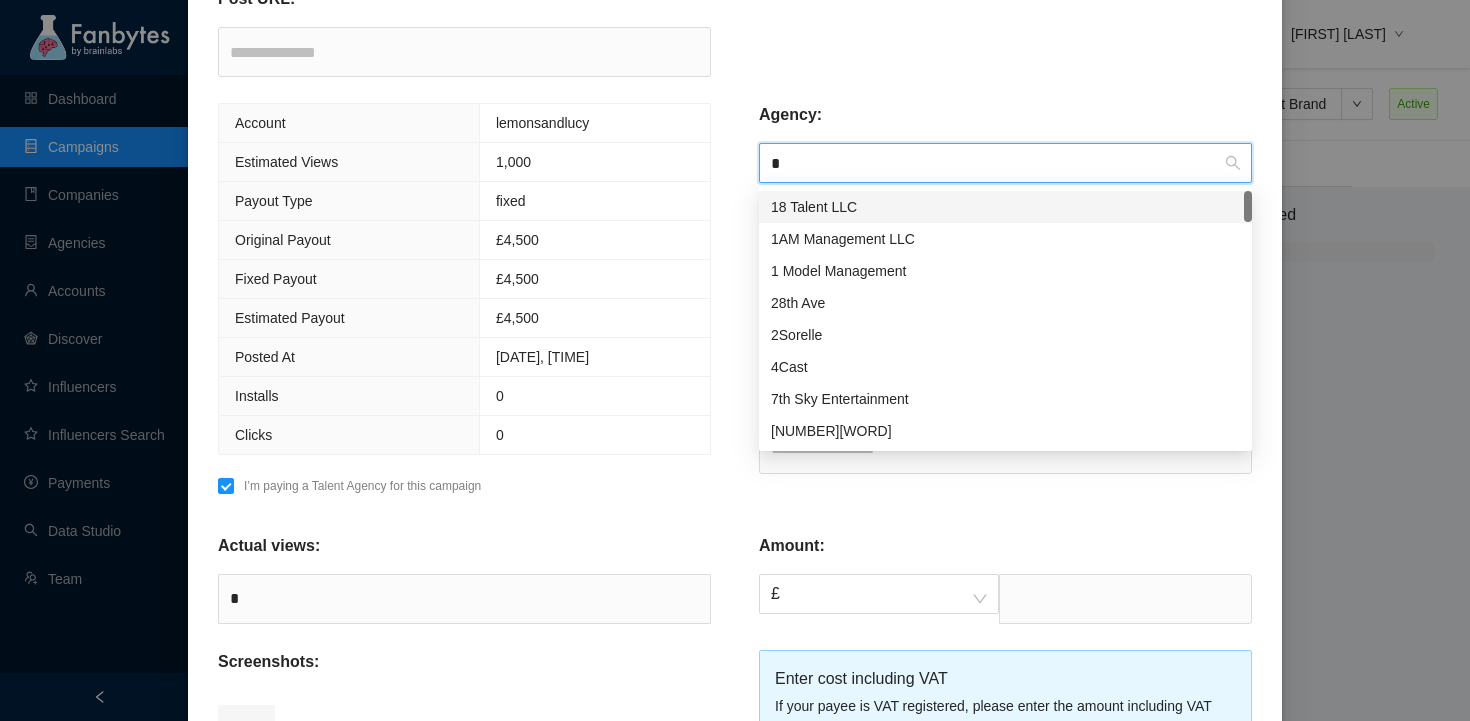 type on "**" 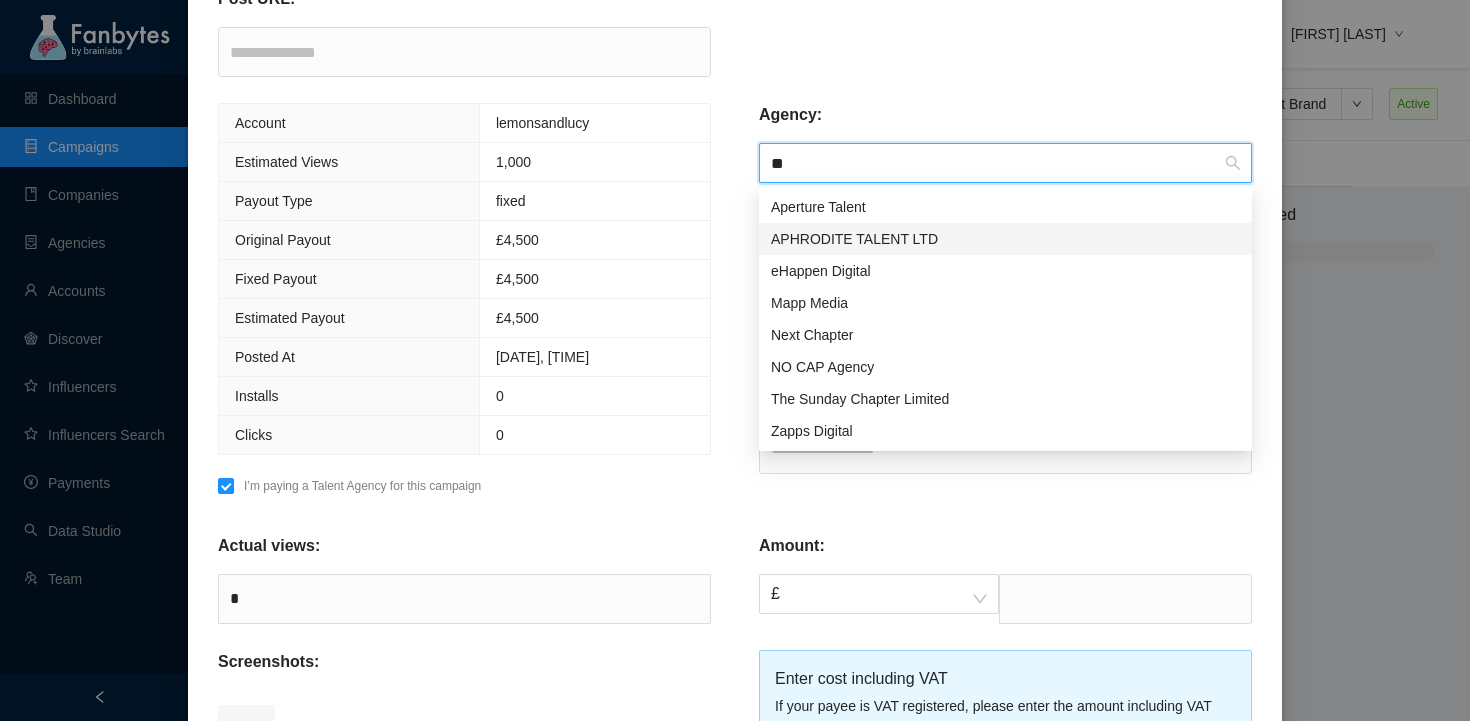 click on "APHRODITE TALENT LTD" at bounding box center [1005, 239] 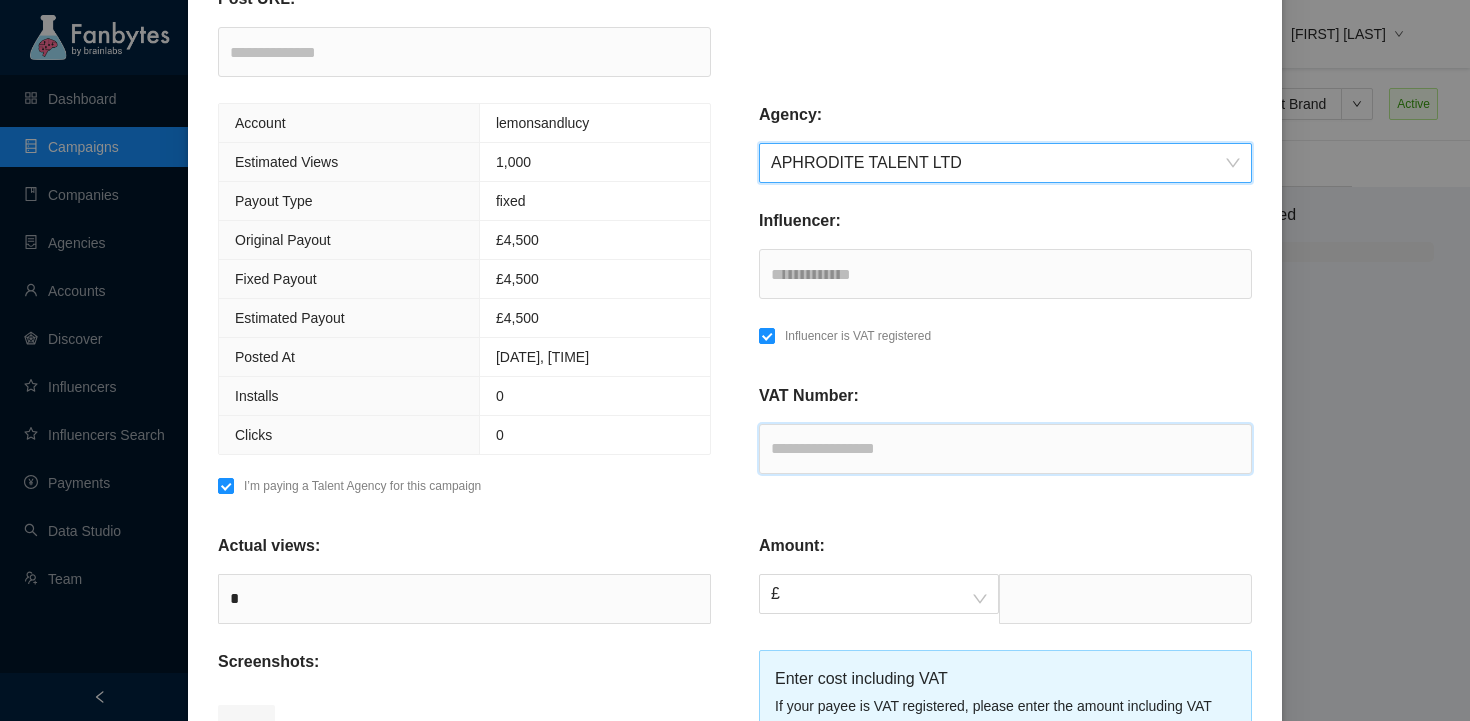 click at bounding box center [1005, 449] 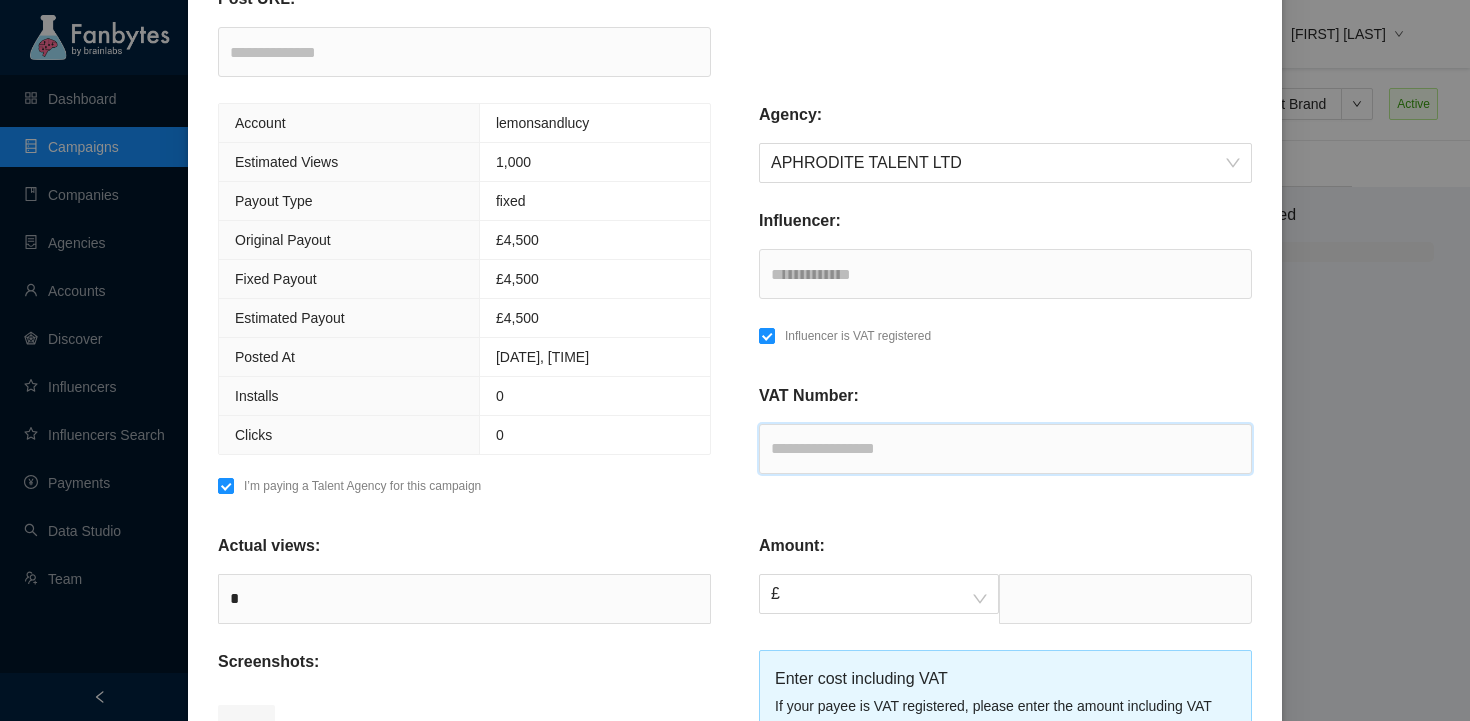 paste on "*********" 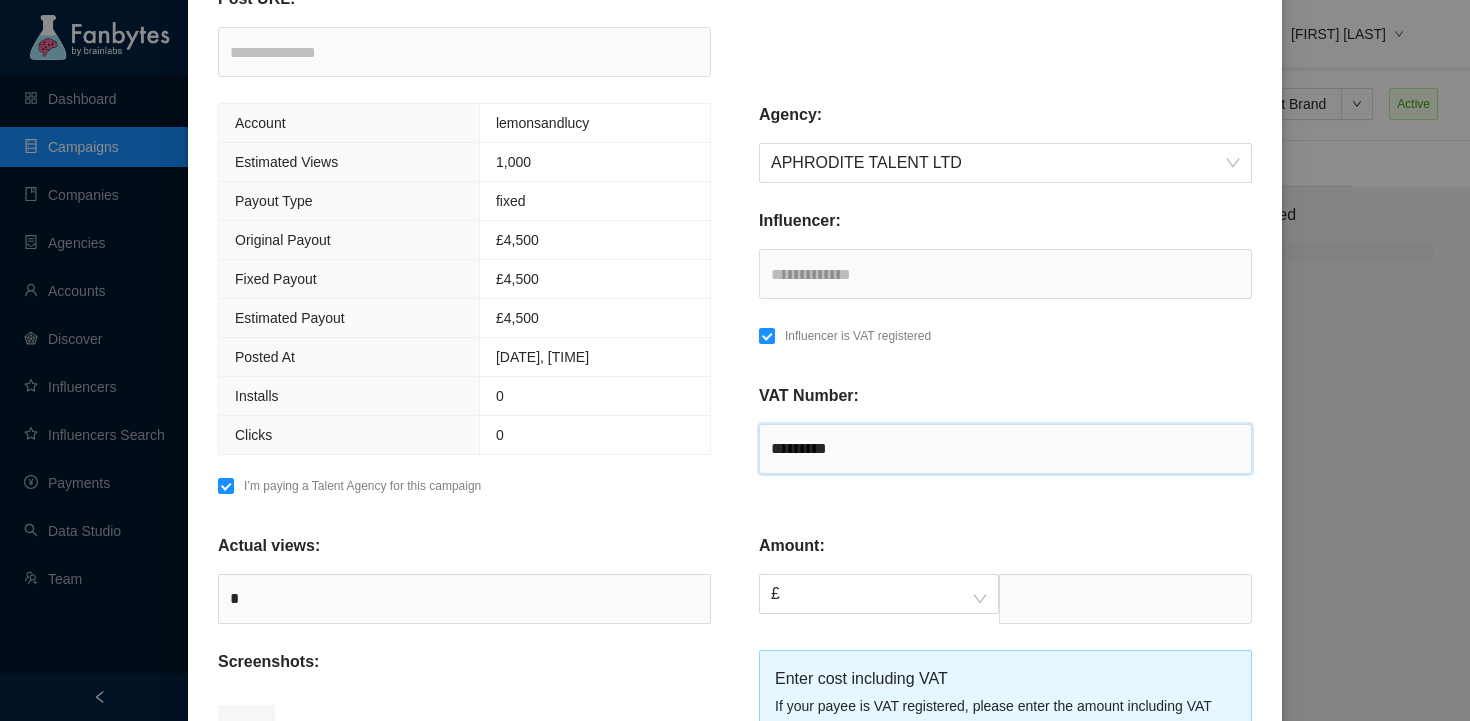 type on "*********" 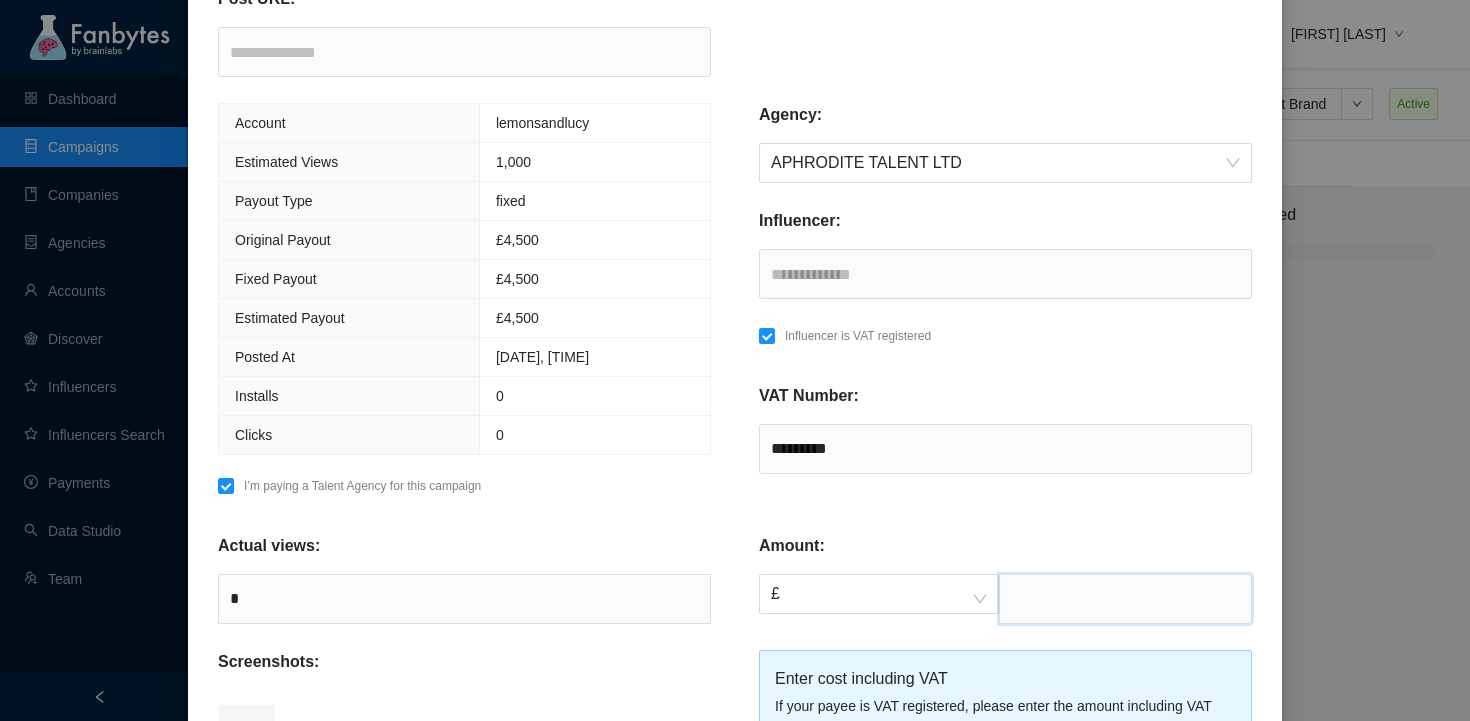 click at bounding box center (1125, 599) 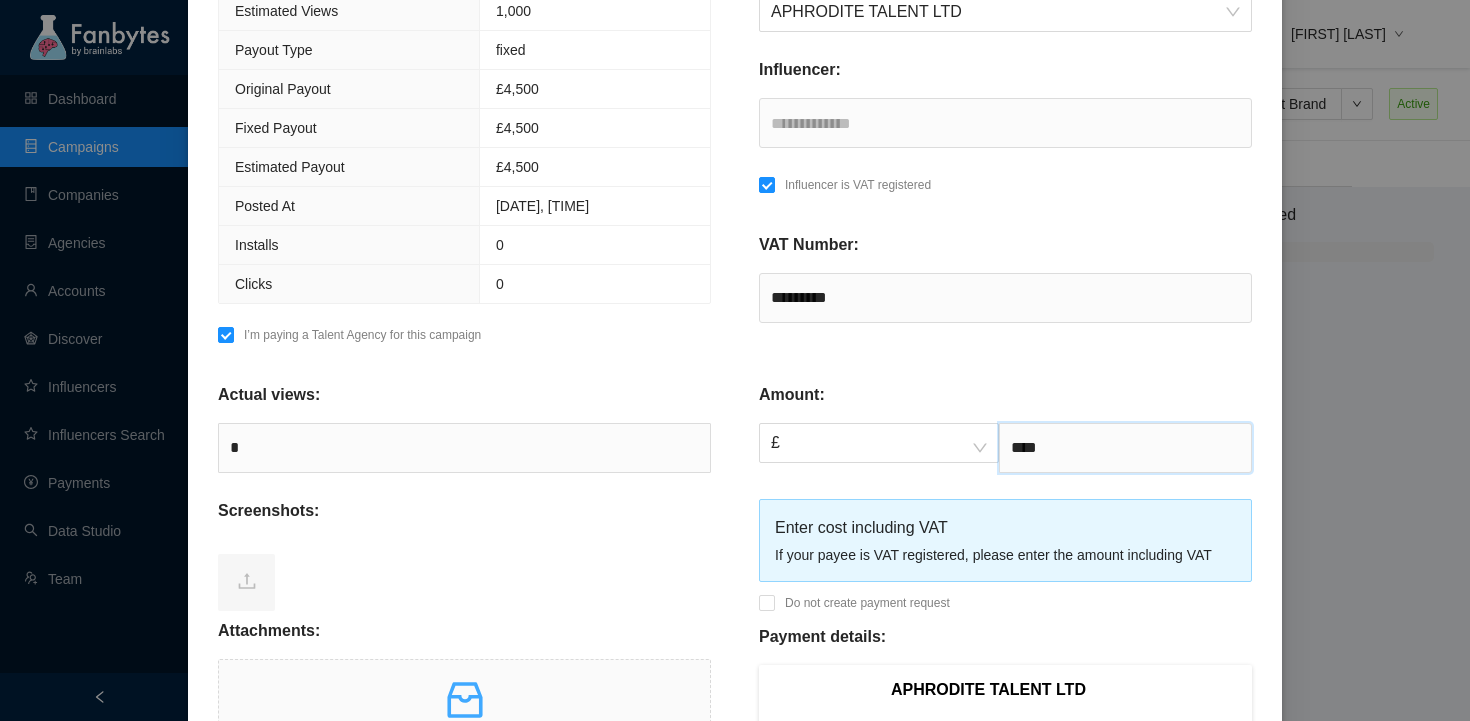 scroll, scrollTop: 525, scrollLeft: 0, axis: vertical 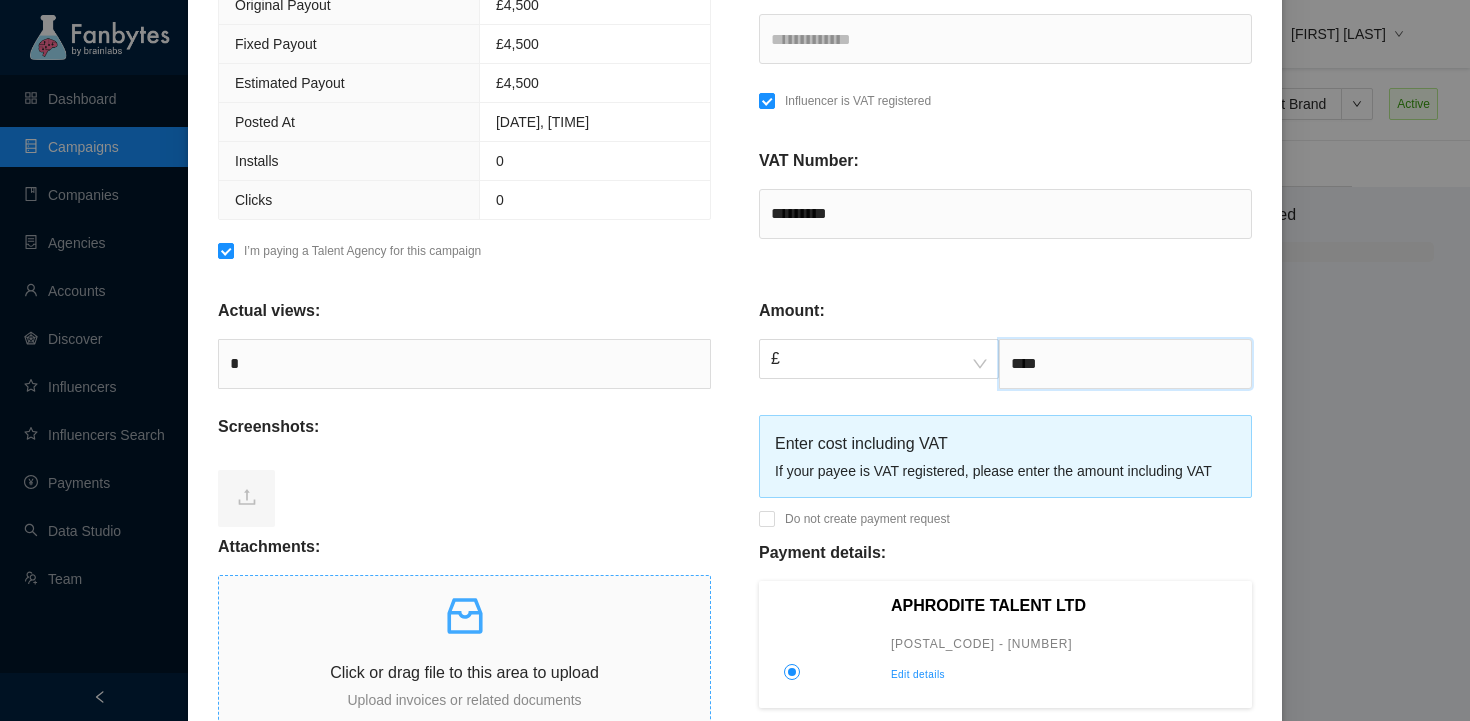 type on "****" 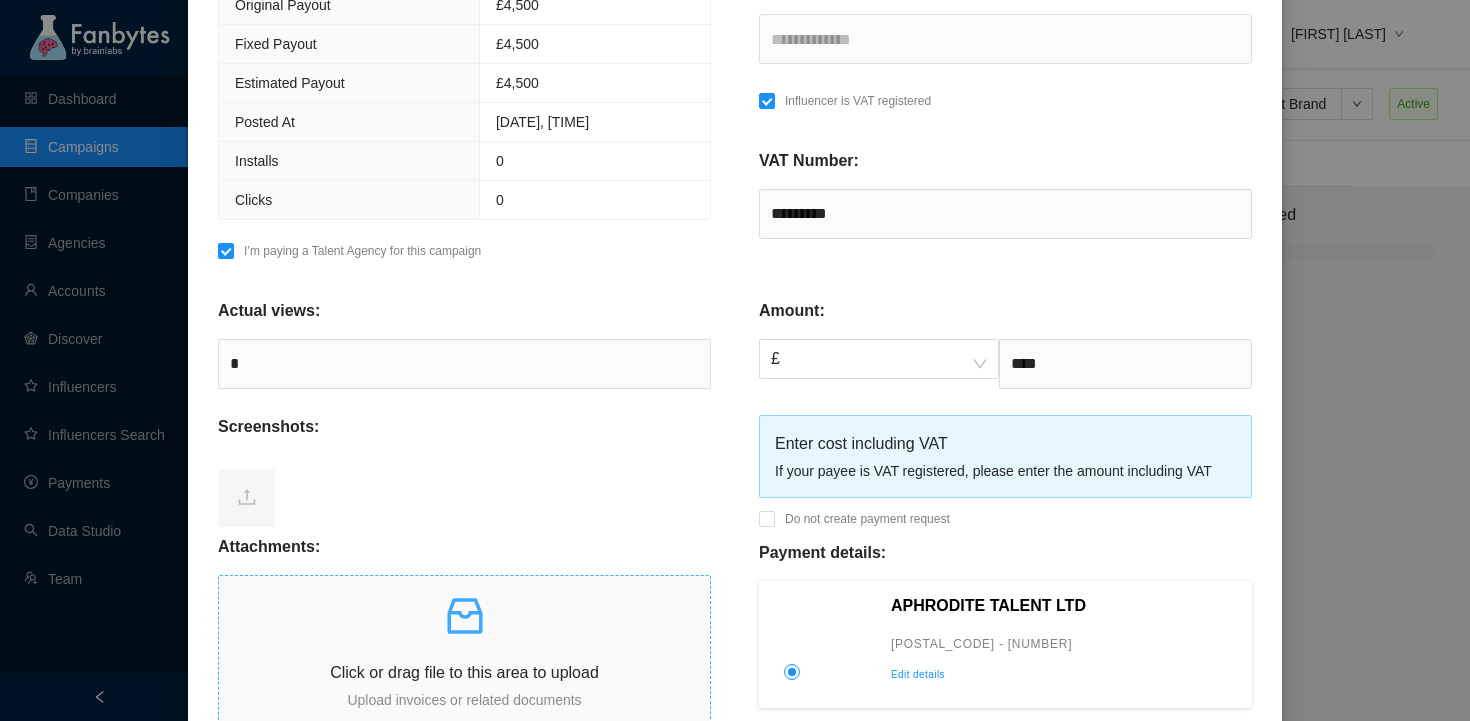 click 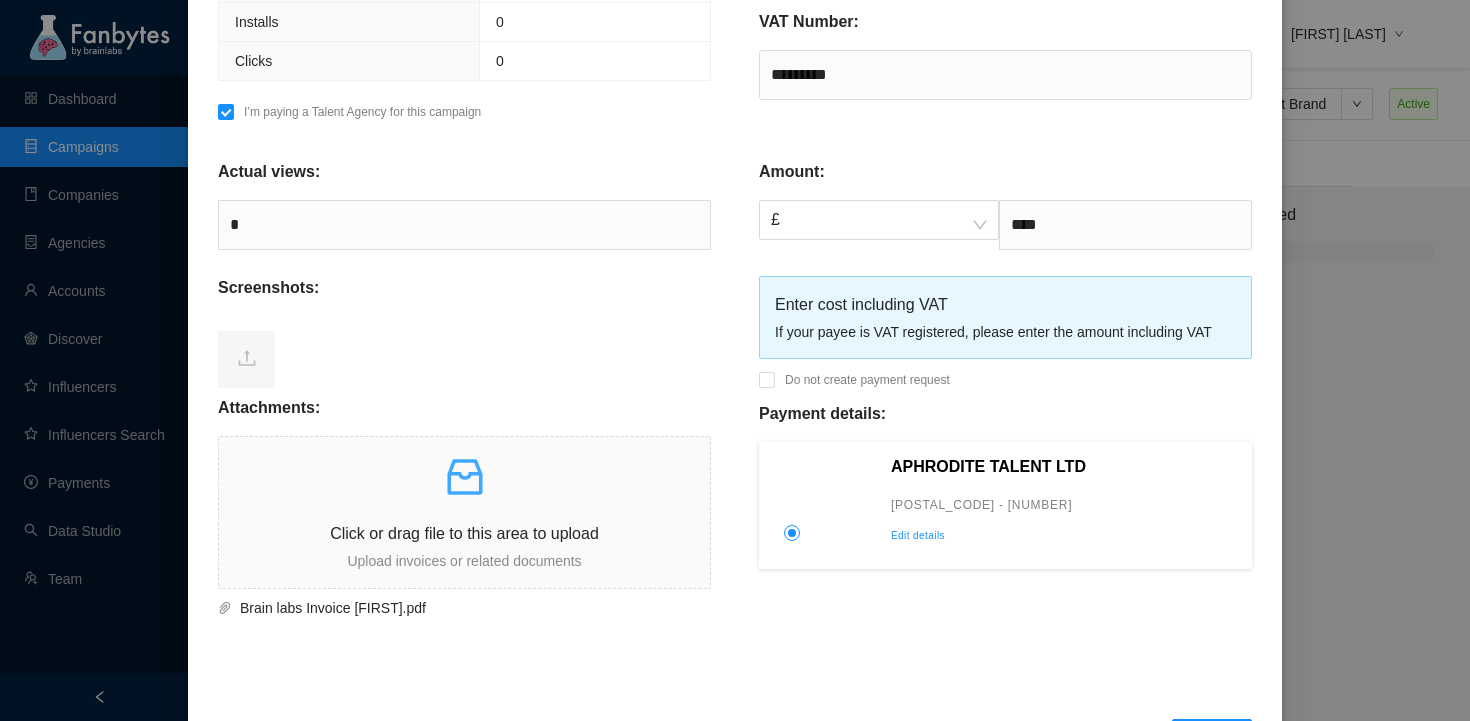 scroll, scrollTop: 751, scrollLeft: 0, axis: vertical 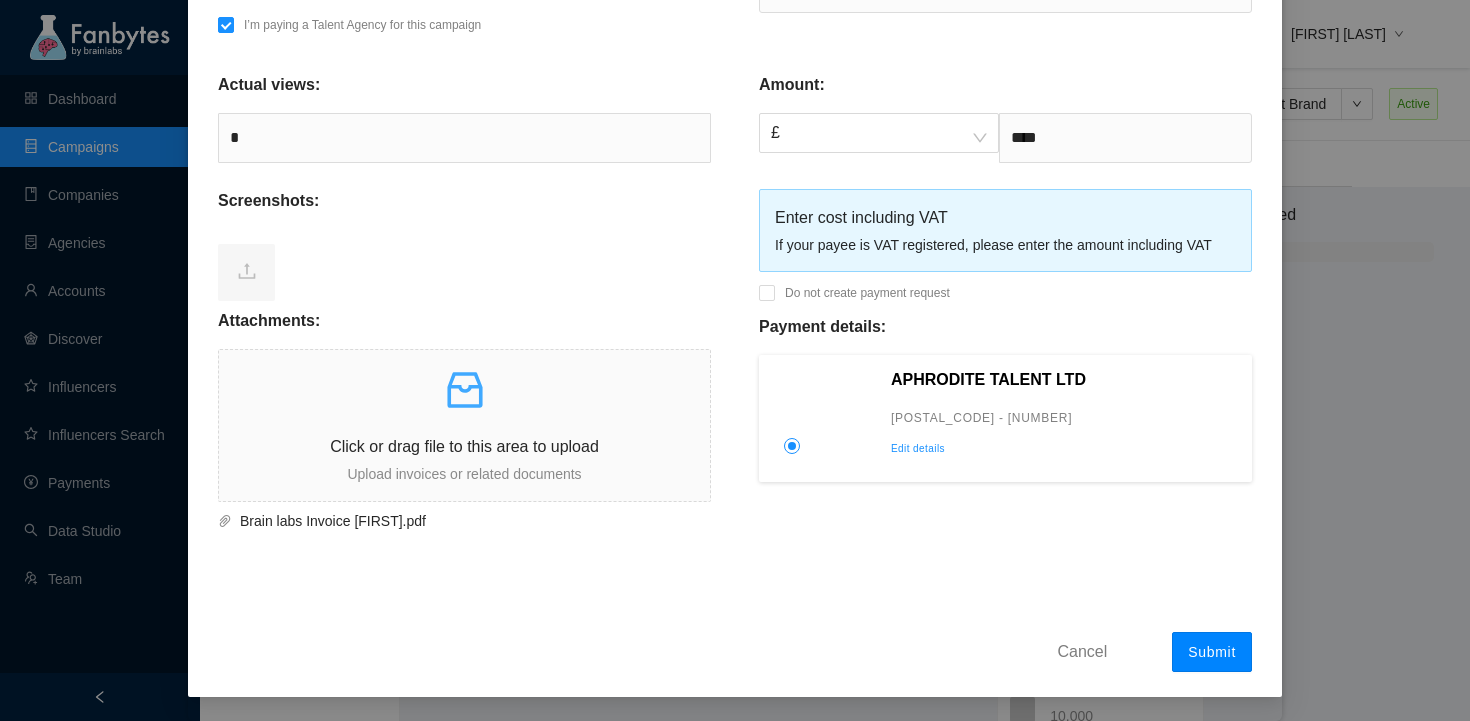click on "Submit" at bounding box center [1212, 652] 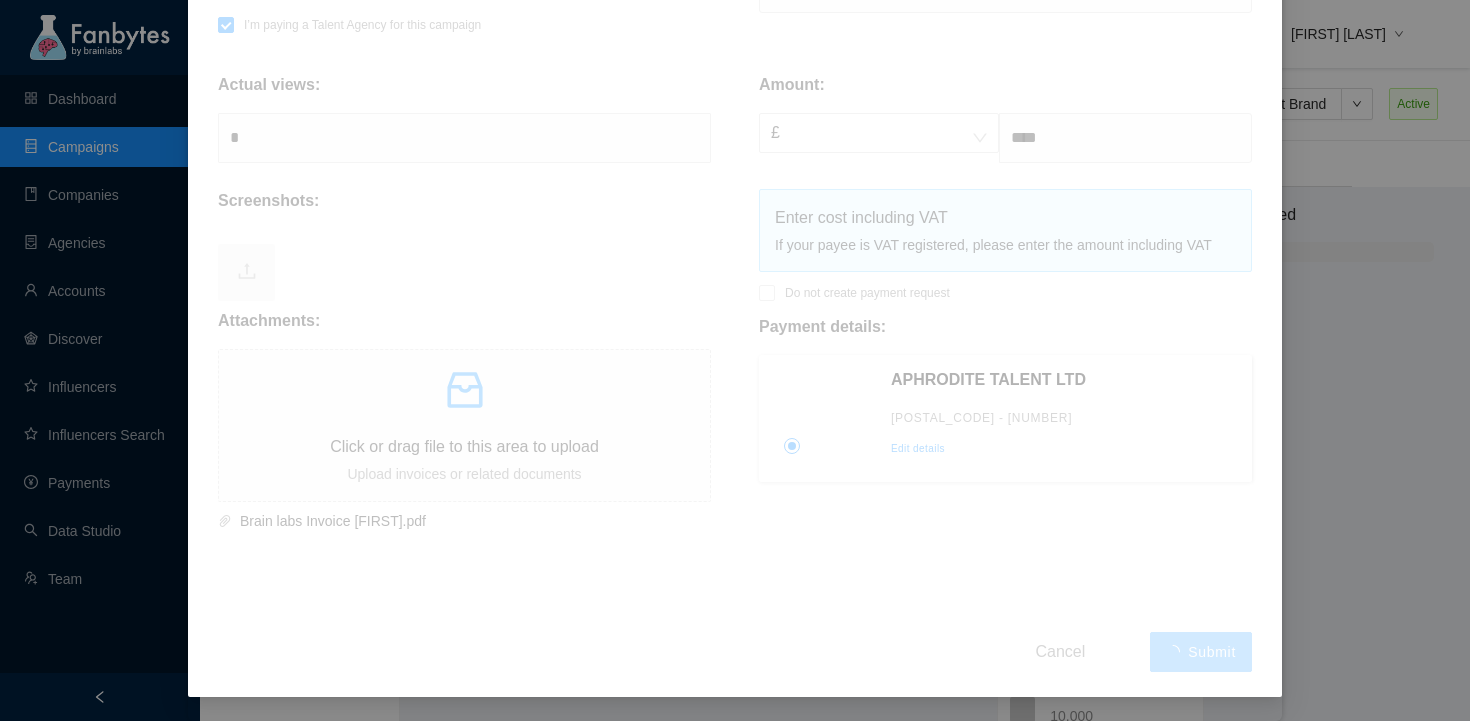 type 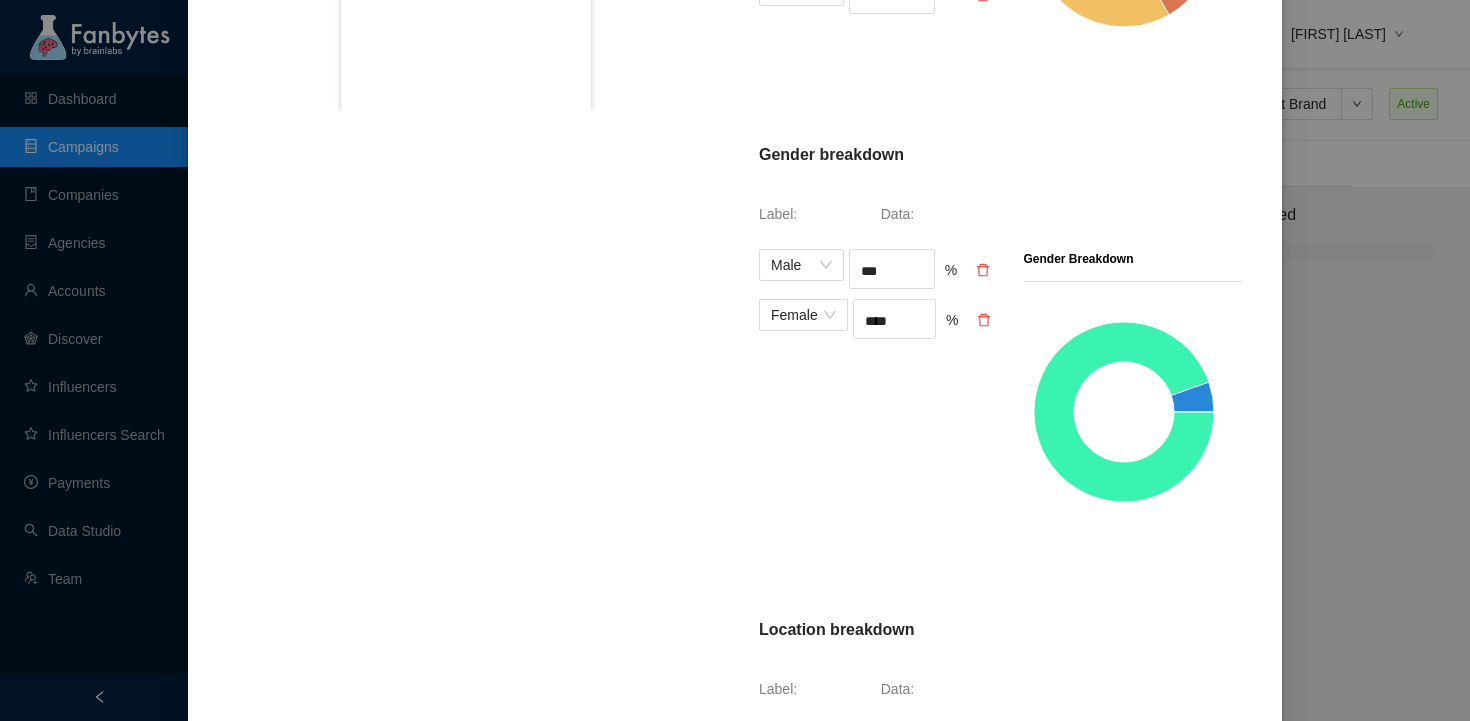 click on "Thank You! Your payment request has been registered. You will be notified by email once it has been reviewed. lemonsandlucy has entered new analytics details. Please enter the submitted details accordingly: Submitted screenshots: Follower count: Age breakdown Label: Data: 13 - 17 *** % 18 - 24 **** % 25 - 34 **** % 35 - 55 **** % 55+ **** % Age Breakdown Gender breakdown Label: Data: Male *** % Female **** % Gender Breakdown Location breakdown Label: Data: + Add data Cancel Save" at bounding box center [735, 360] 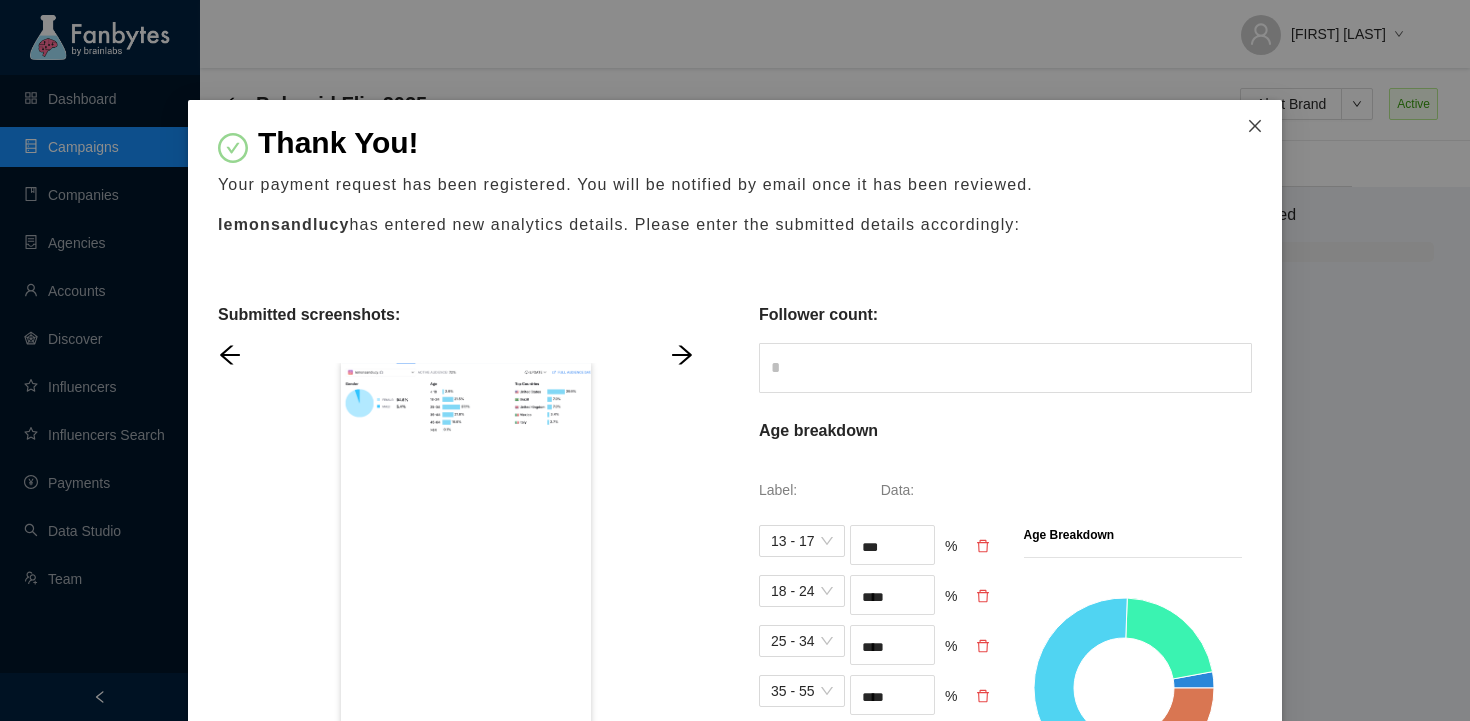 click 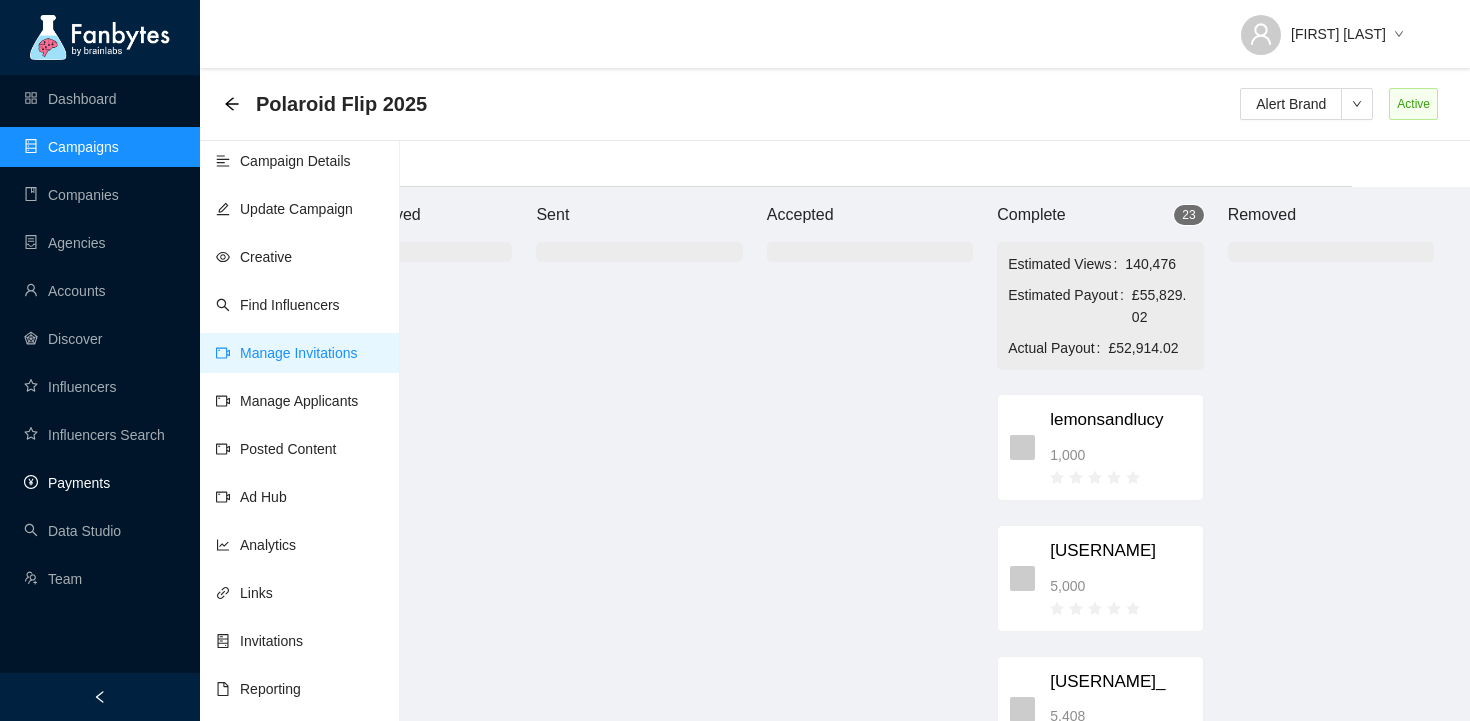 click on "Payments" at bounding box center [67, 483] 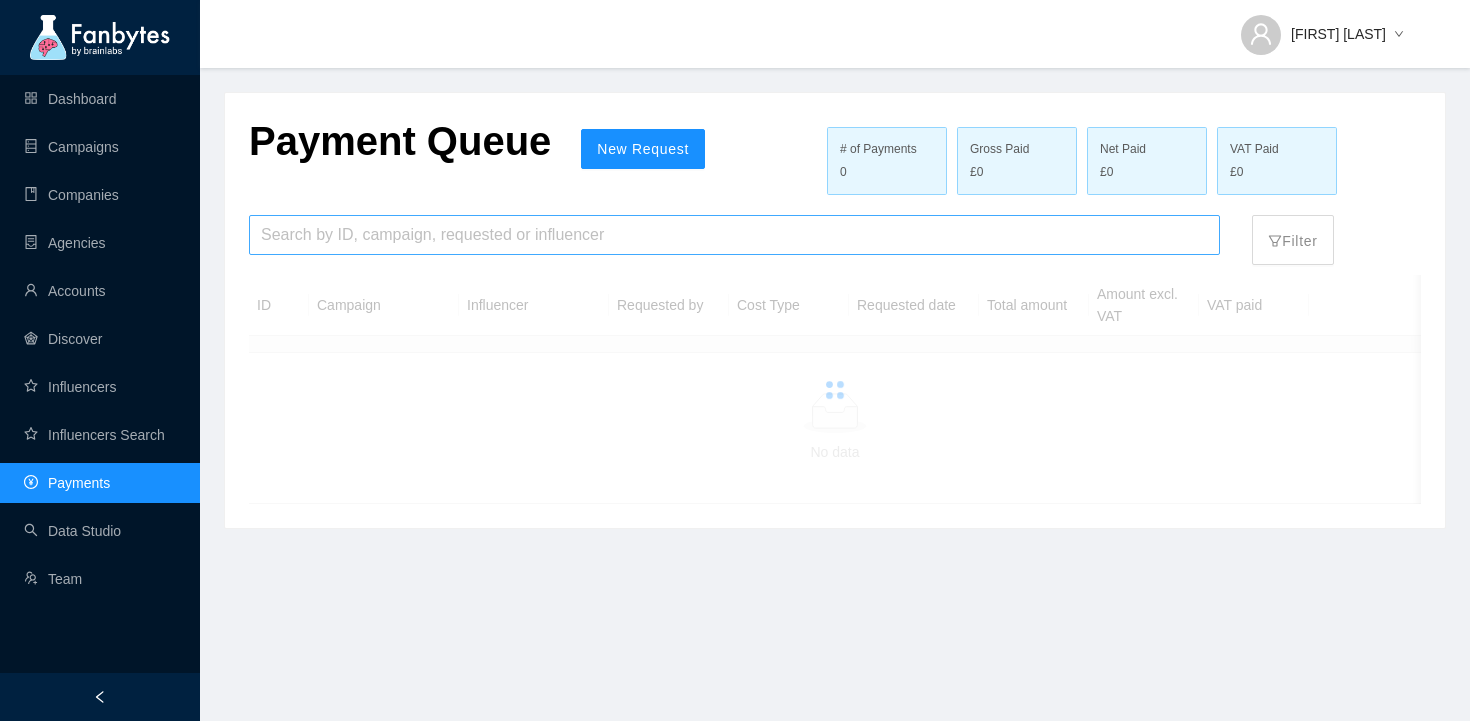 click at bounding box center [734, 235] 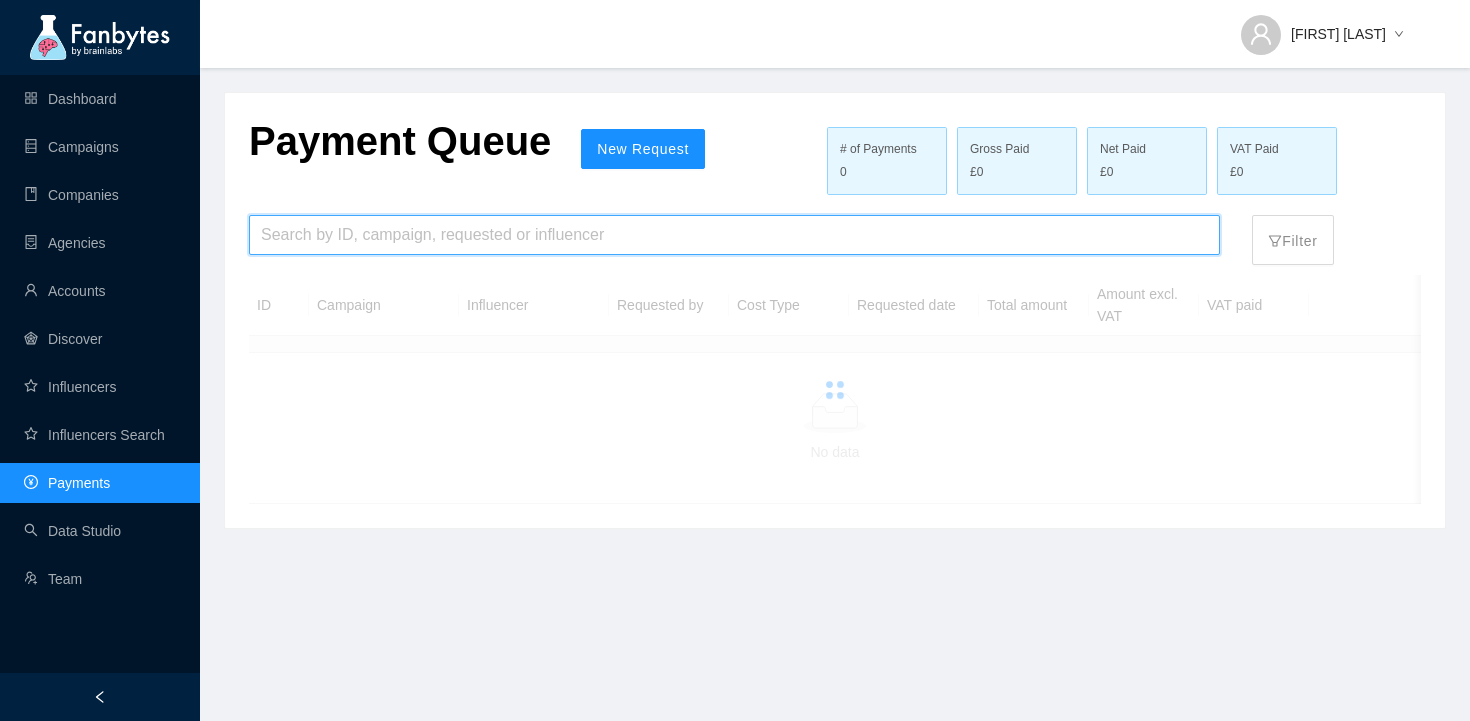 paste on "*****" 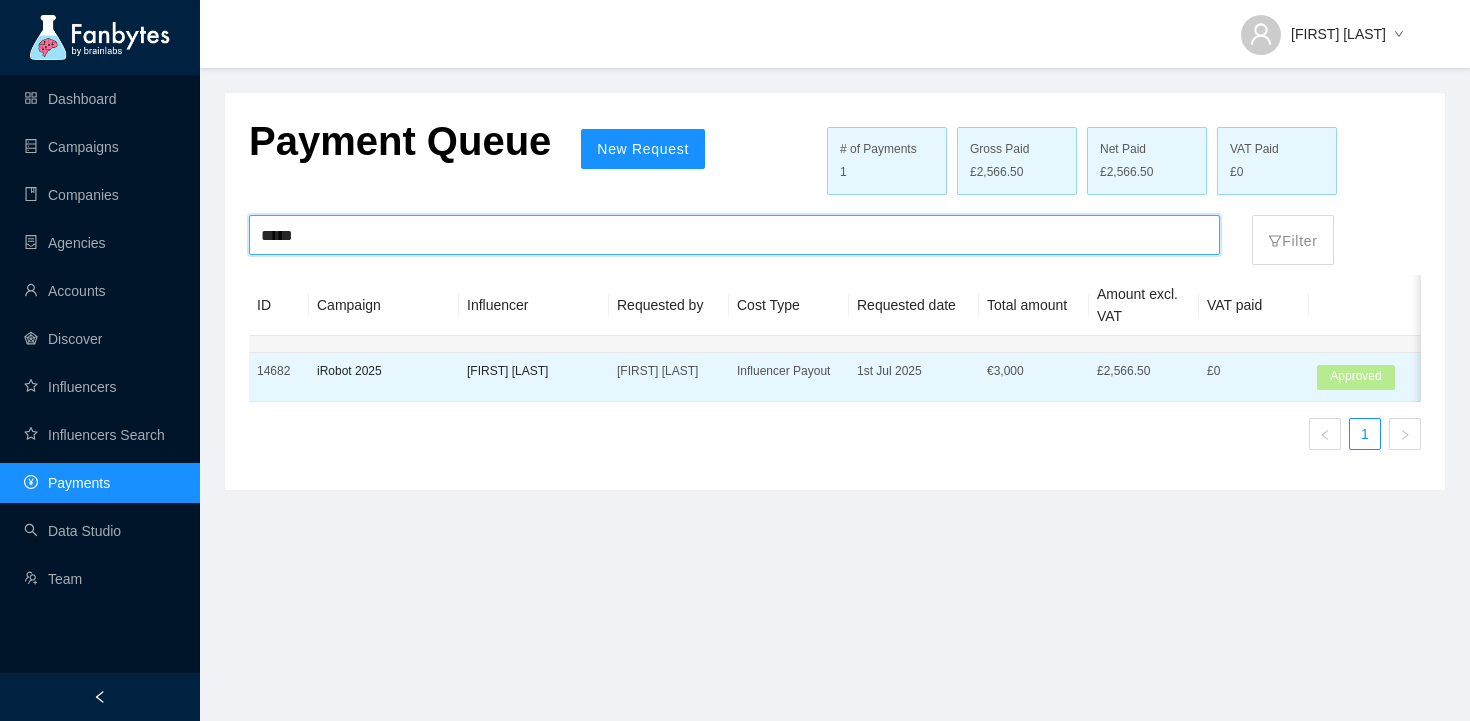 type on "*****" 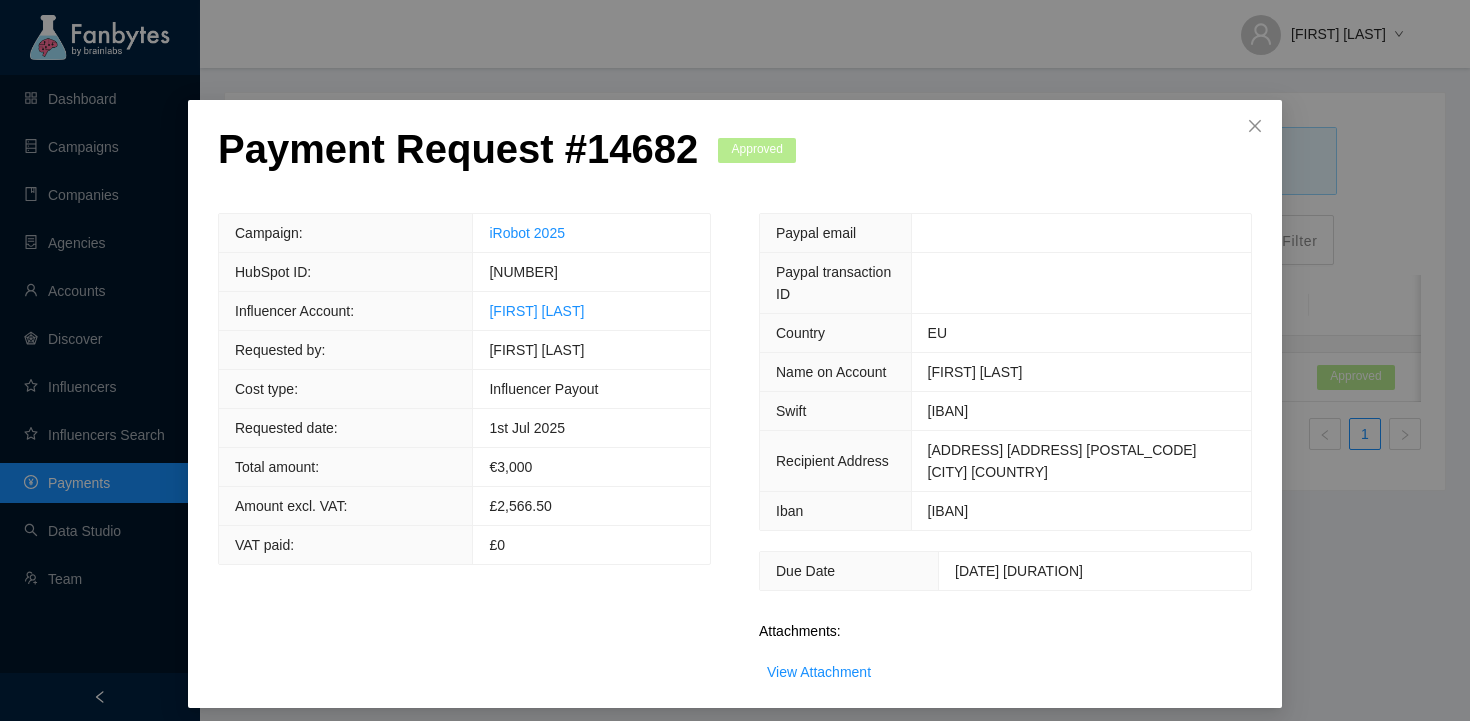scroll, scrollTop: 33, scrollLeft: 0, axis: vertical 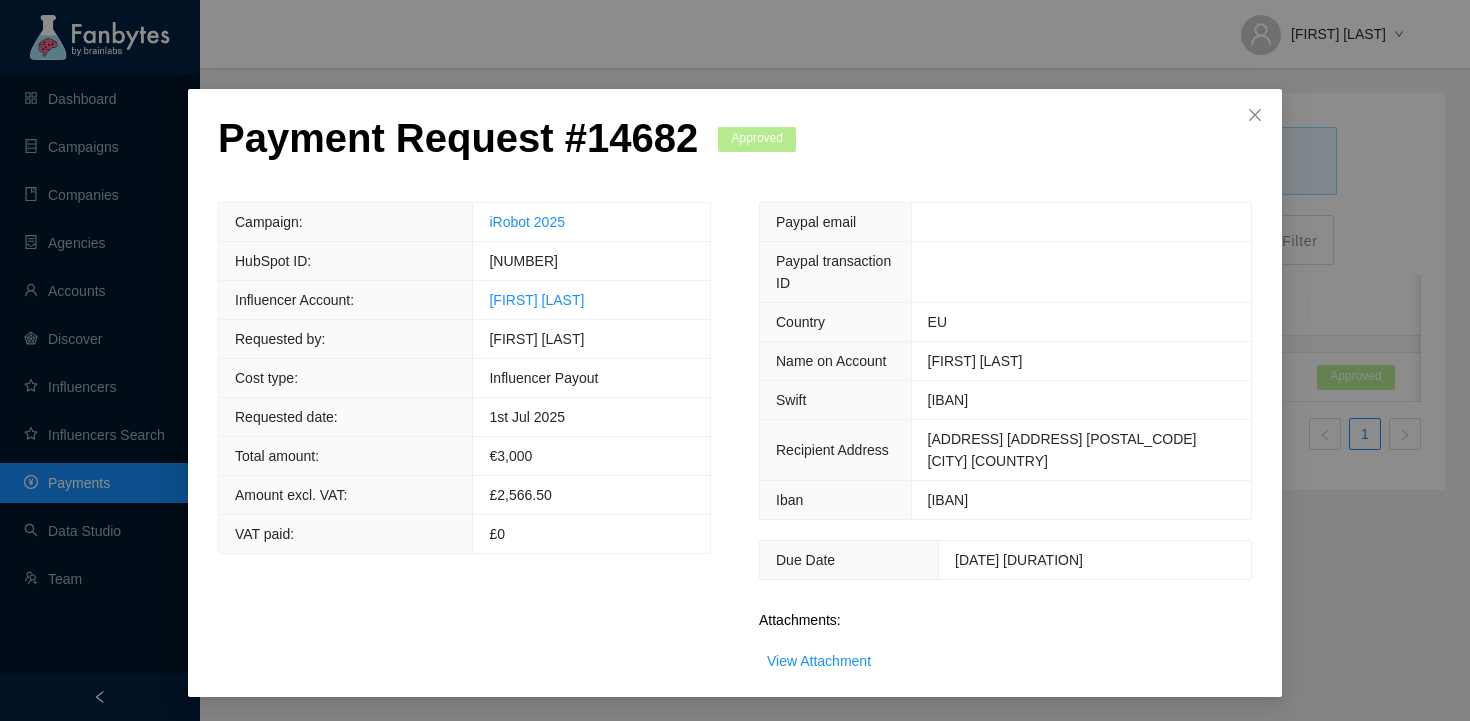 drag, startPoint x: 1013, startPoint y: 402, endPoint x: 915, endPoint y: 397, distance: 98.12747 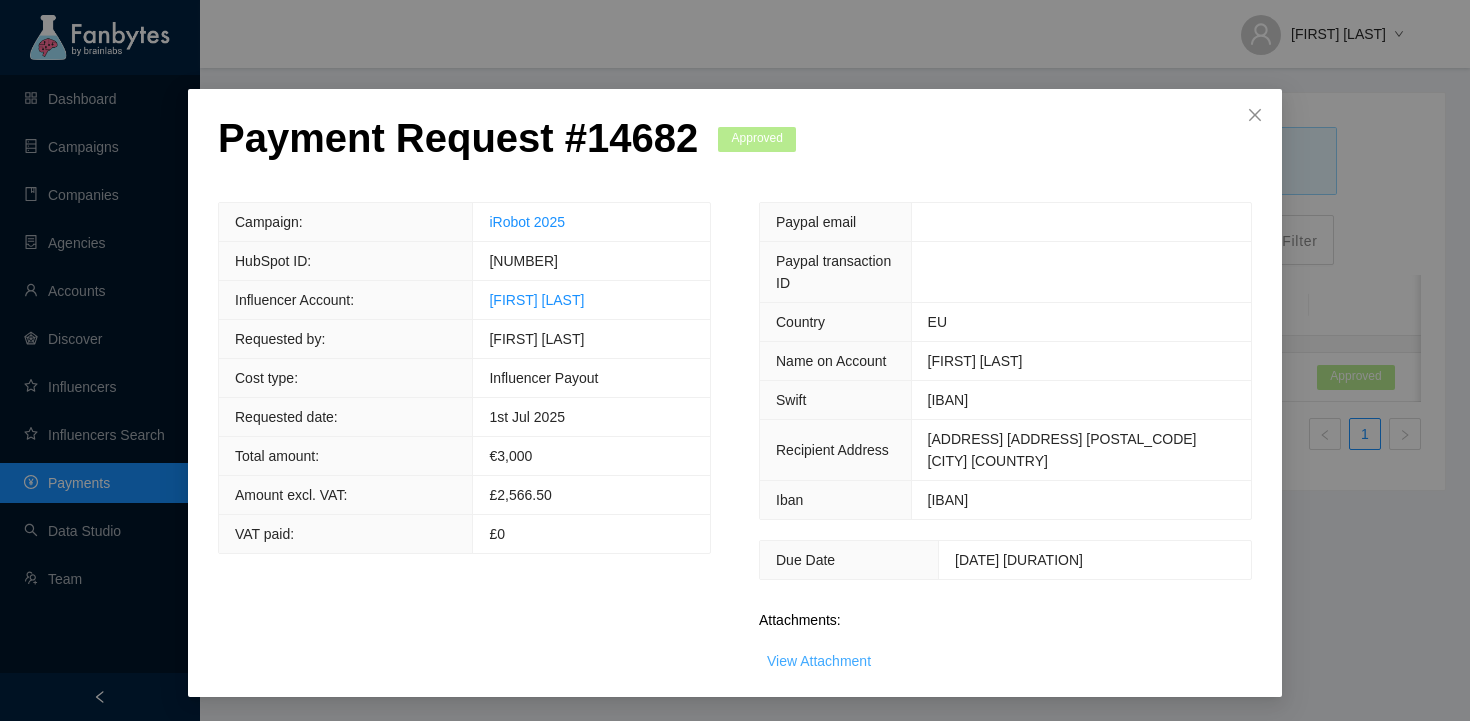 click on "View Attachment" at bounding box center [819, 661] 